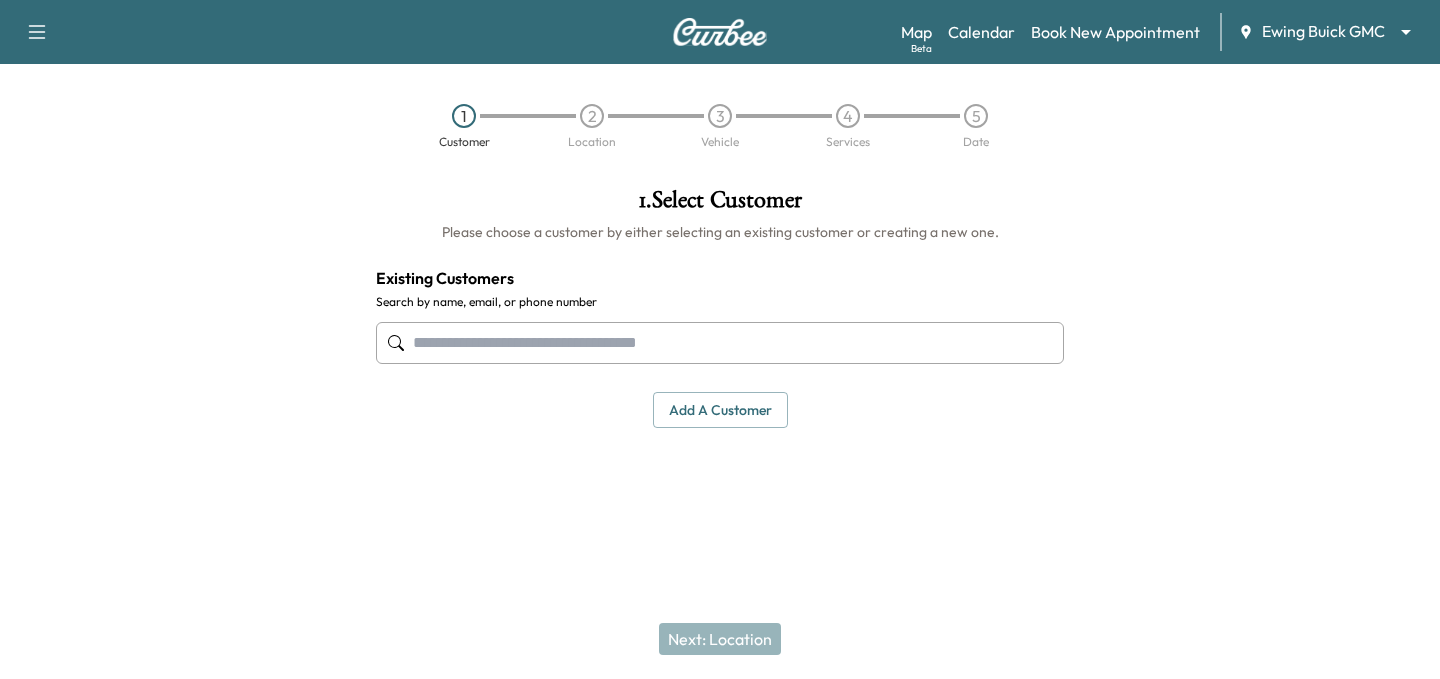 scroll, scrollTop: 0, scrollLeft: 0, axis: both 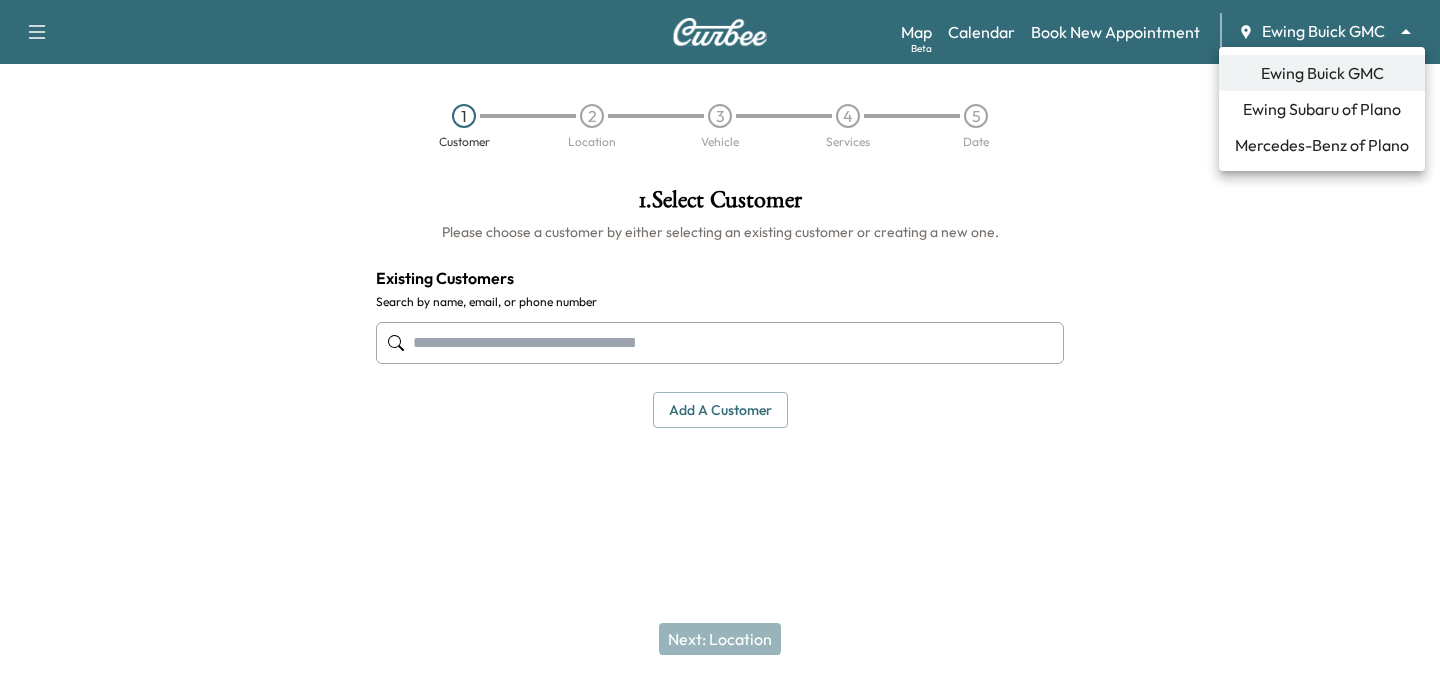 click on "Support Log Out Map Beta Calendar Book New Appointment Ewing Buick GMC ******** ​ 1 Customer 2 Location 3 Vehicle 4 Services 5 Date 1 .  Select Customer Please choose a customer by either selecting an existing customer or creating a new one. Existing Customers Search by name, email, or phone number Add a customer add a customer Customer Details Cancel Save & Close Next: Location
Ewing Buick GMC Ewing Subaru of Plano Mercedes-Benz of Plano" at bounding box center [720, 339] 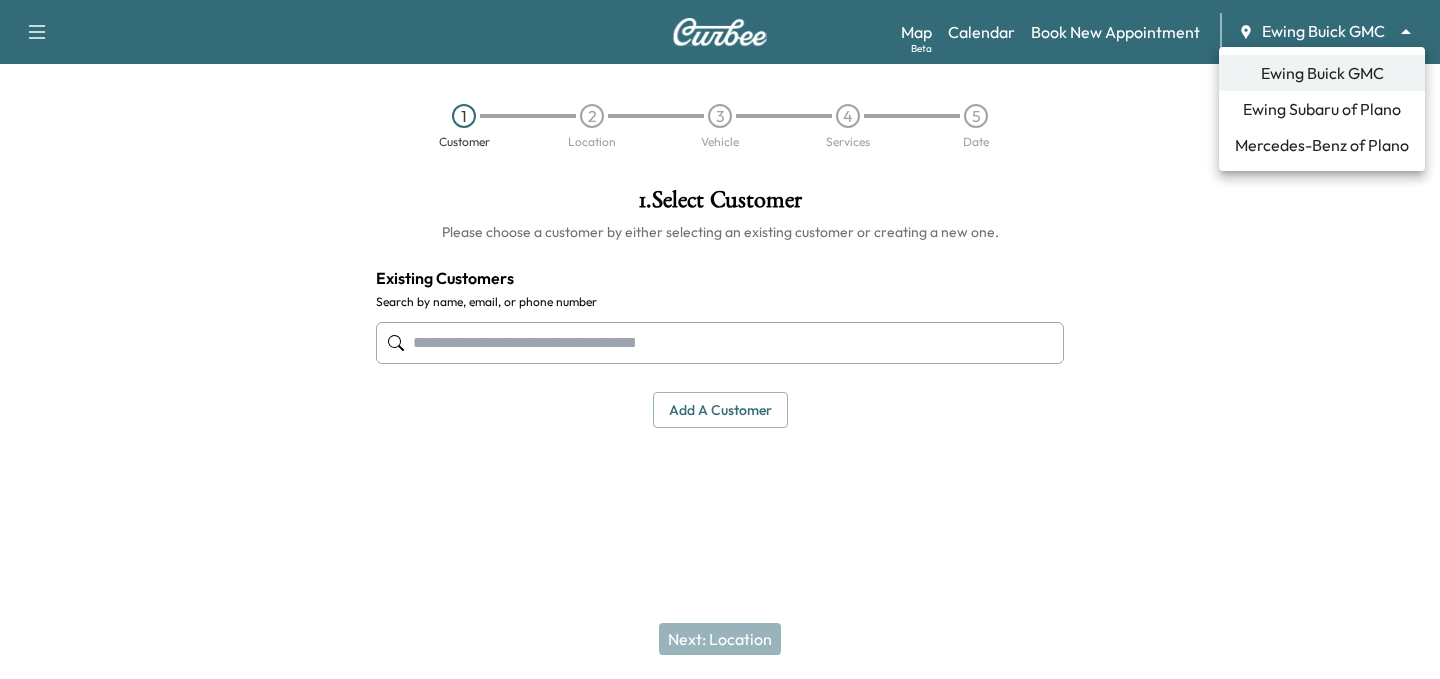 click on "Mercedes-Benz of Plano" at bounding box center [1322, 145] 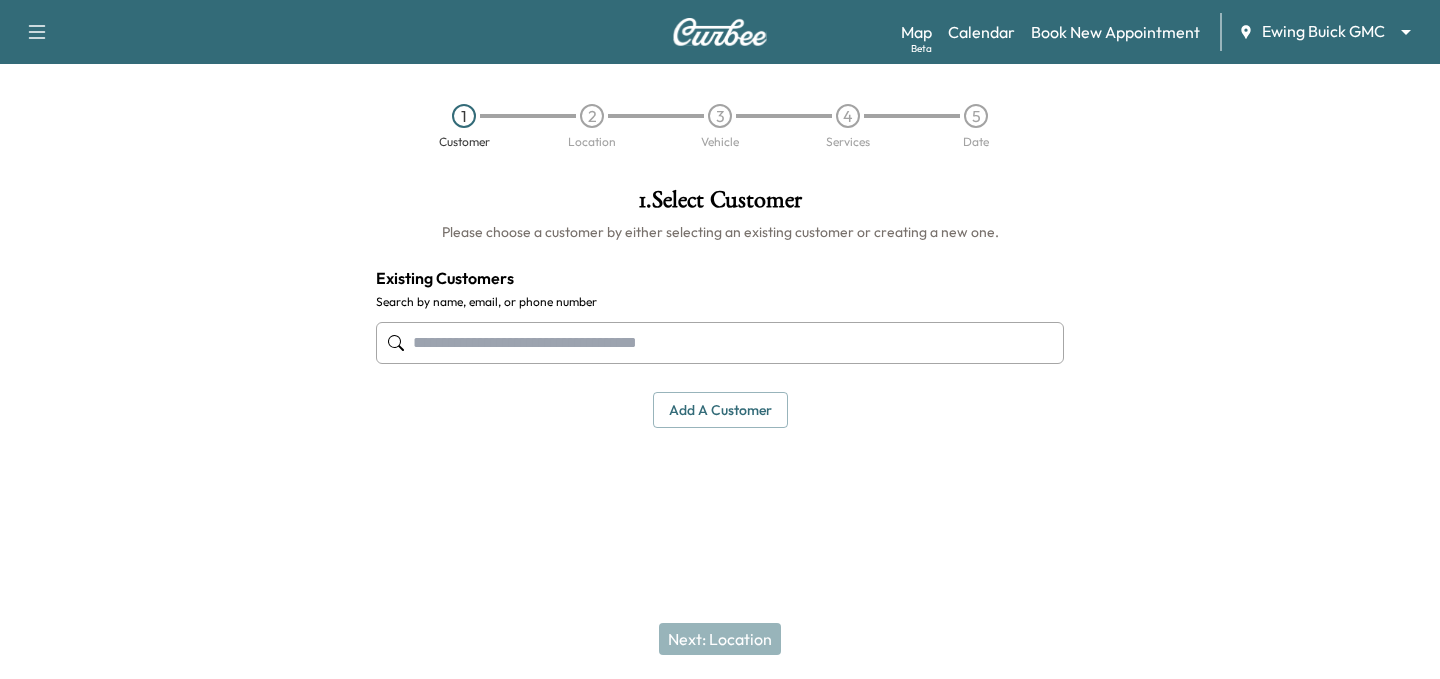 click on "Support Log Out Map Beta Calendar Book New Appointment Ewing Buick GMC ******** ​ 1 Customer 2 Location 3 Vehicle 4 Services 5 Date 1 .  Select Customer Please choose a customer by either selecting an existing customer or creating a new one. Existing Customers Search by name, email, or phone number Add a customer add a customer Customer Details Cancel Save & Close Next: Location" at bounding box center [720, 339] 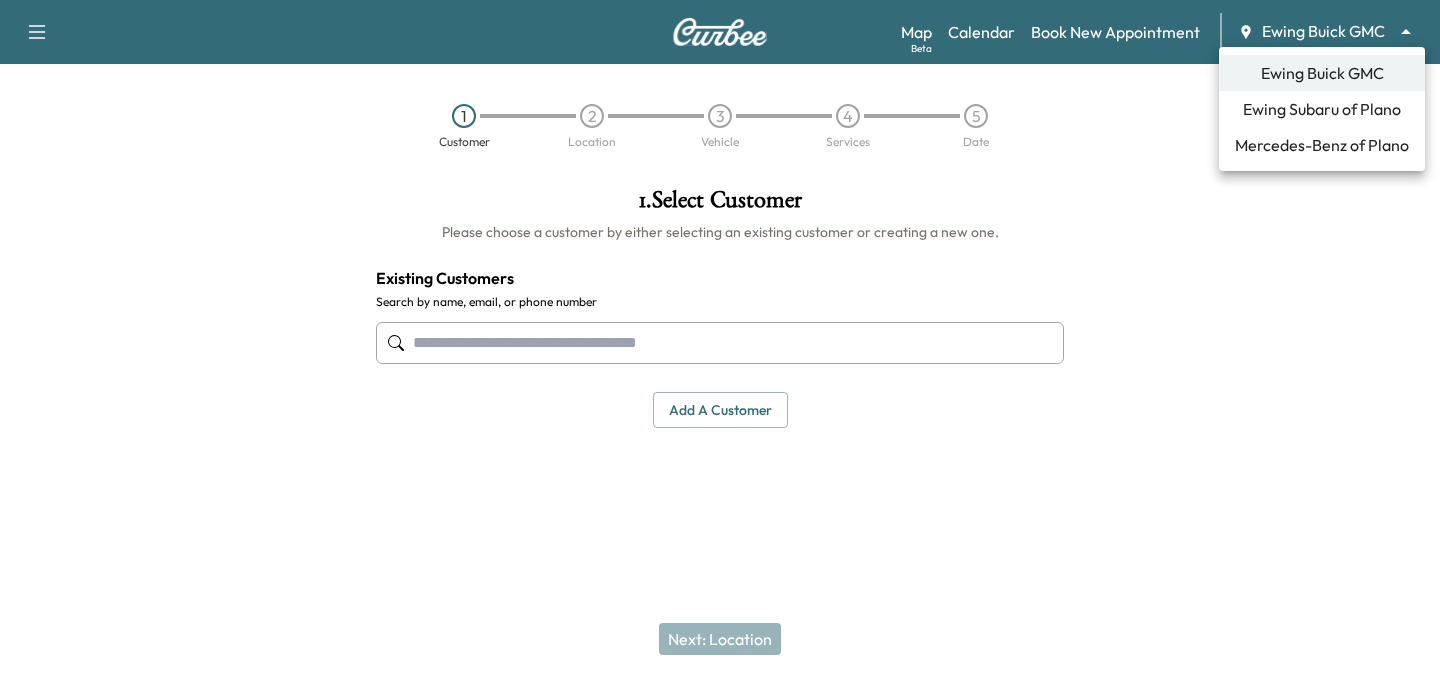 click on "Ewing Subaru of Plano" at bounding box center (1322, 109) 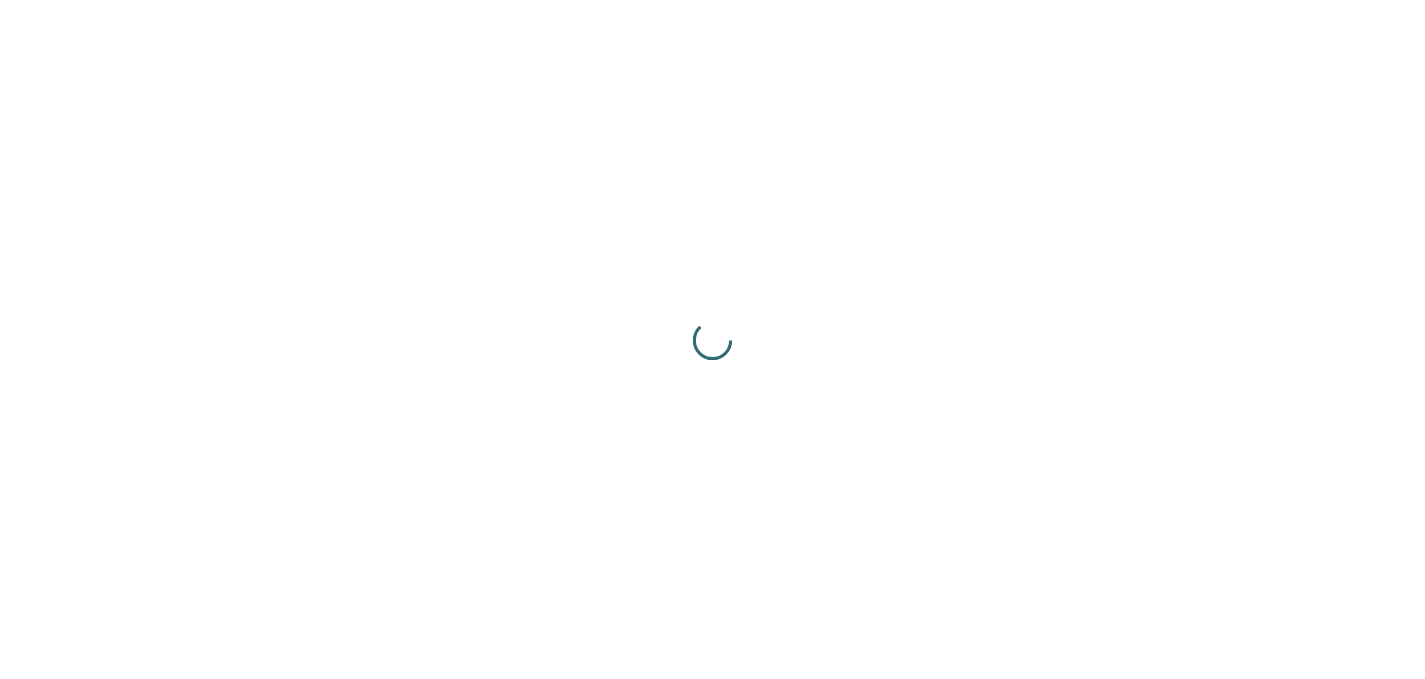 scroll, scrollTop: 0, scrollLeft: 0, axis: both 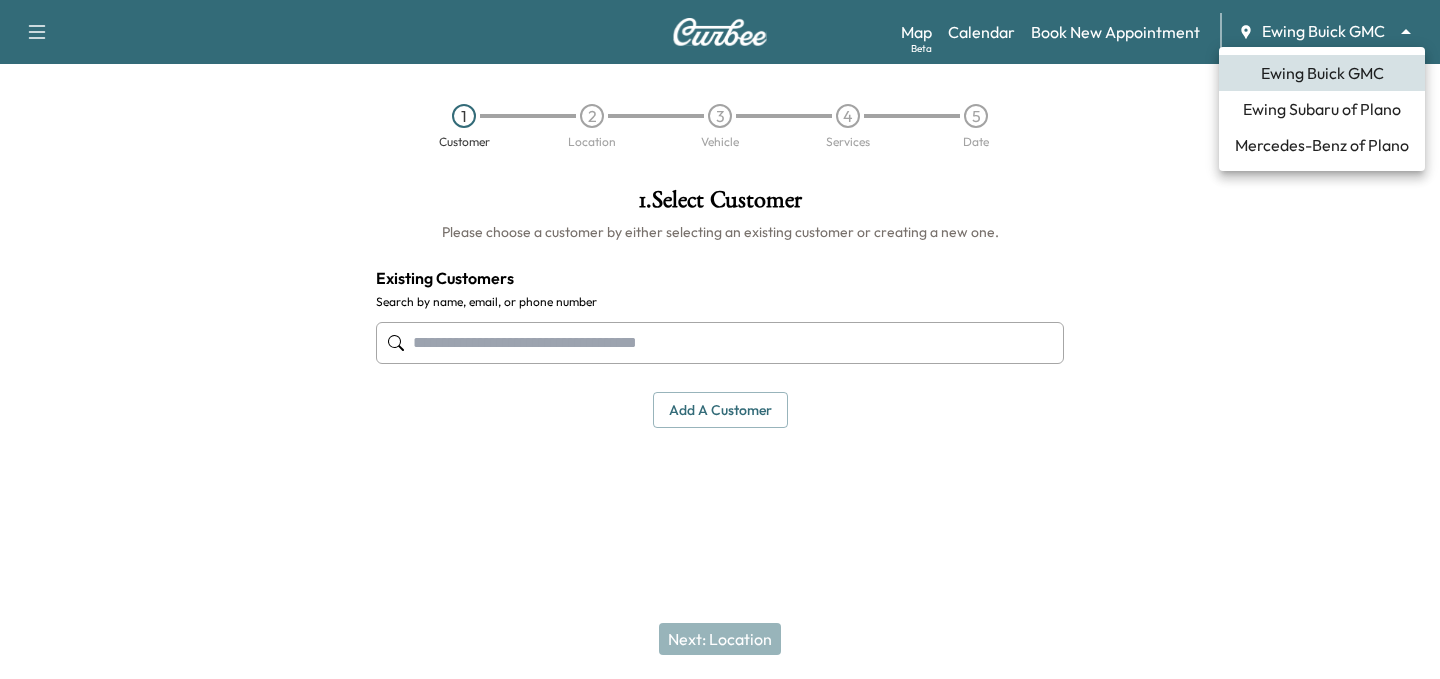click on "Support Log Out Map Beta Calendar Book New Appointment Ewing Buick GMC ******** ​ 1 Customer 2 Location 3 Vehicle 4 Services 5 Date 1 .  Select Customer Please choose a customer by either selecting an existing customer or creating a new one. Existing Customers Search by name, email, or phone number Add a customer add a customer Customer Details Cancel Save & Close Next: Location
Ewing Buick GMC Ewing Subaru of Plano Mercedes-Benz of Plano" at bounding box center [720, 339] 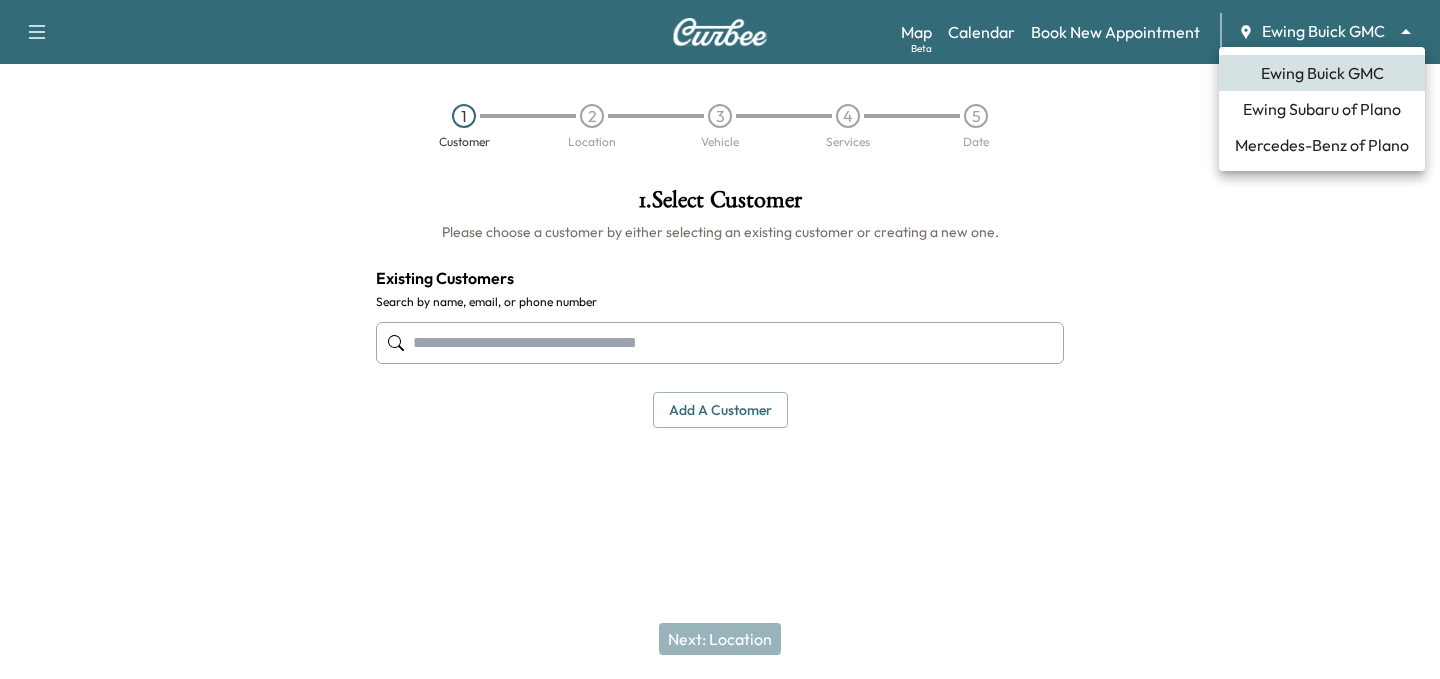 click on "Mercedes-Benz of Plano" at bounding box center [1322, 145] 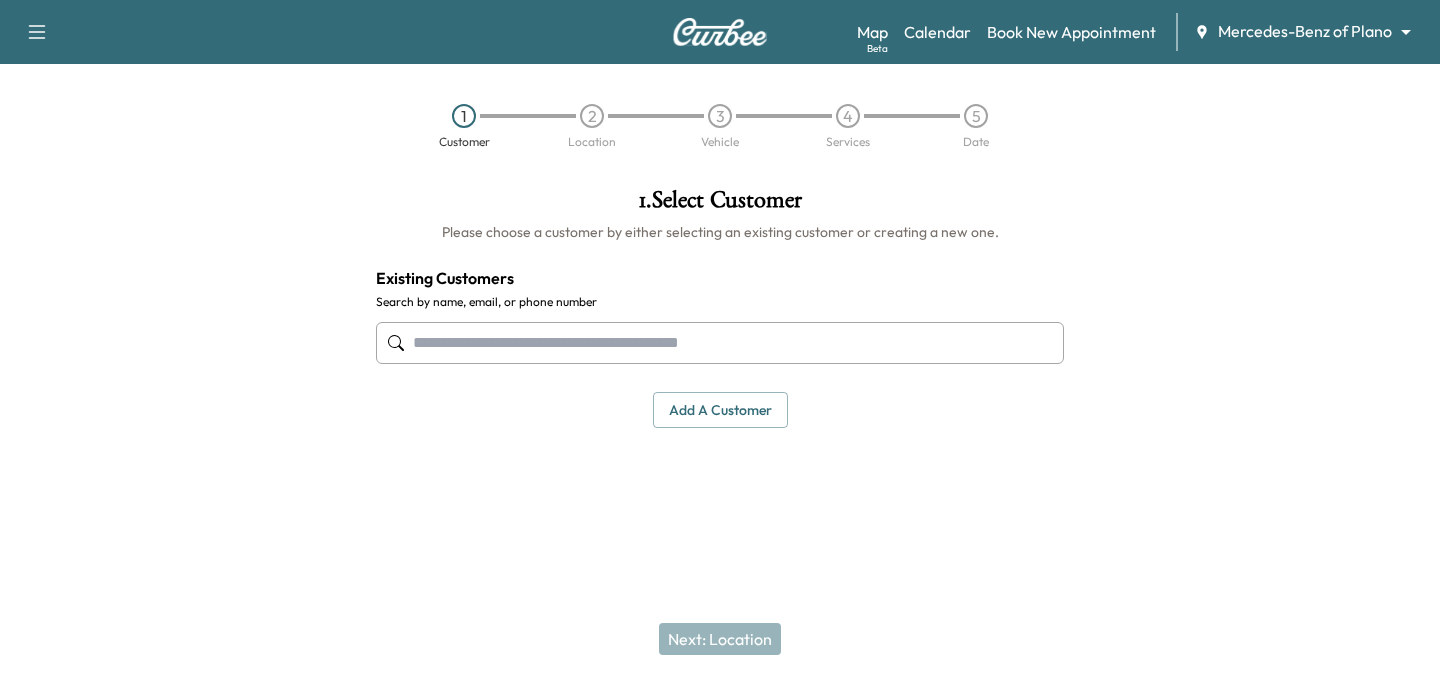 click at bounding box center (720, 343) 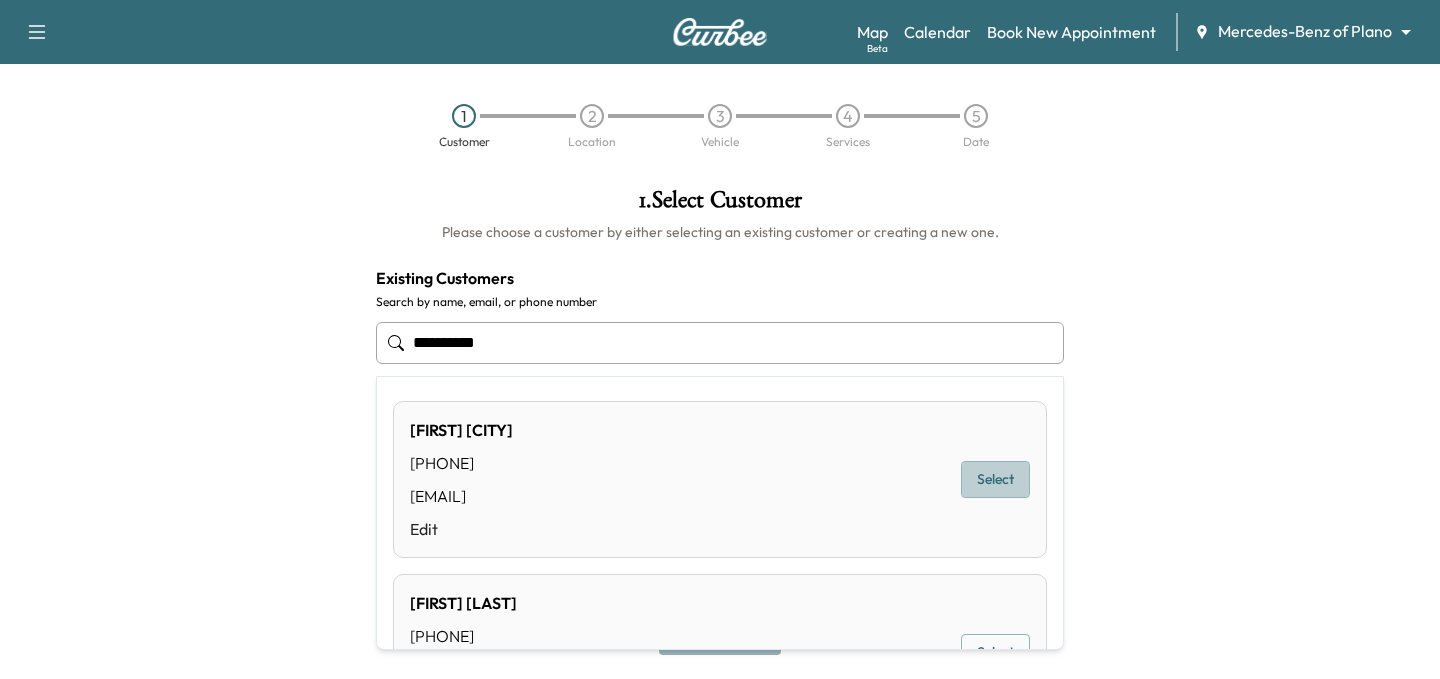 click on "Select" at bounding box center [995, 479] 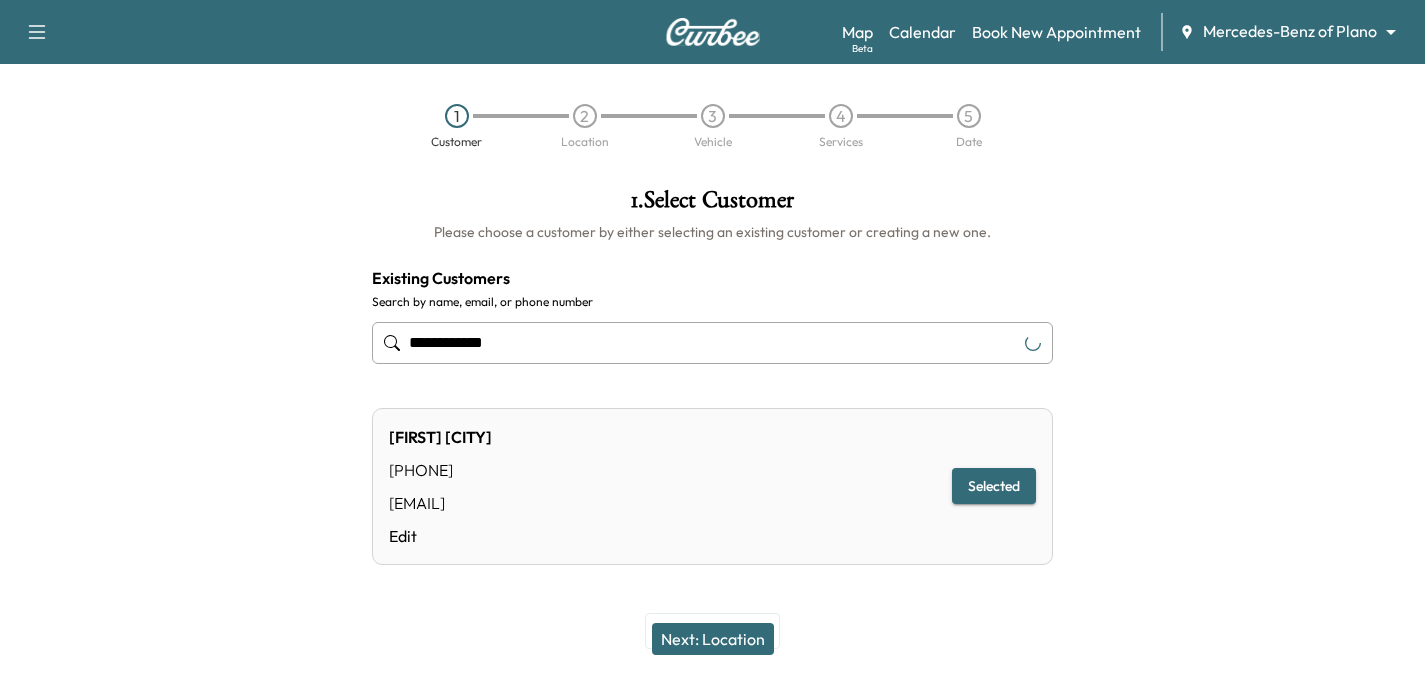 type on "**********" 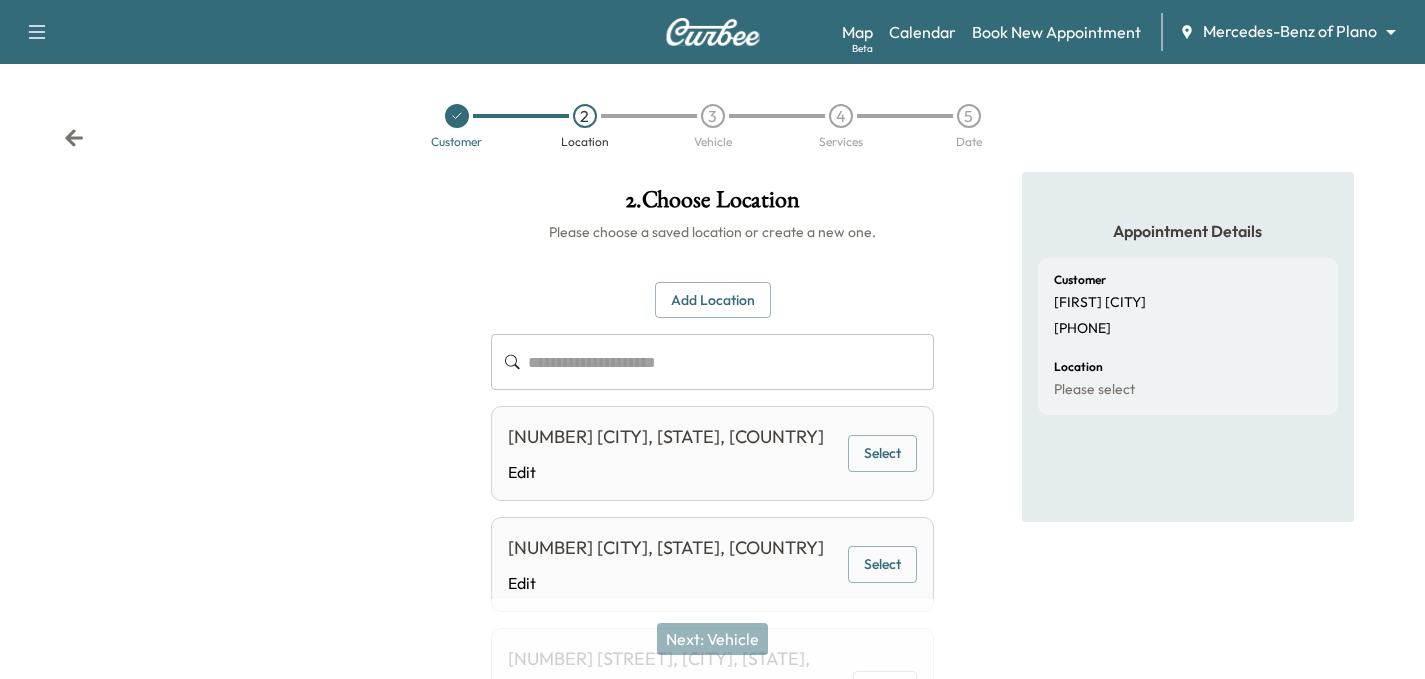 click 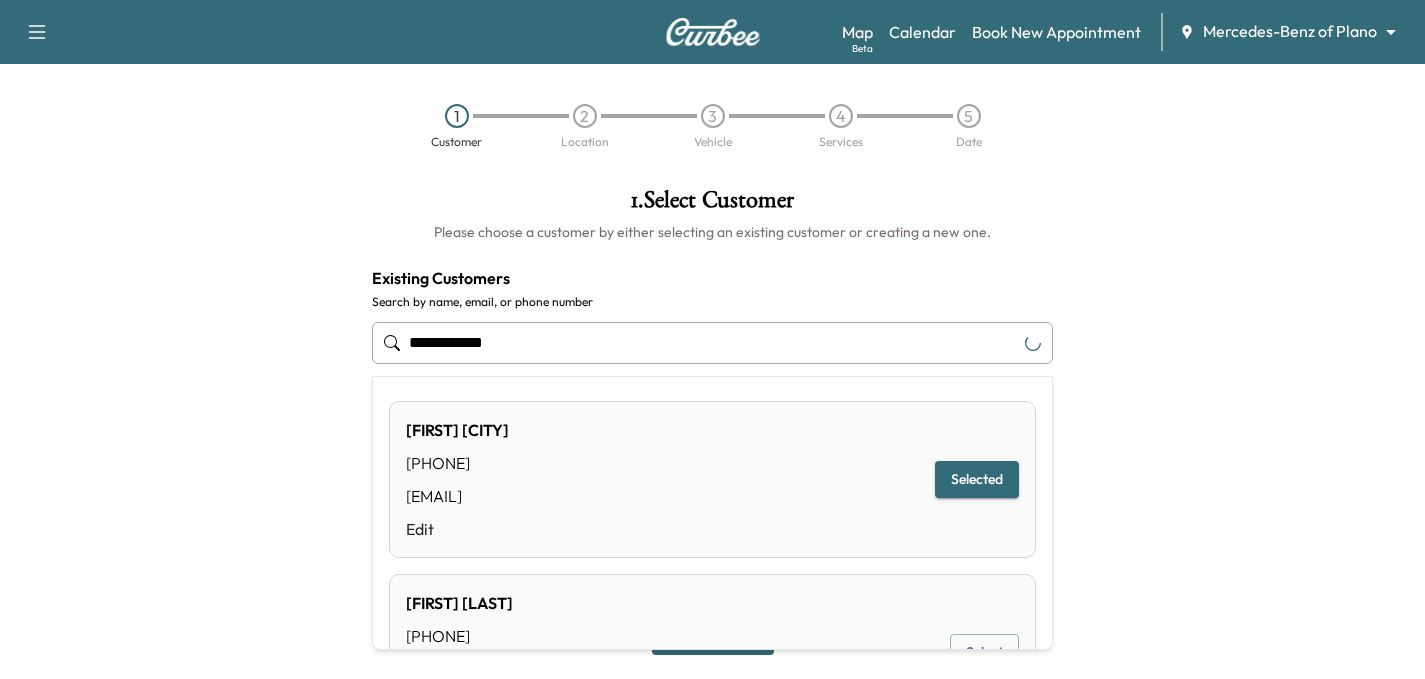 drag, startPoint x: 270, startPoint y: 342, endPoint x: -167, endPoint y: 342, distance: 437 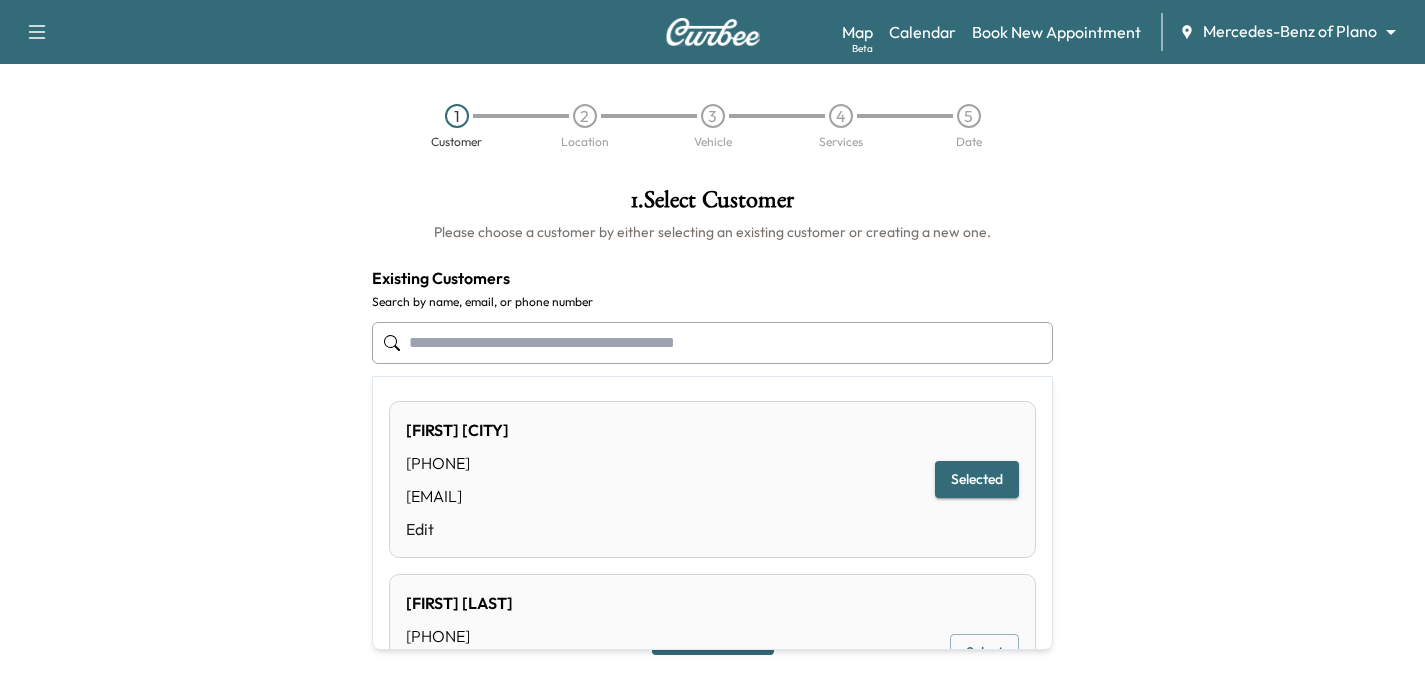type on "**********" 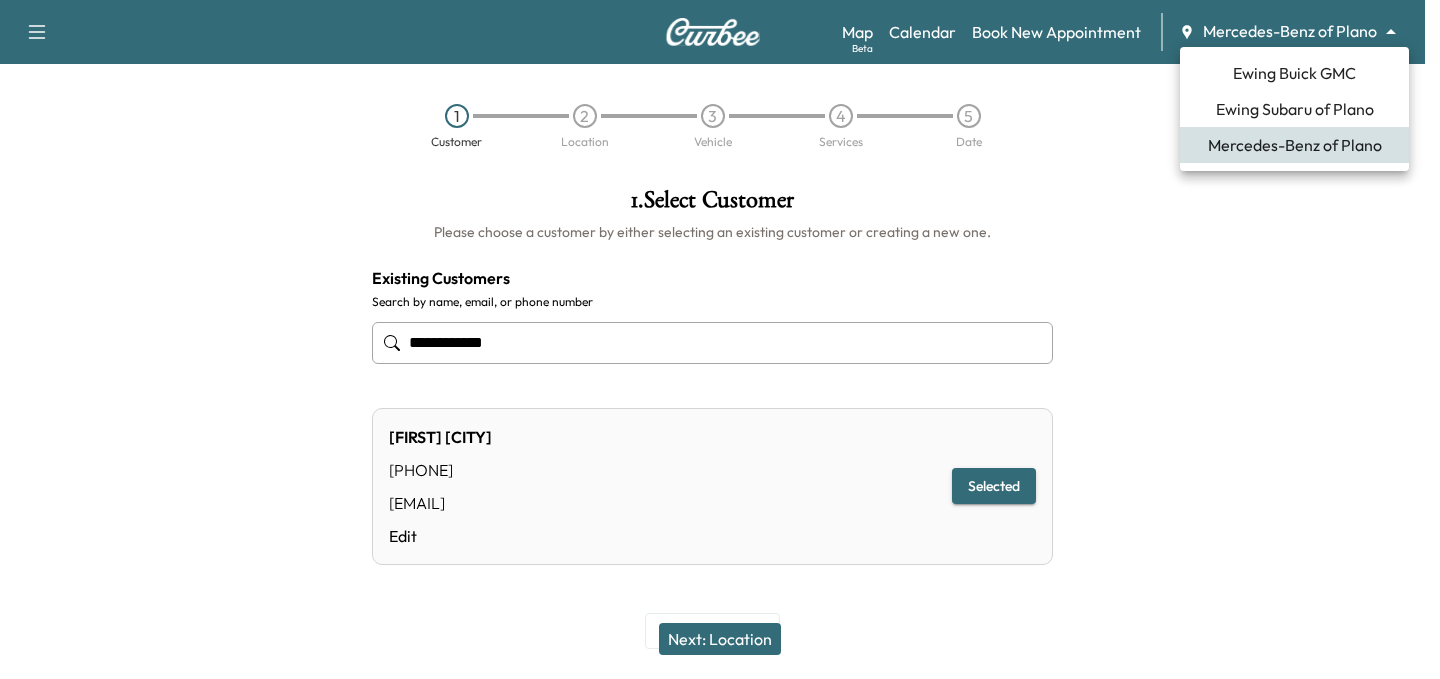 click on "**********" at bounding box center [720, 339] 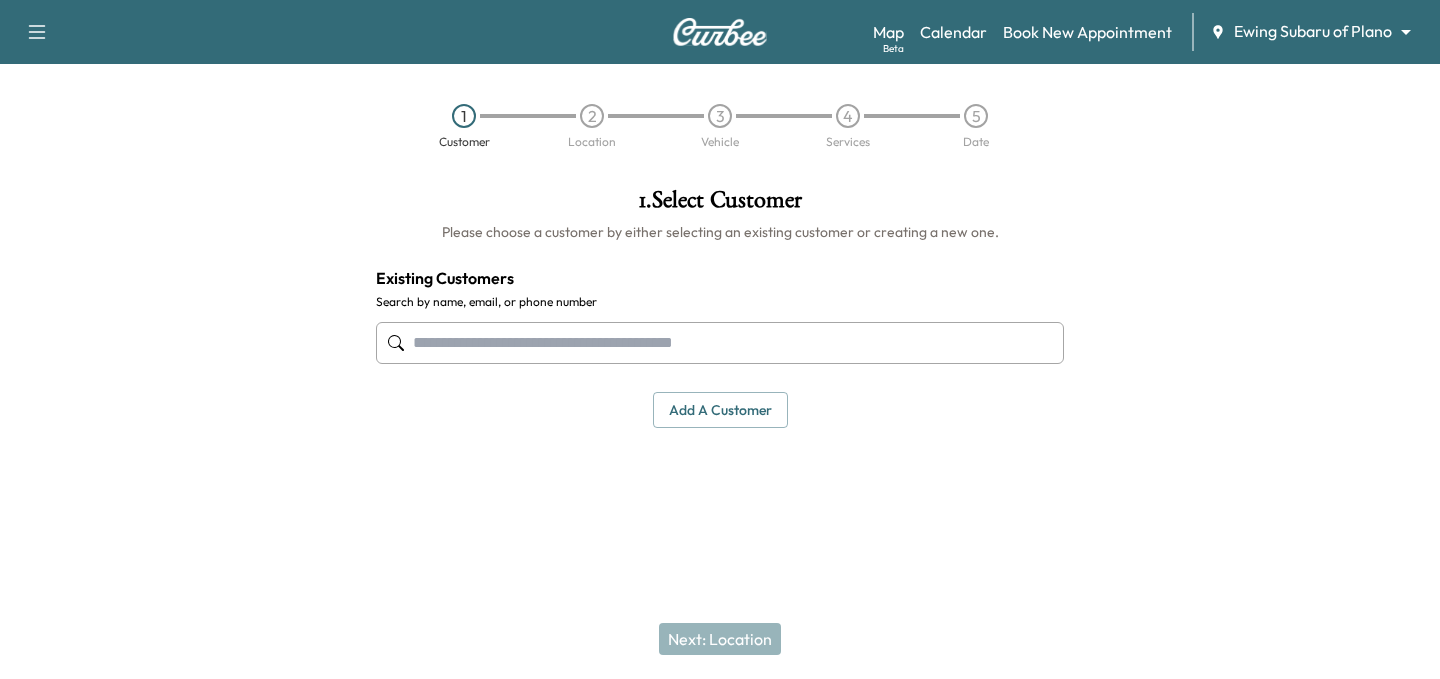 click at bounding box center [720, 343] 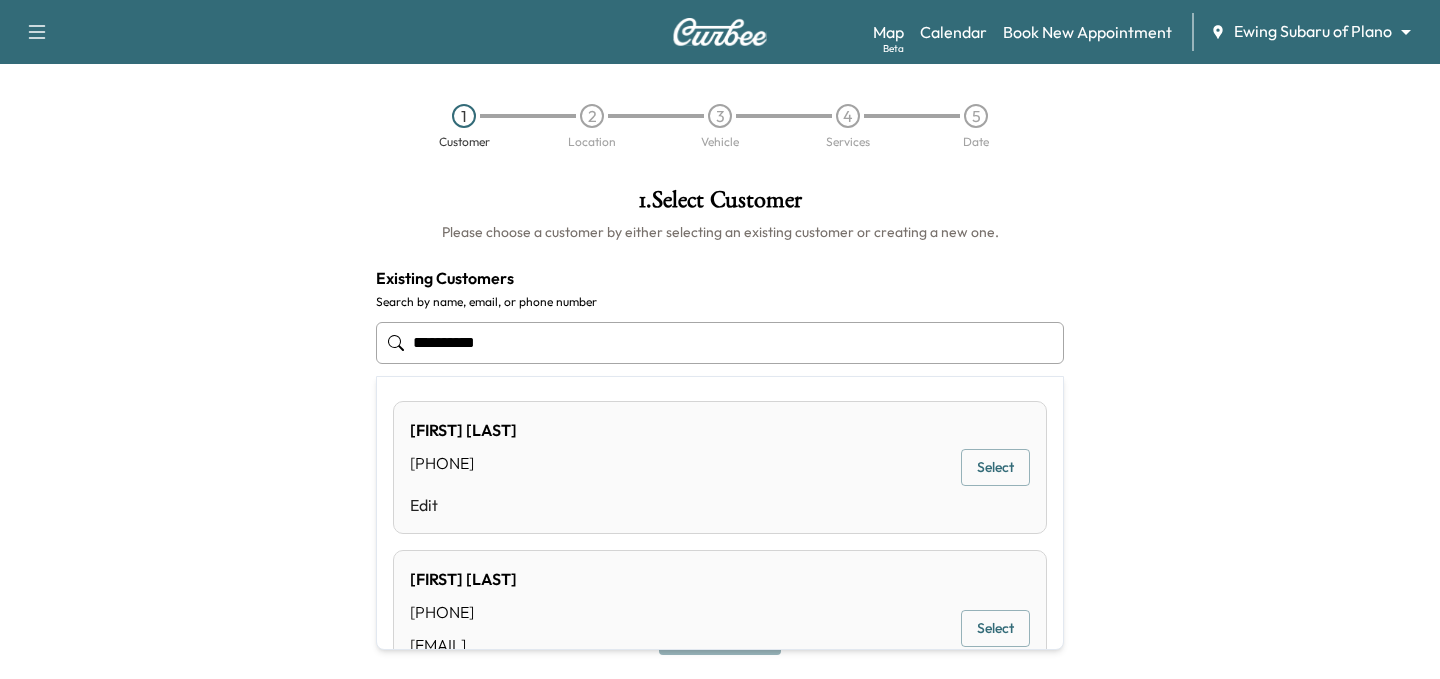 drag, startPoint x: 585, startPoint y: 339, endPoint x: 15, endPoint y: 374, distance: 571.07355 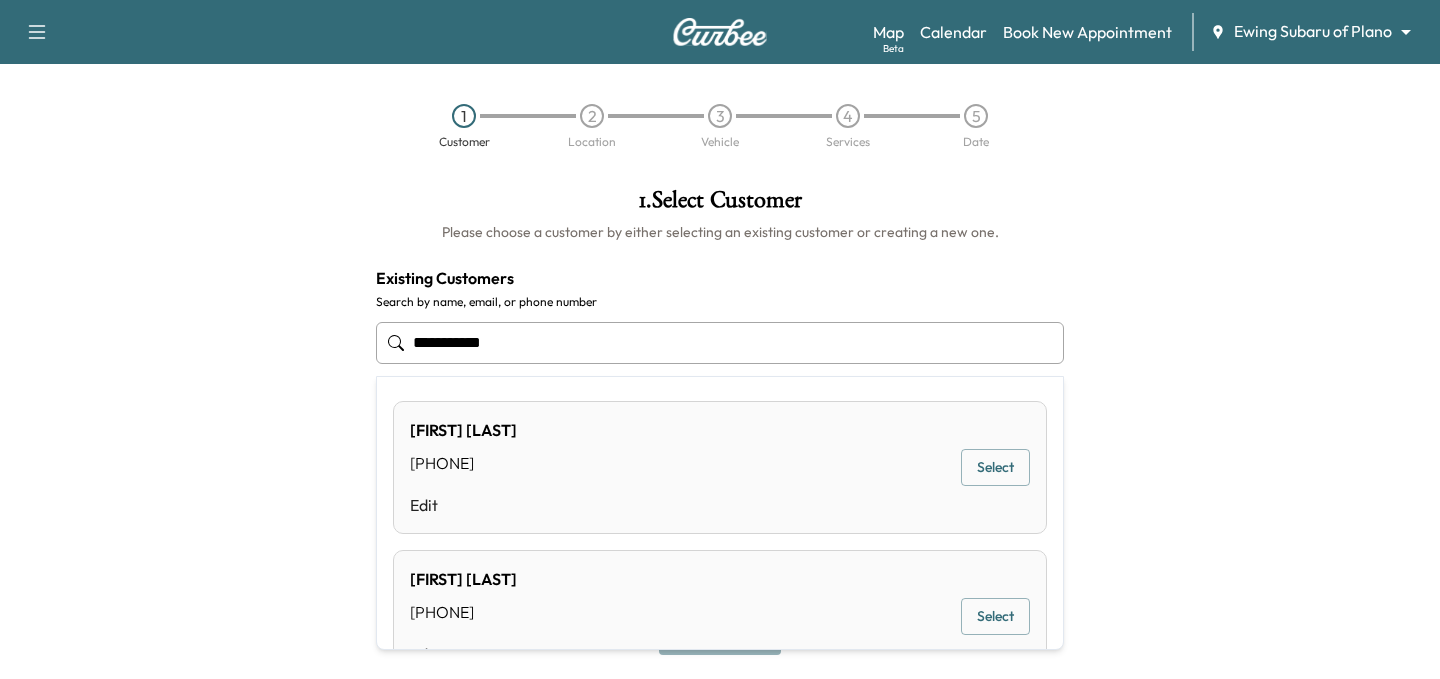 click on "Select" at bounding box center [995, 467] 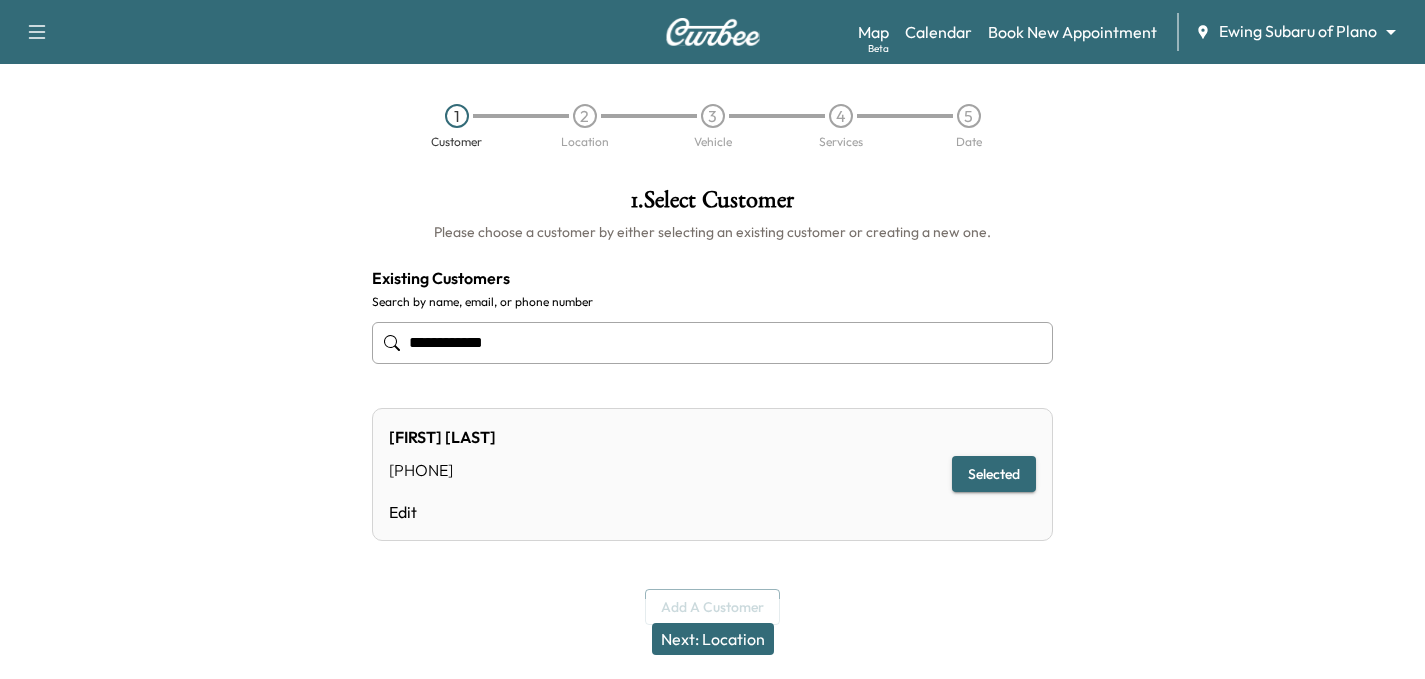type on "**********" 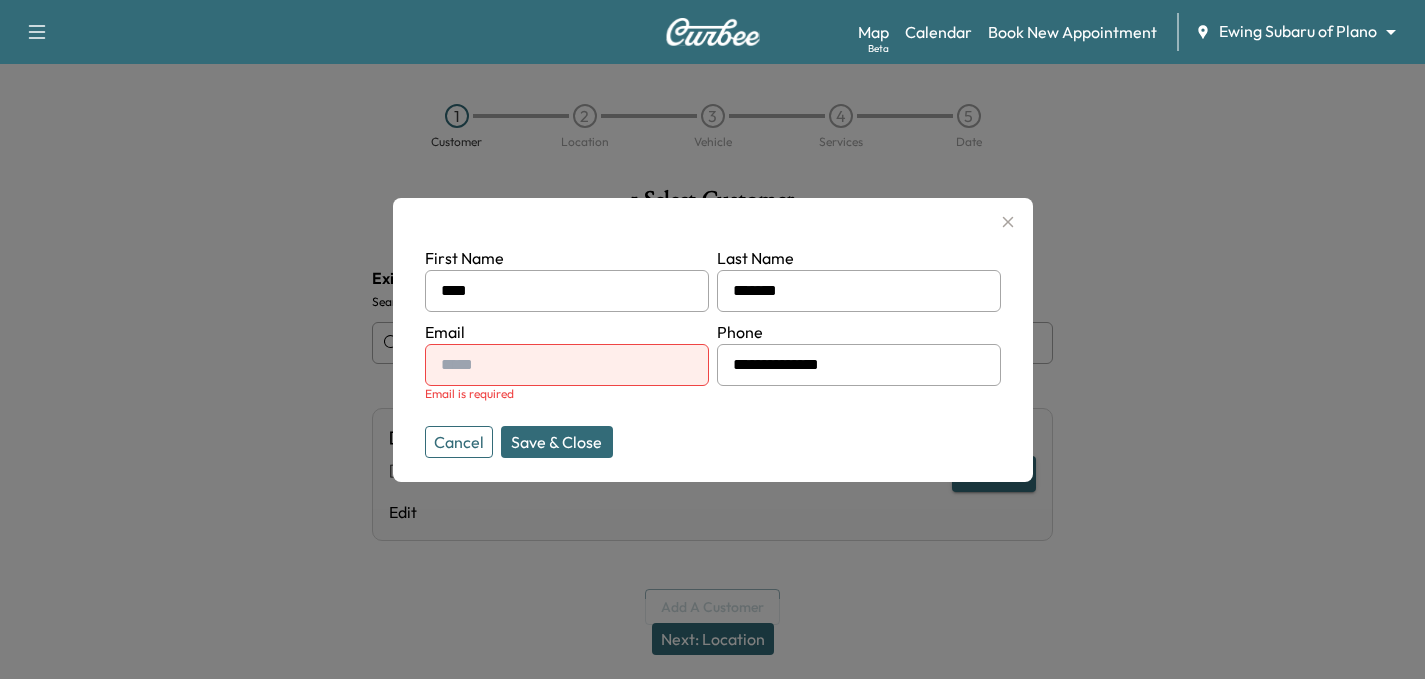 paste on "**********" 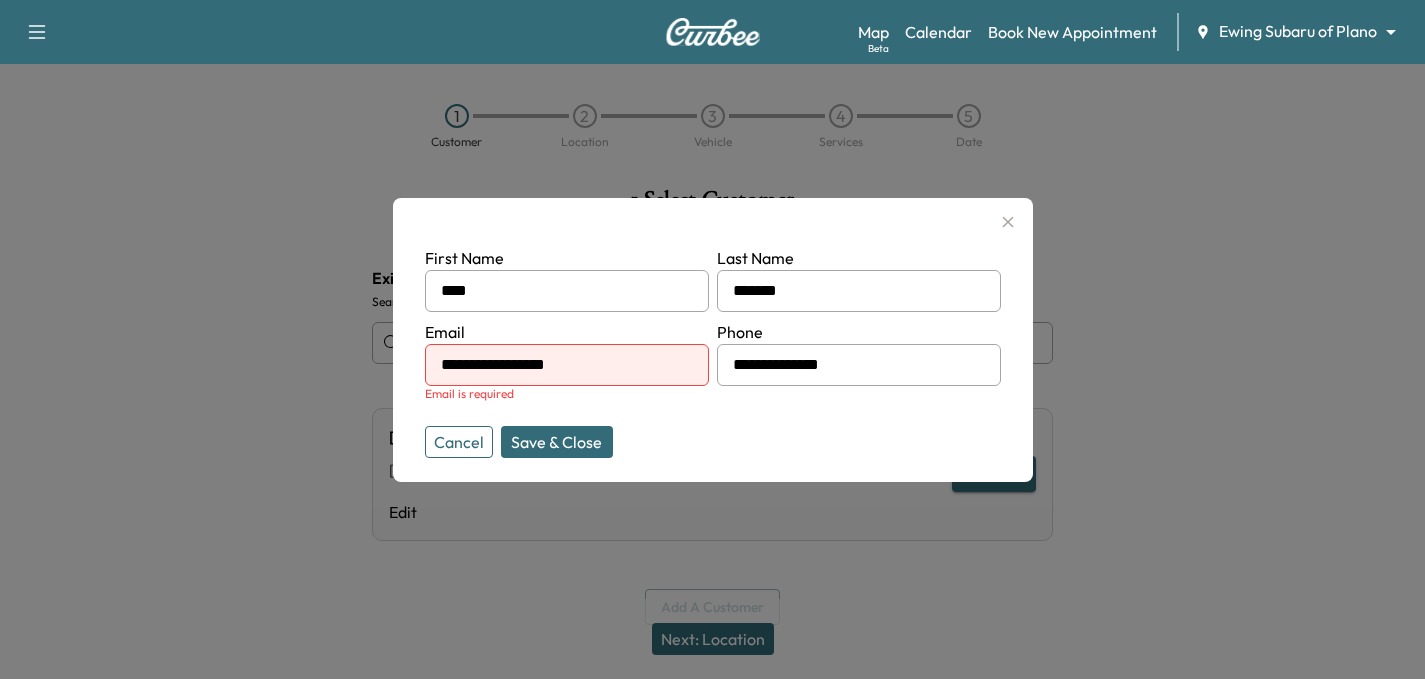 type on "**********" 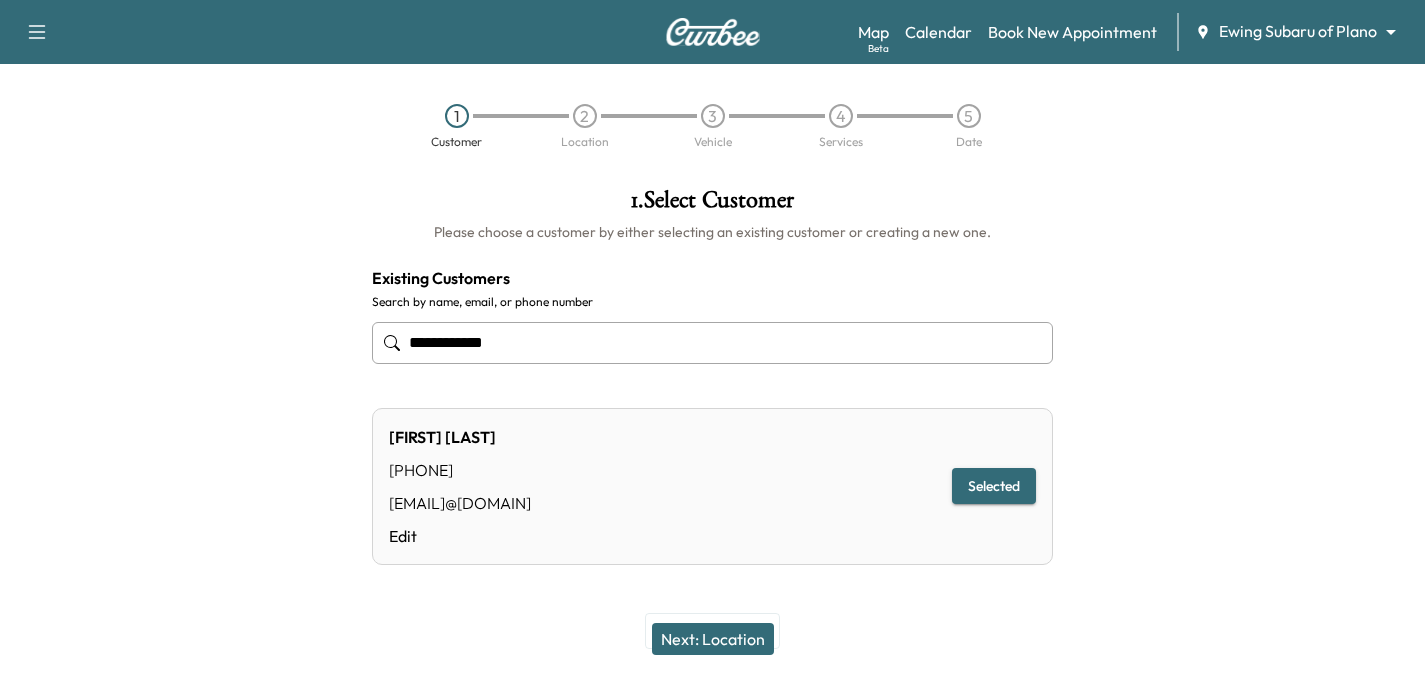scroll, scrollTop: 50, scrollLeft: 0, axis: vertical 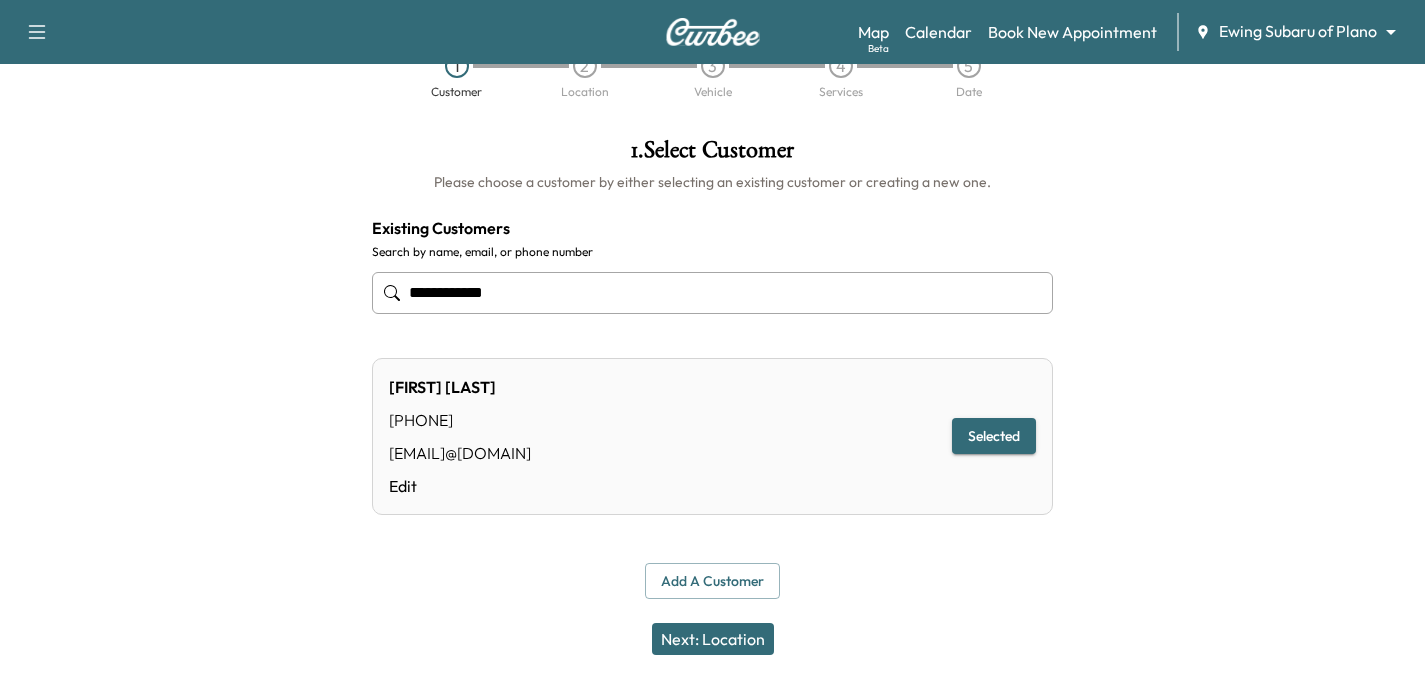 click on "Next: Location" at bounding box center [713, 639] 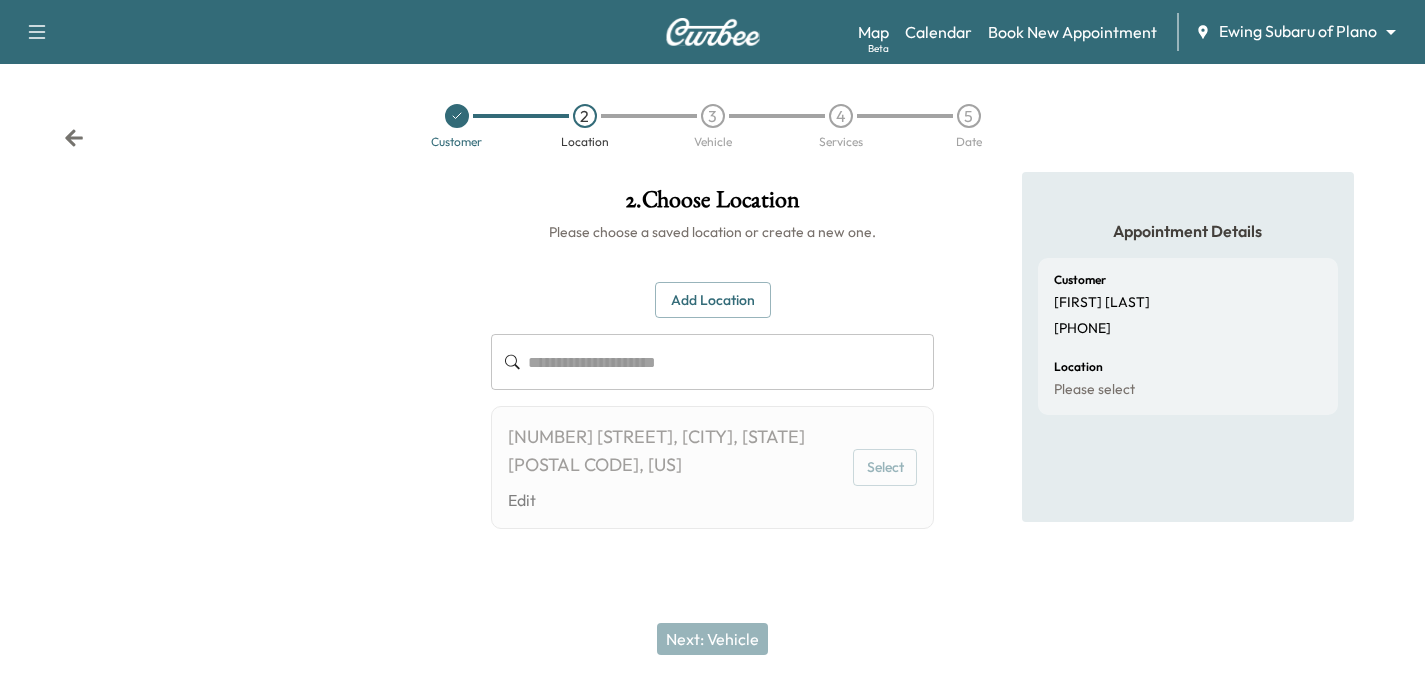 scroll, scrollTop: 0, scrollLeft: 0, axis: both 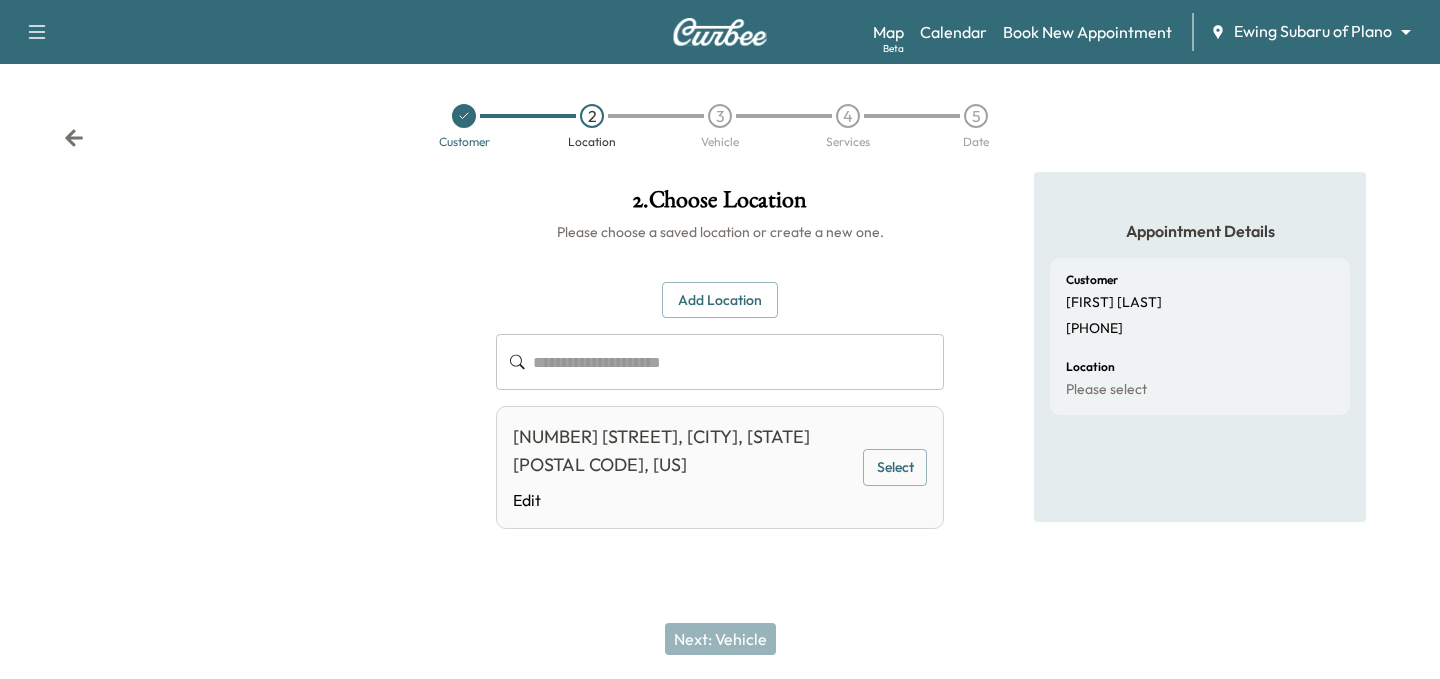 click on "Customer 2 Location 3 Vehicle 4 Services 5 Date" at bounding box center [720, 118] 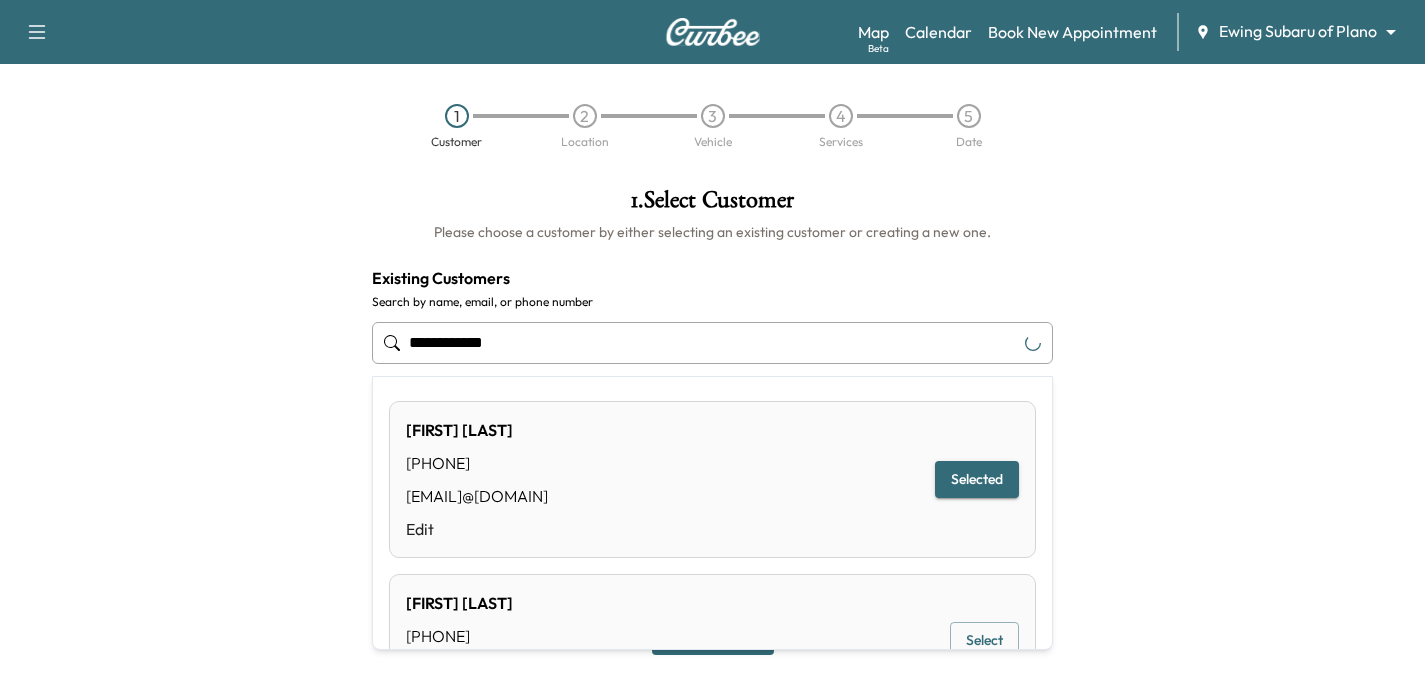 drag, startPoint x: 568, startPoint y: 337, endPoint x: 132, endPoint y: 362, distance: 436.71616 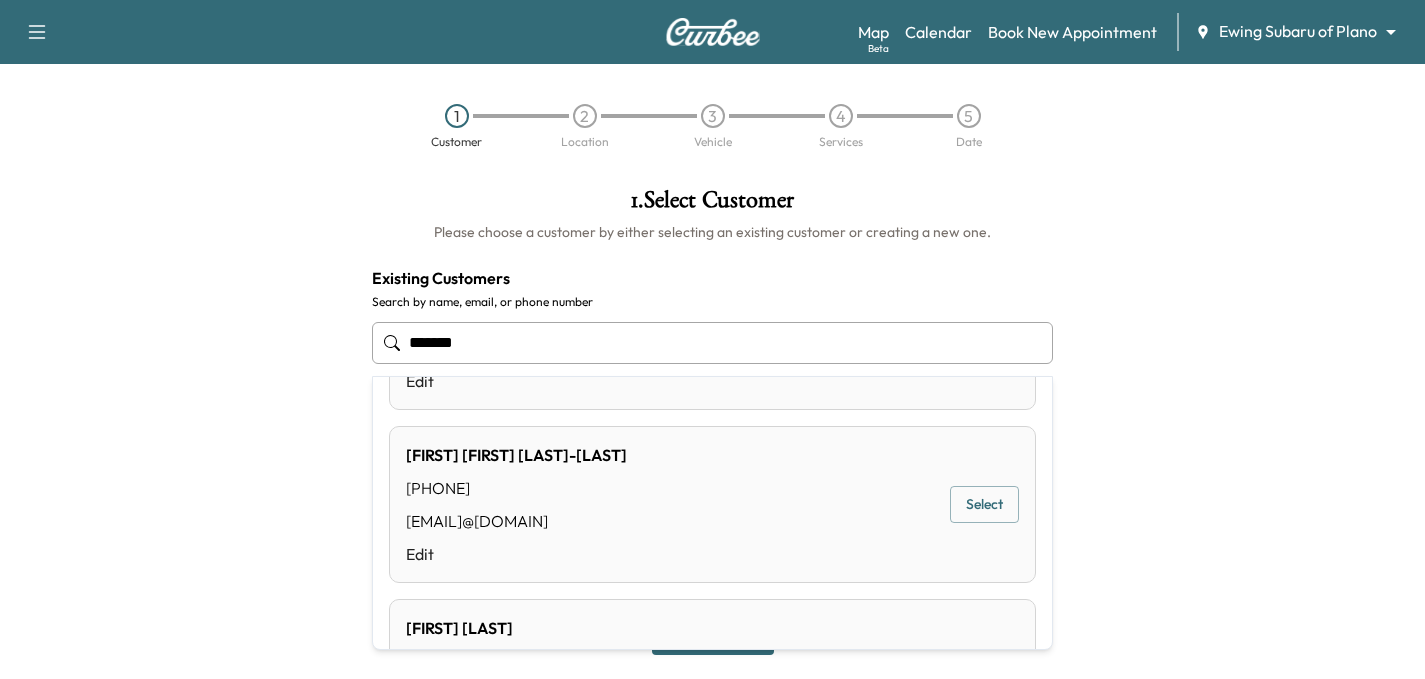 scroll, scrollTop: 500, scrollLeft: 0, axis: vertical 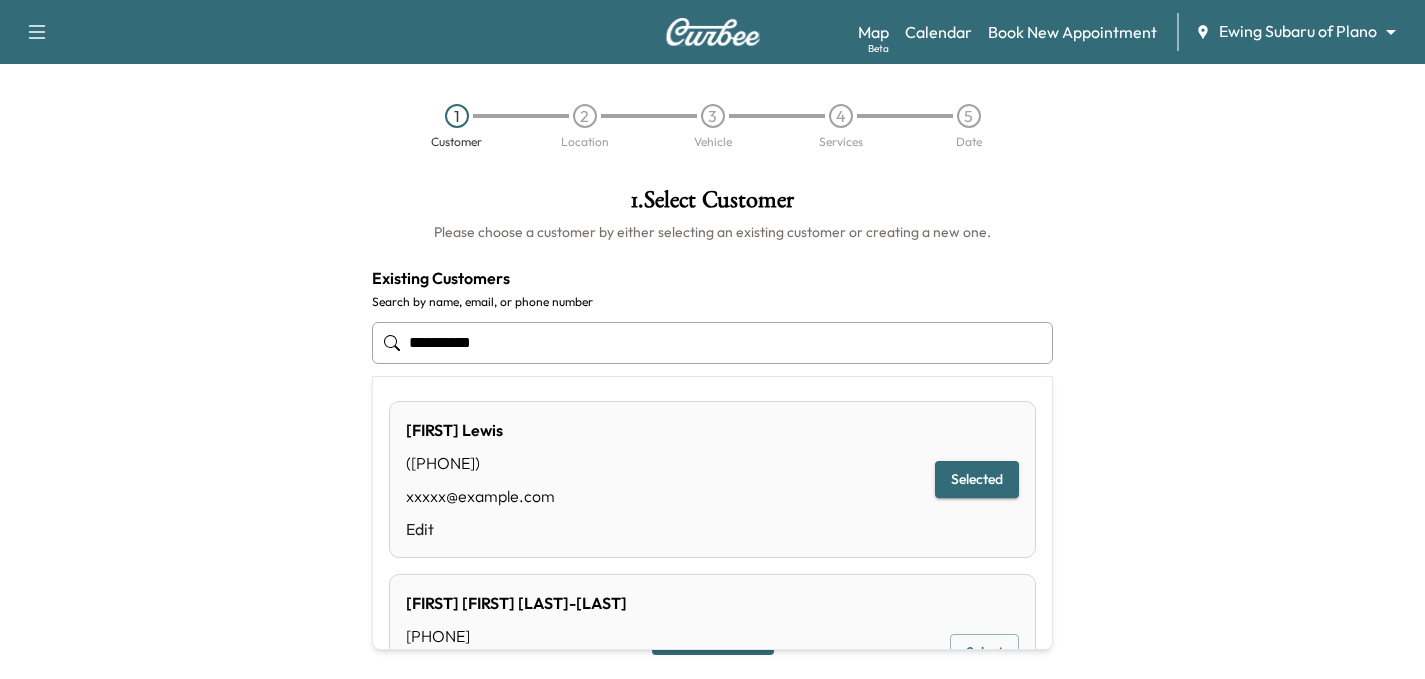drag, startPoint x: 511, startPoint y: 337, endPoint x: 296, endPoint y: 350, distance: 215.39267 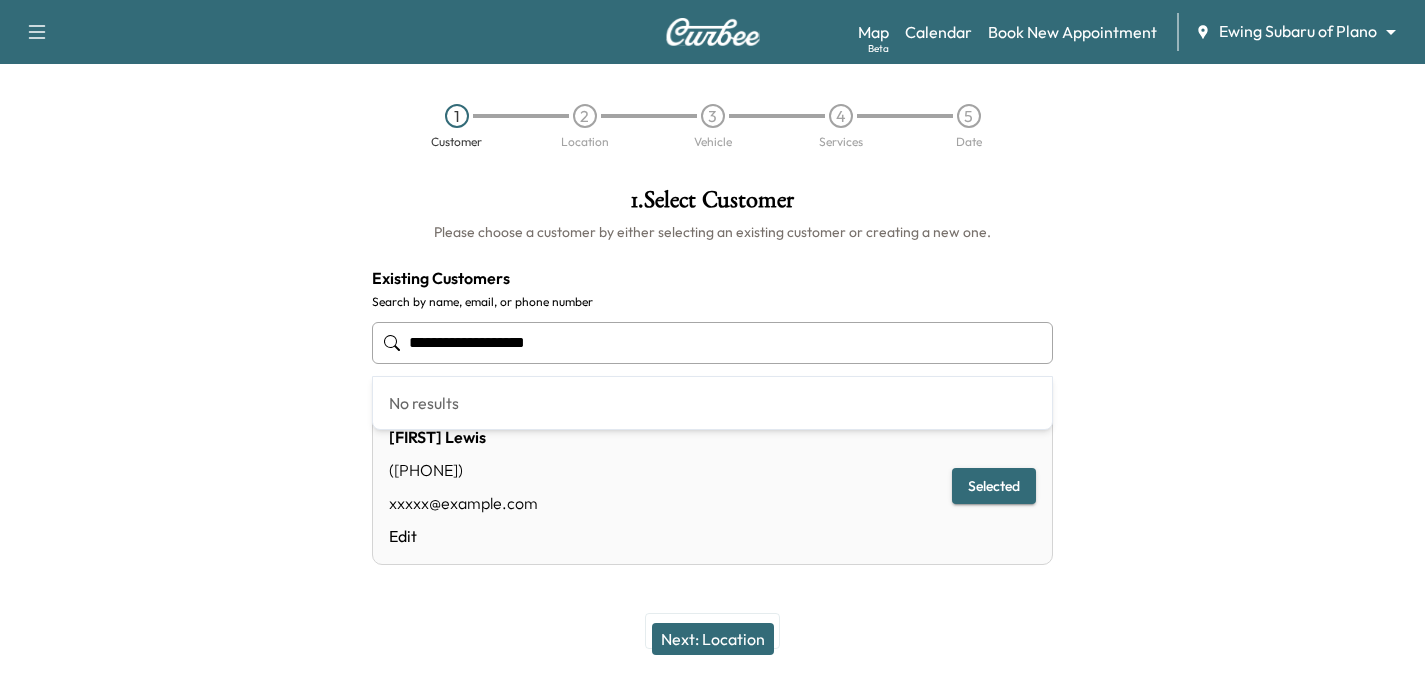 type on "**********" 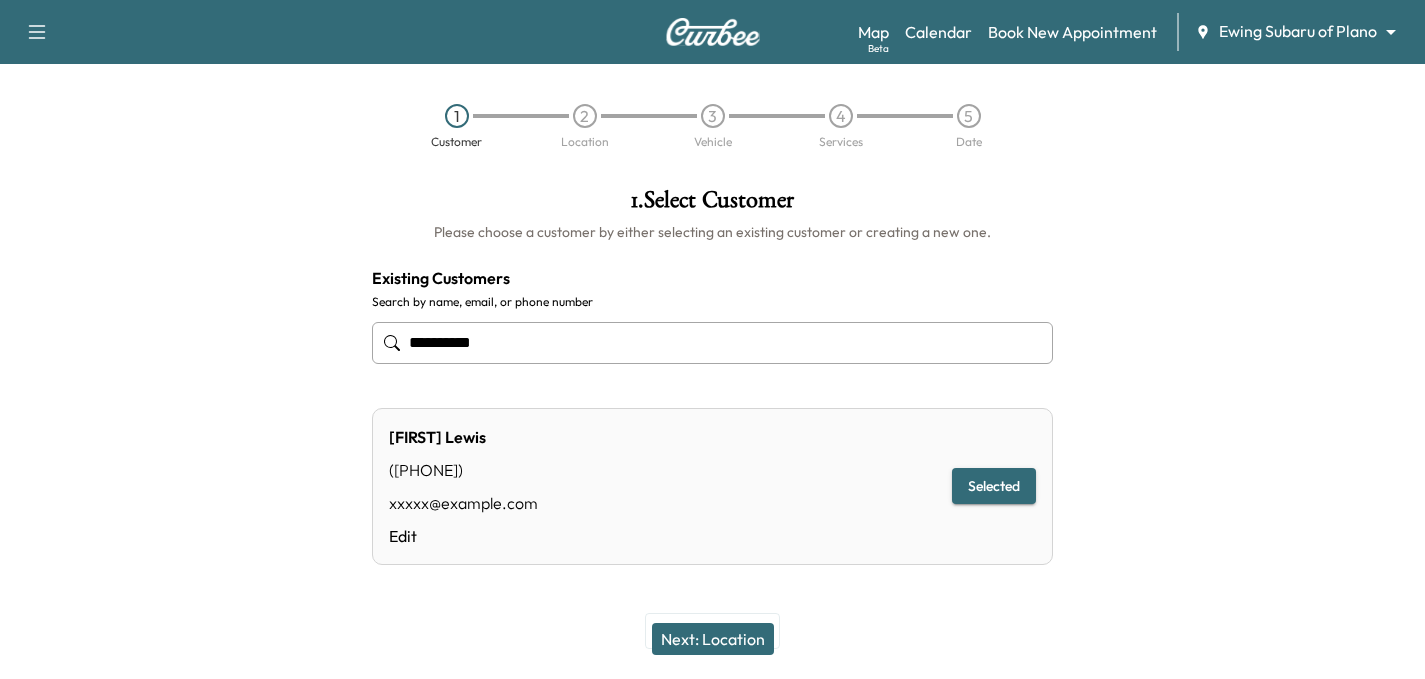 click at bounding box center (178, 418) 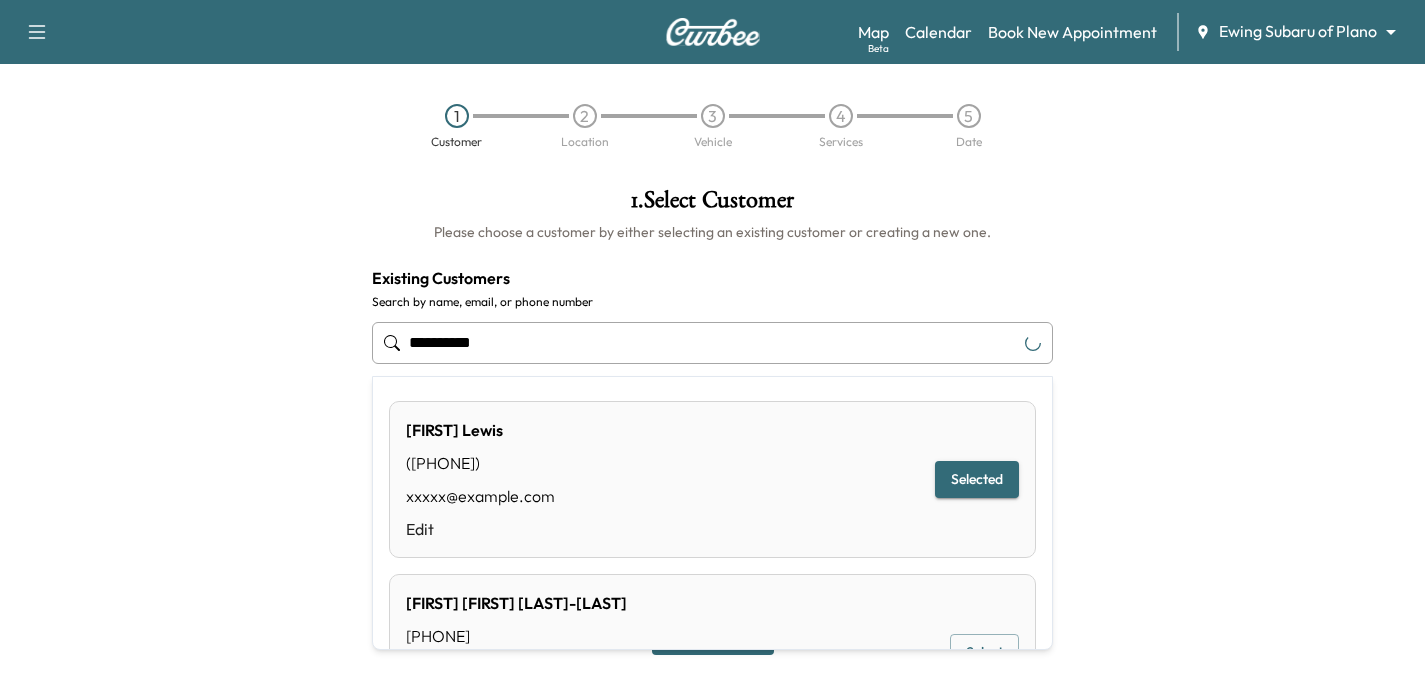 drag, startPoint x: 374, startPoint y: 353, endPoint x: 142, endPoint y: 354, distance: 232.00215 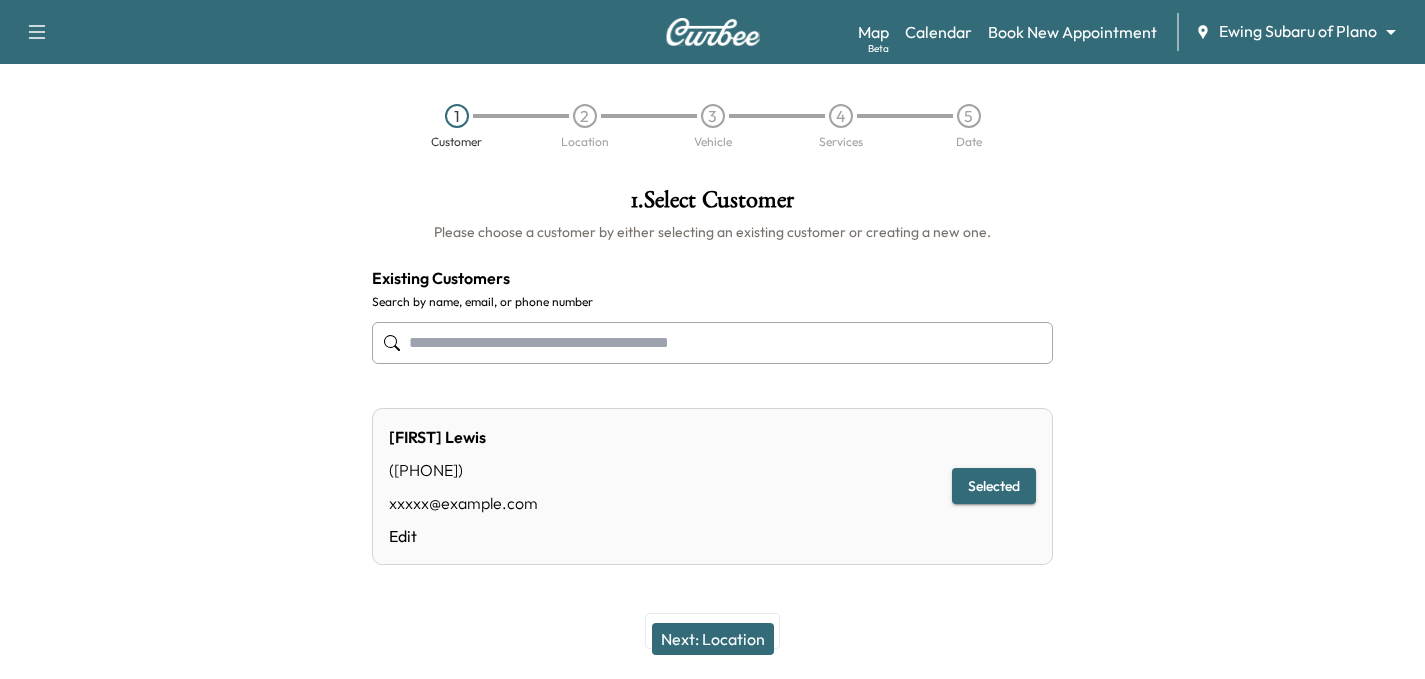 type on "**********" 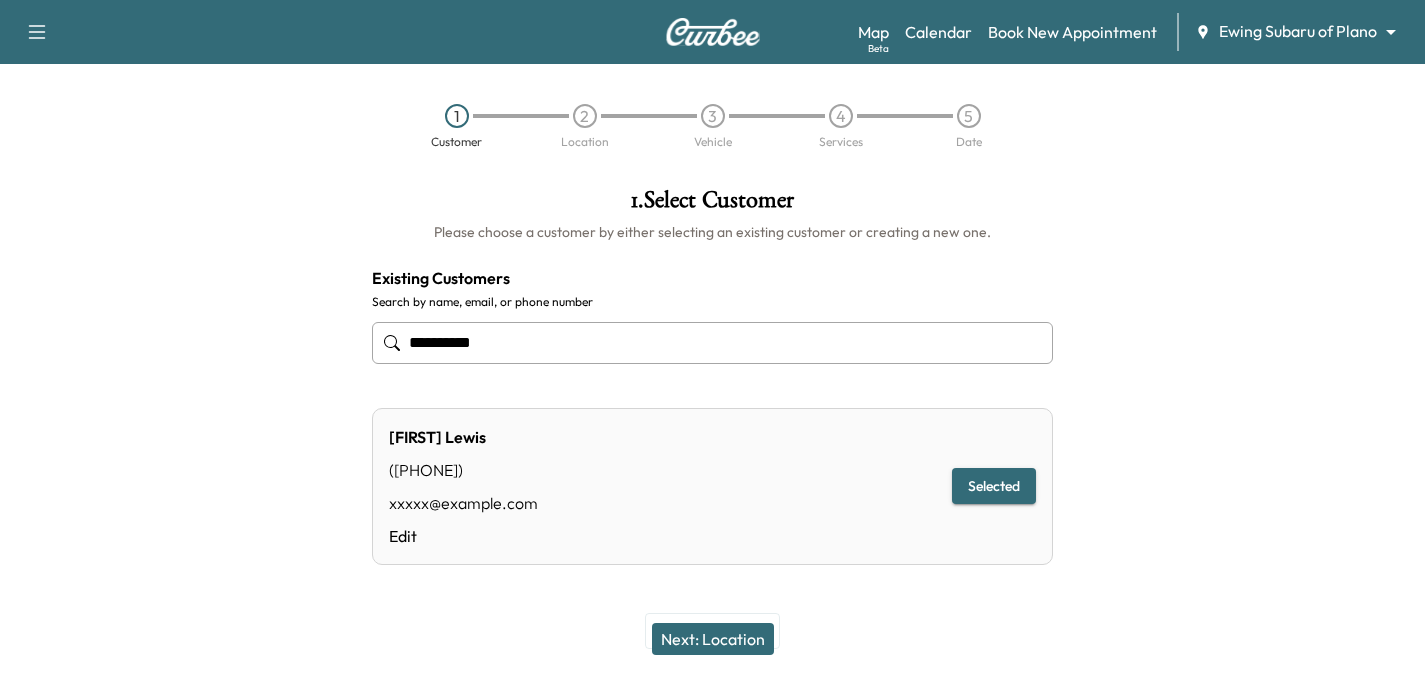 click at bounding box center (178, 418) 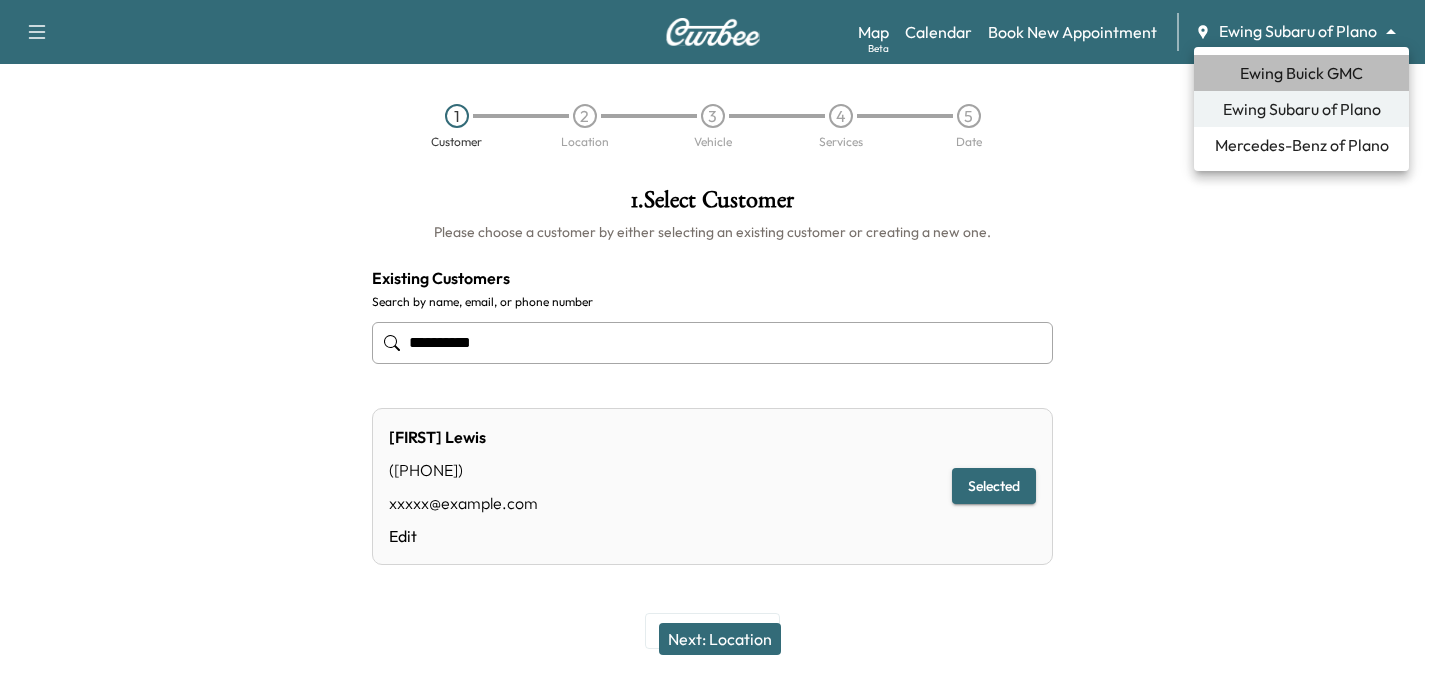 click on "Ewing Buick GMC" at bounding box center (1301, 73) 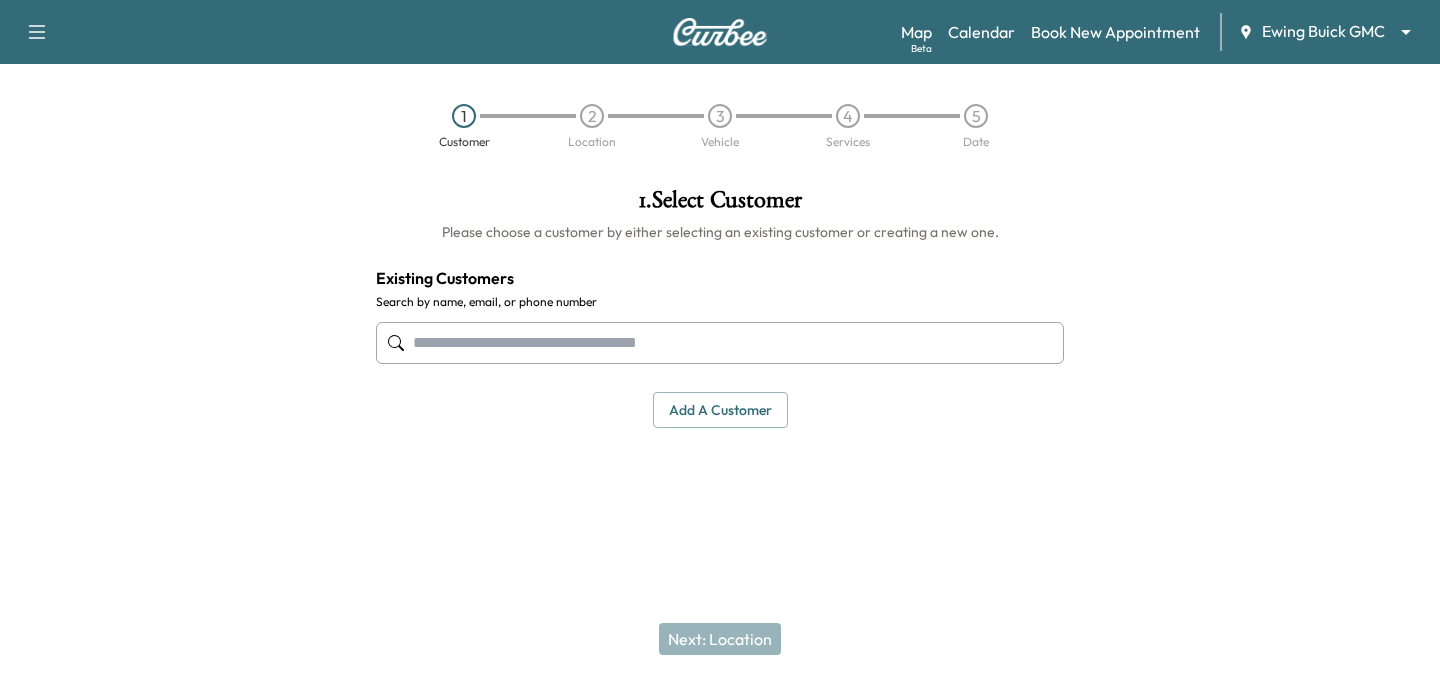 click on "Support Log Out Map Beta Calendar Book New Appointment Ewing Buick GMC ******** ​ 1 Customer 2 Location 3 Vehicle 4 Services 5 Date 1 .  Select Customer Please choose a customer by either selecting an existing customer or creating a new one. Existing Customers Search by name, email, or phone number Add a customer add a customer Customer Details Cancel Save & Close Next: Location" at bounding box center [720, 339] 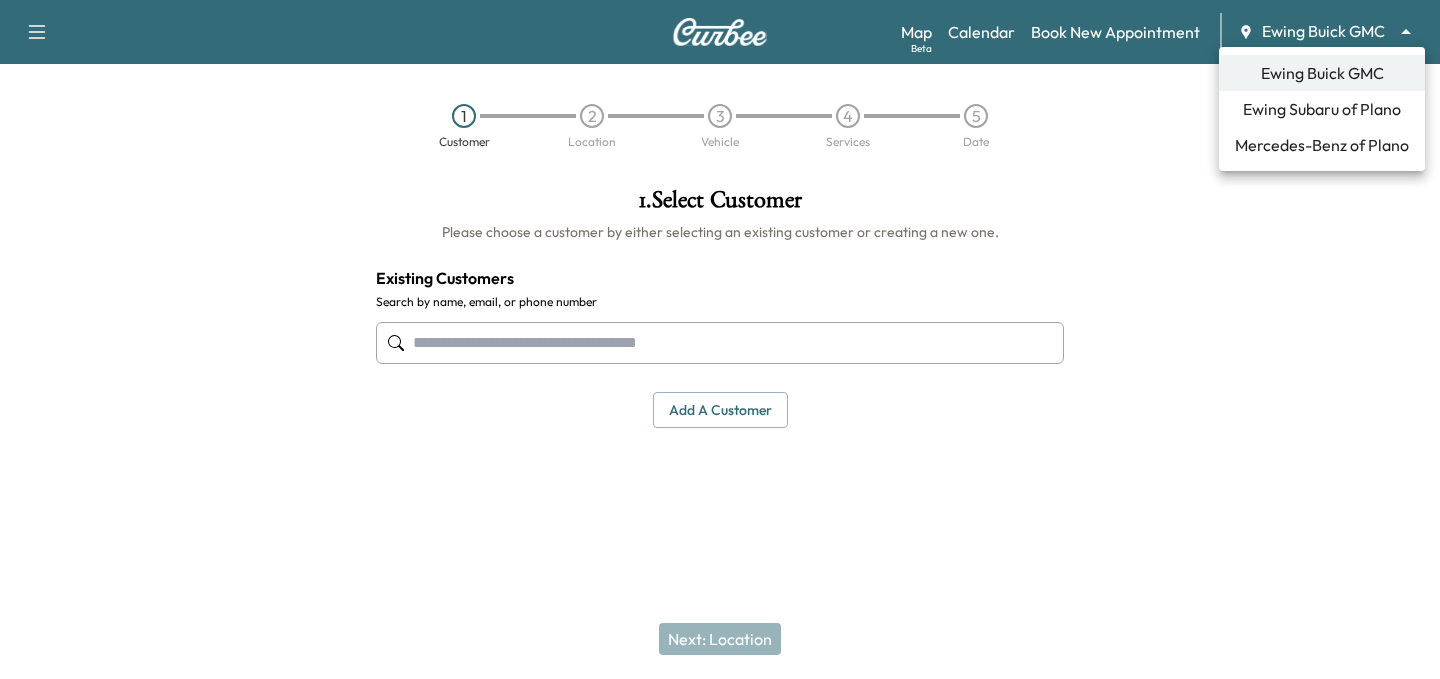 click on "Ewing Subaru of Plano" at bounding box center (1322, 109) 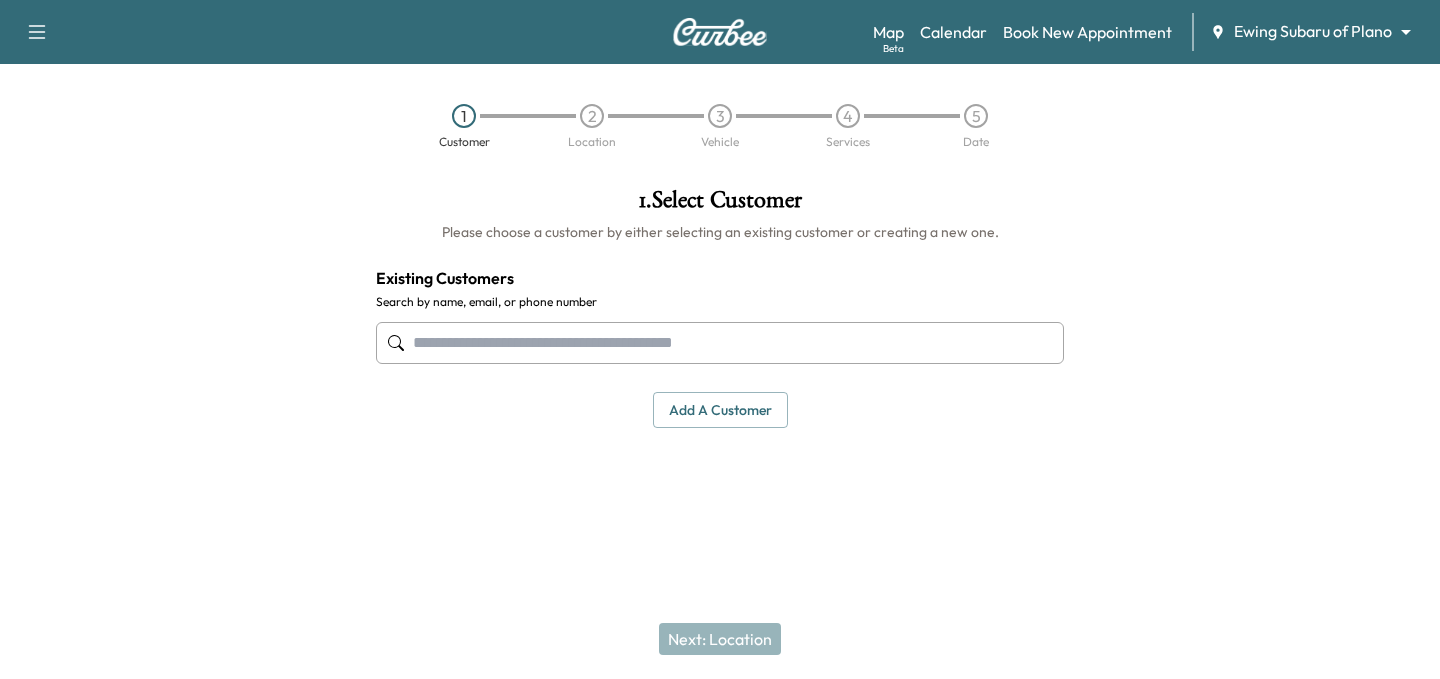 click at bounding box center (720, 343) 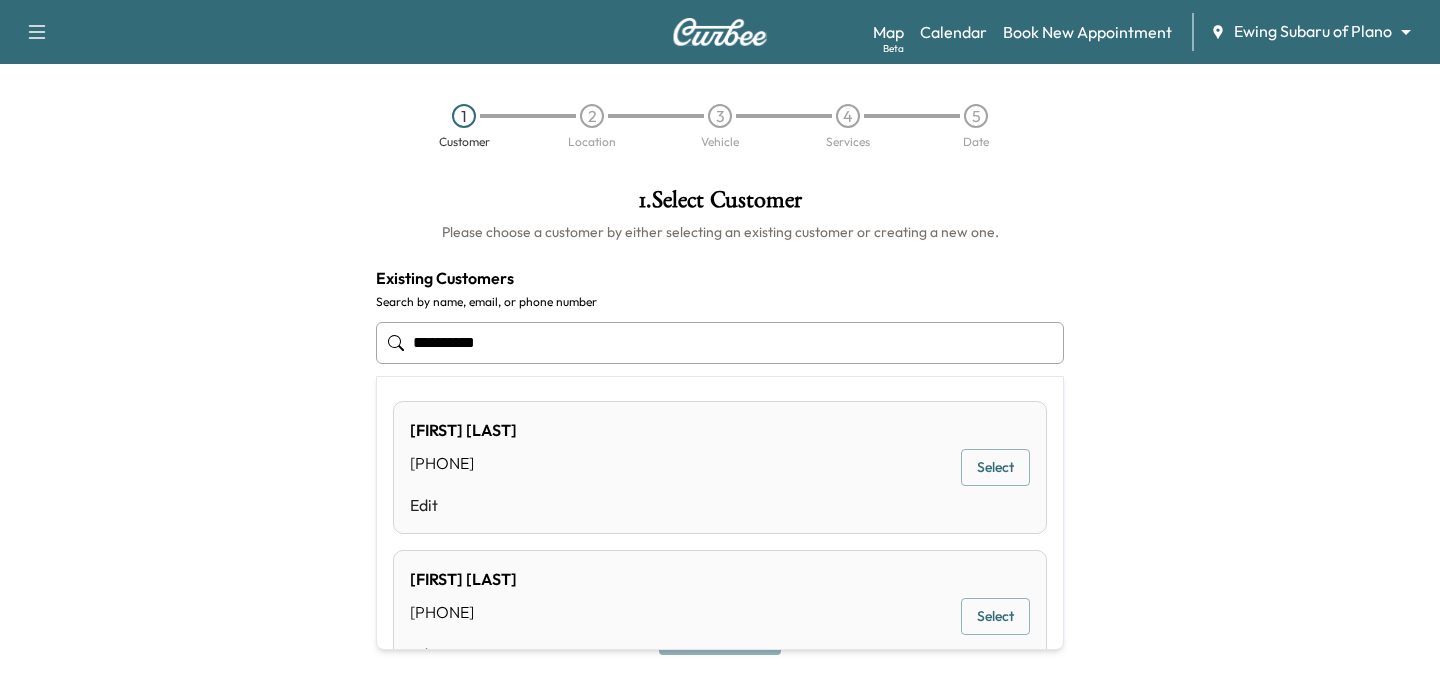 type on "**********" 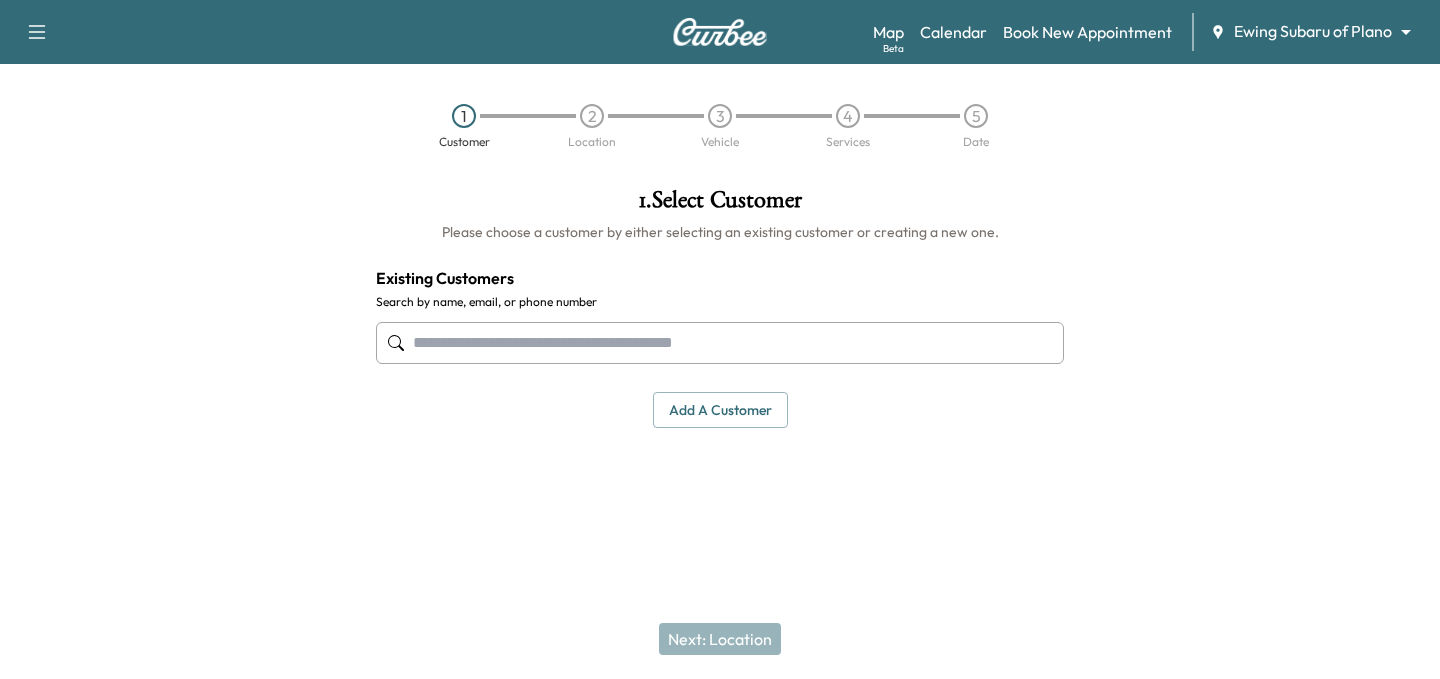 click at bounding box center (1260, 342) 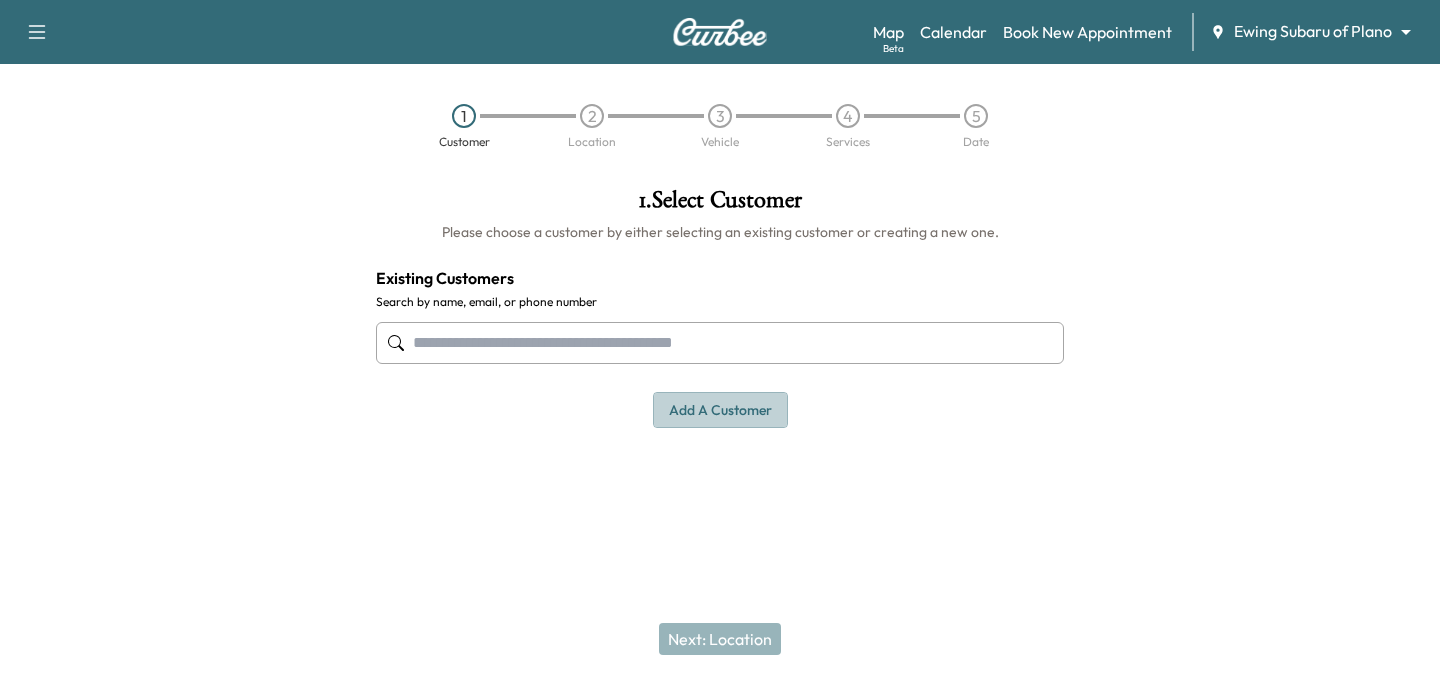 click on "Add a customer" at bounding box center [720, 410] 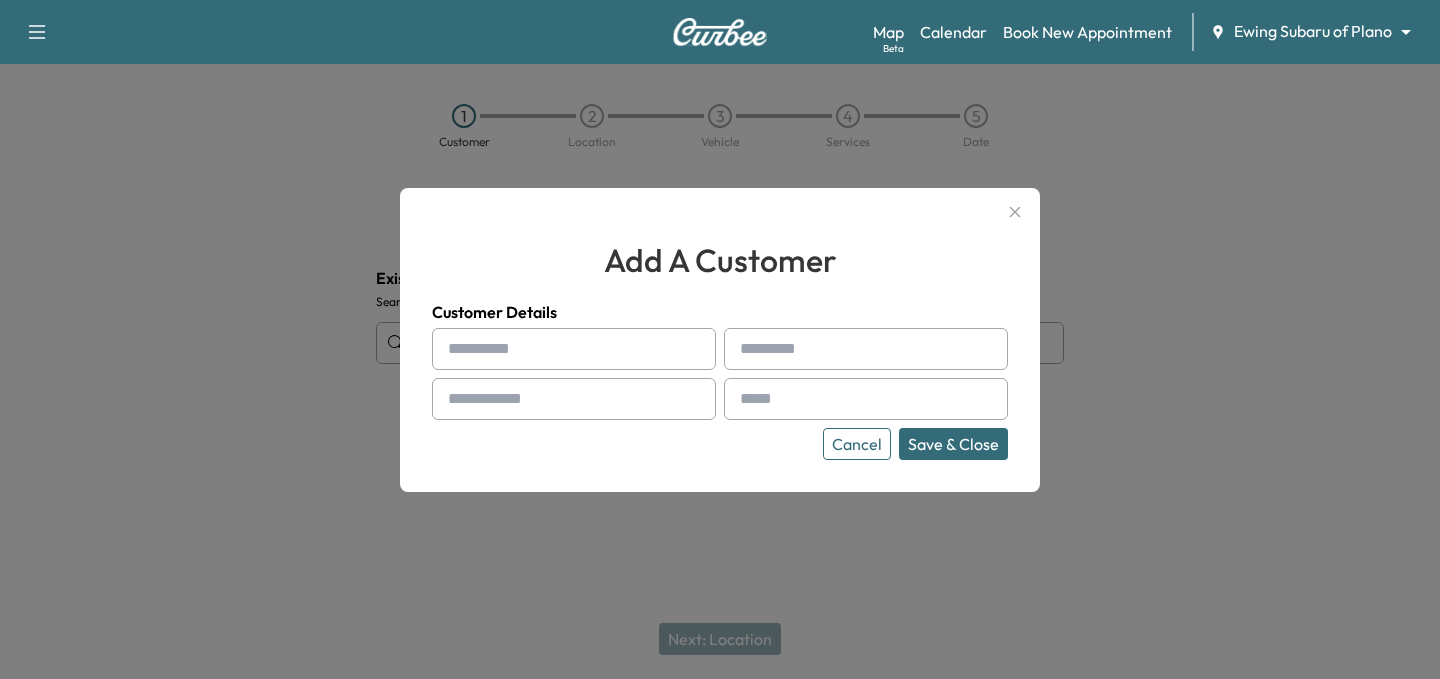 click at bounding box center (574, 349) 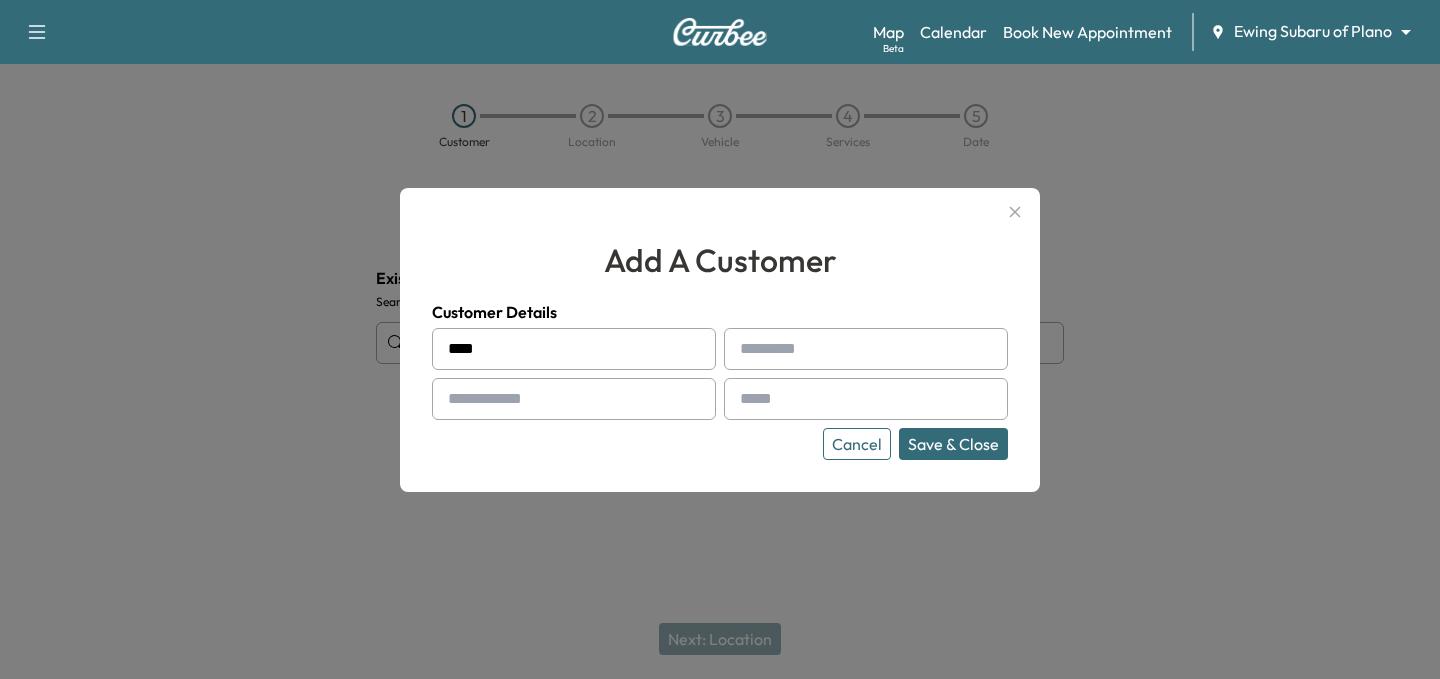 type on "****" 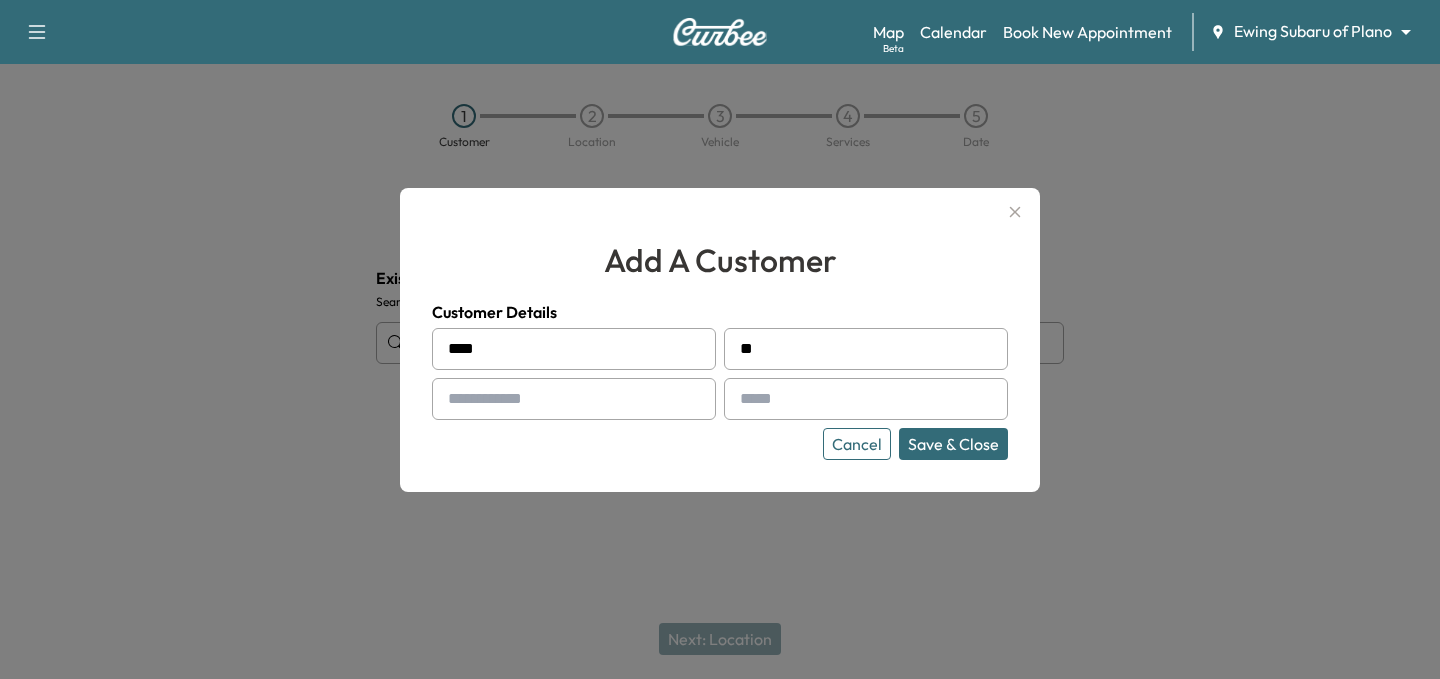 type on "**" 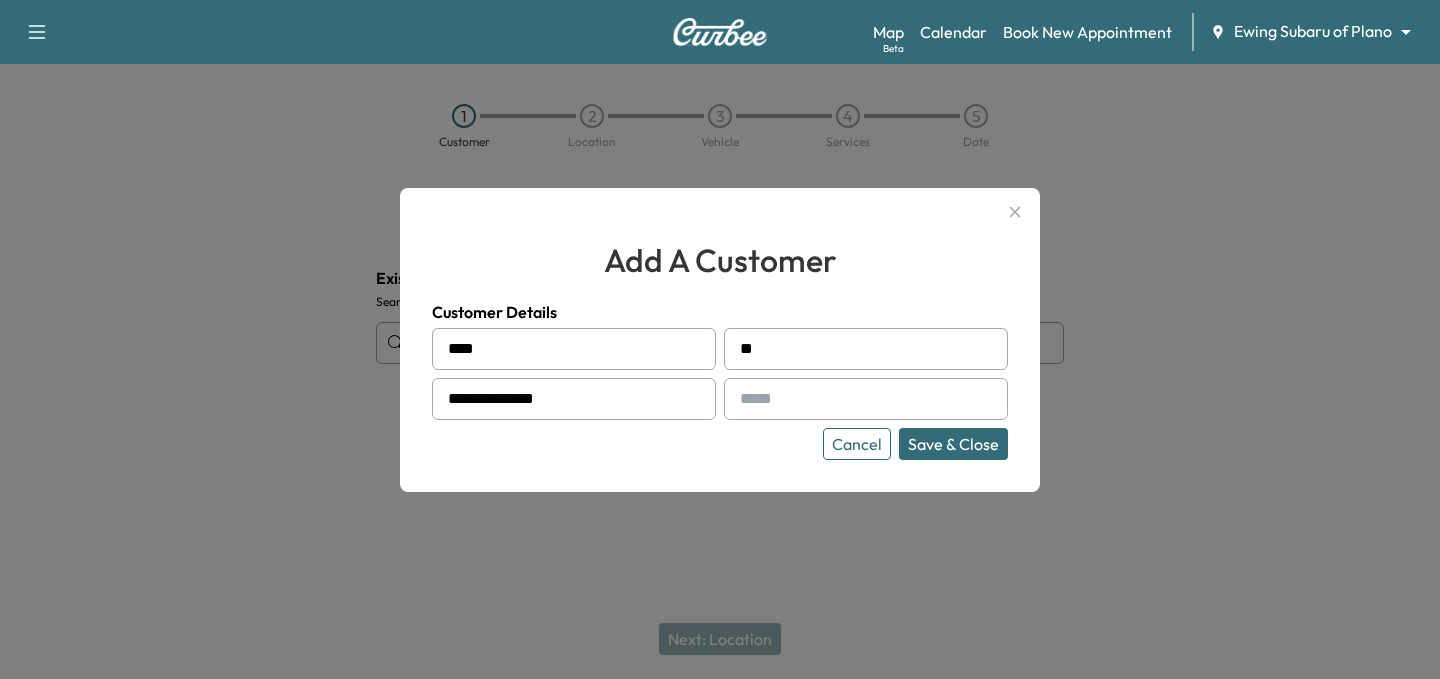 type on "**********" 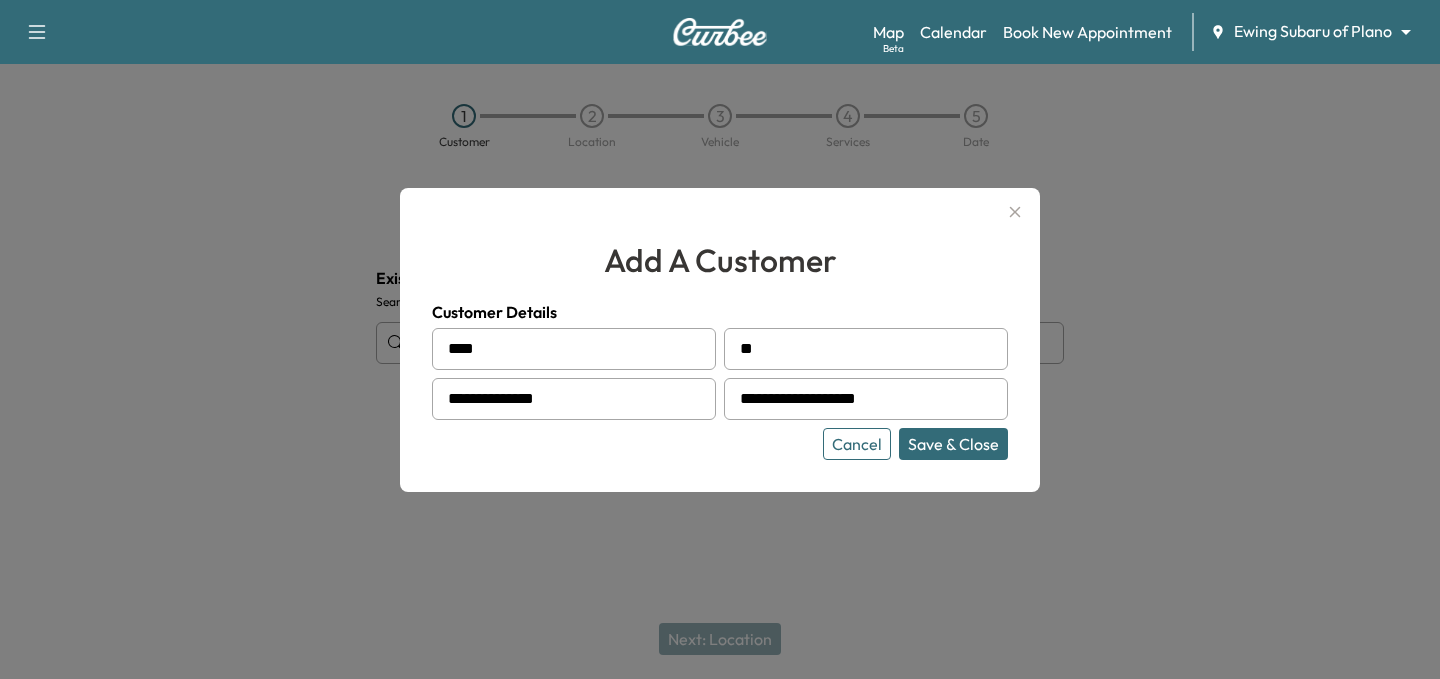 type on "**********" 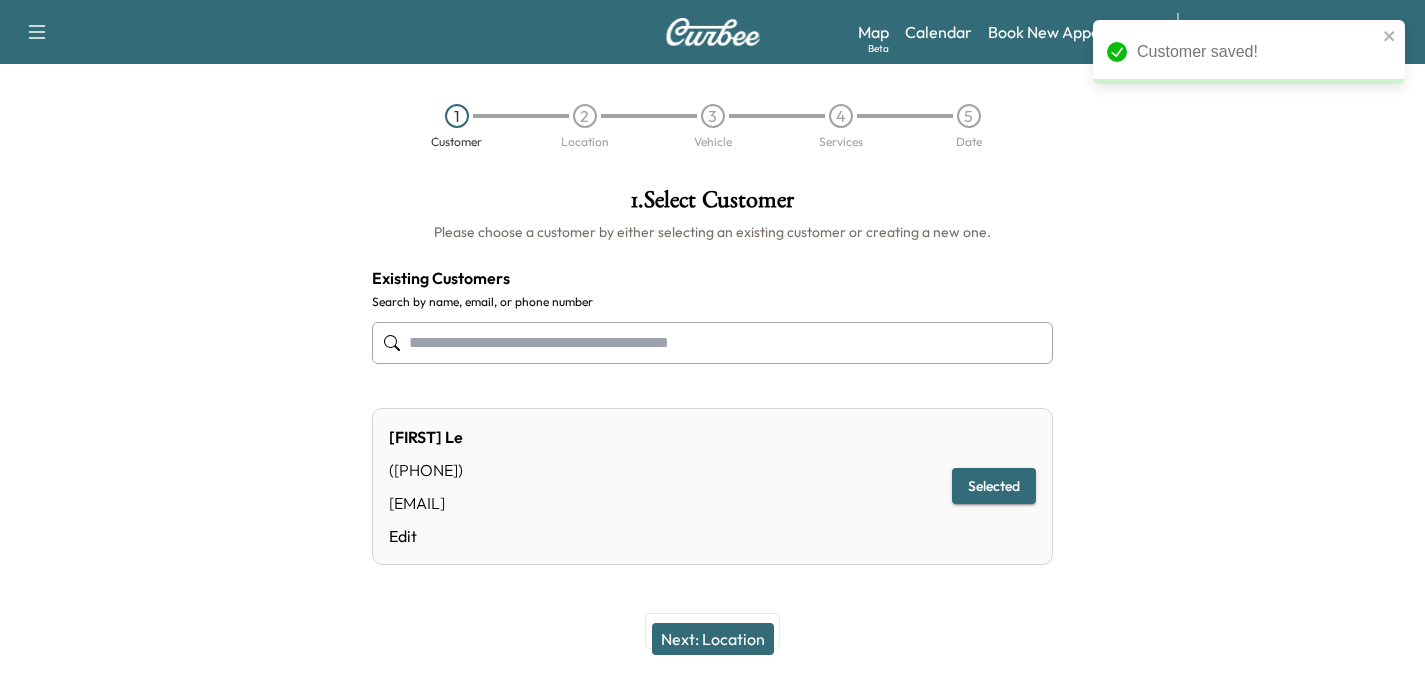 click on "Next: Location" at bounding box center (713, 639) 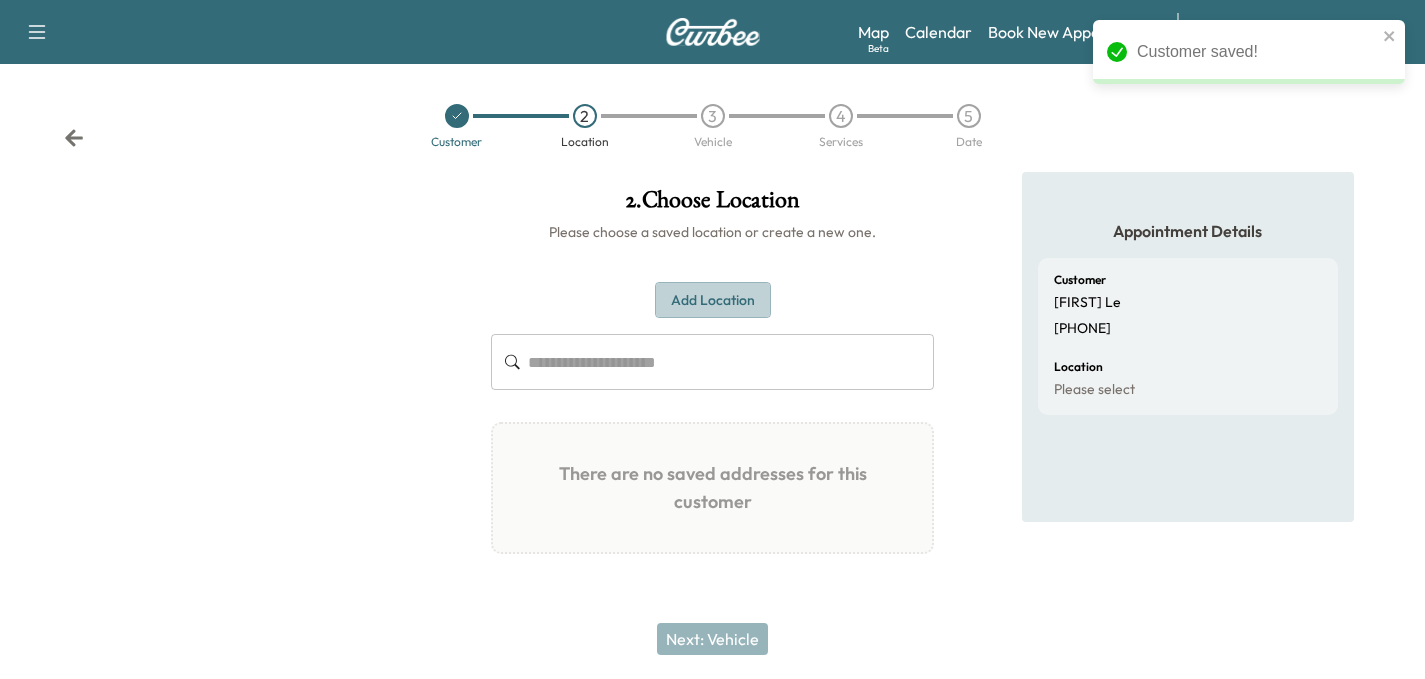 click on "Add Location" at bounding box center [713, 300] 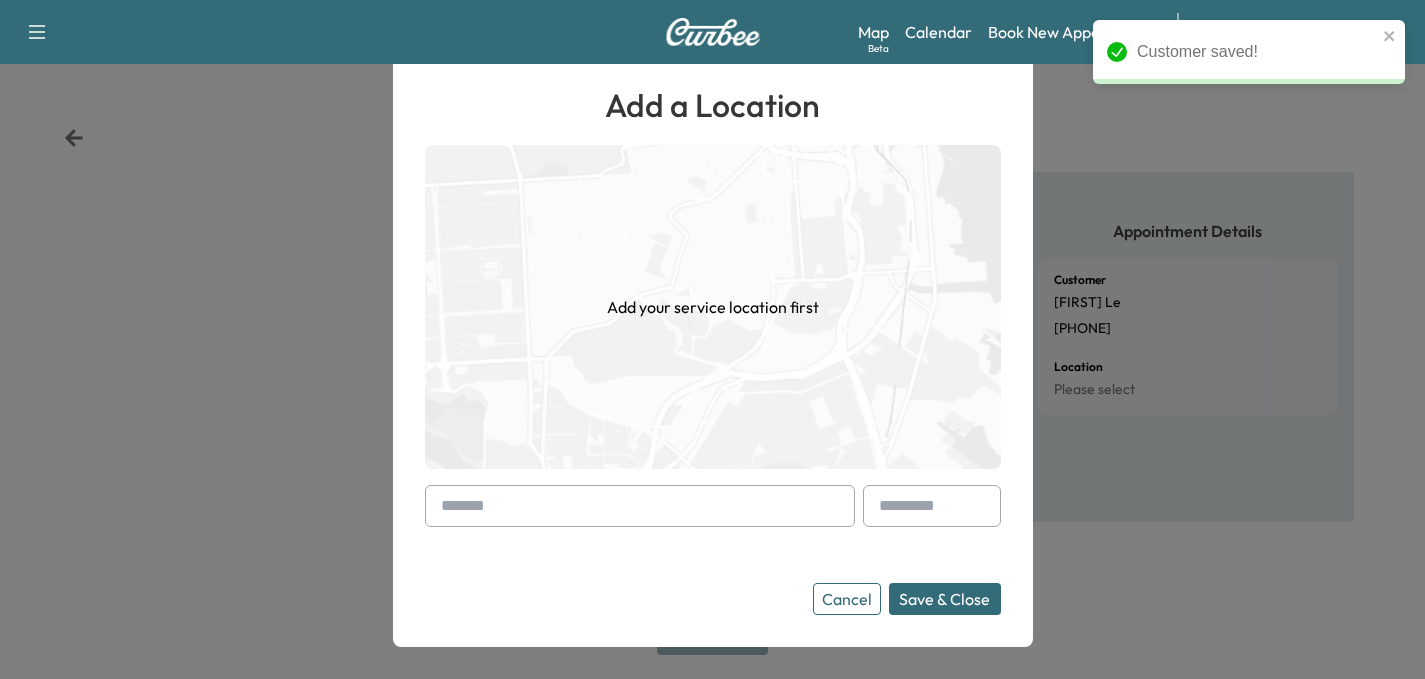 click at bounding box center [640, 506] 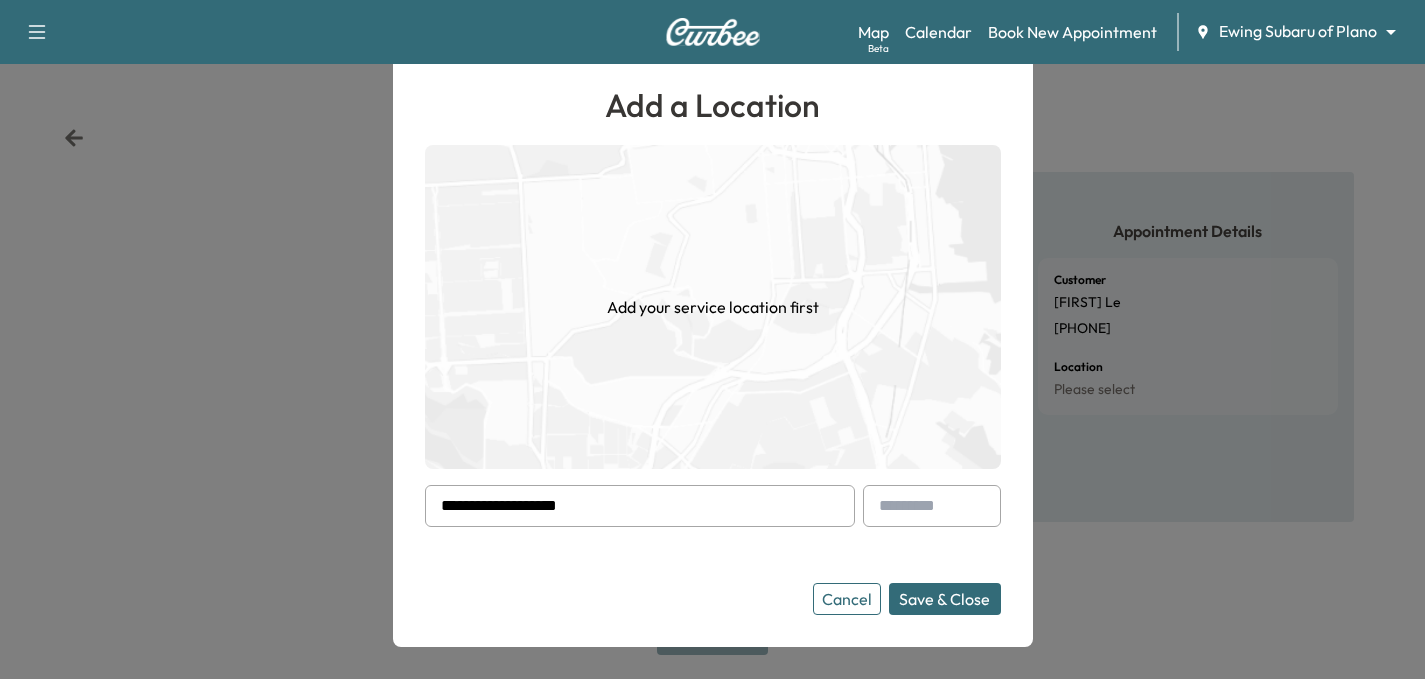 click on "Save & Close" at bounding box center (945, 599) 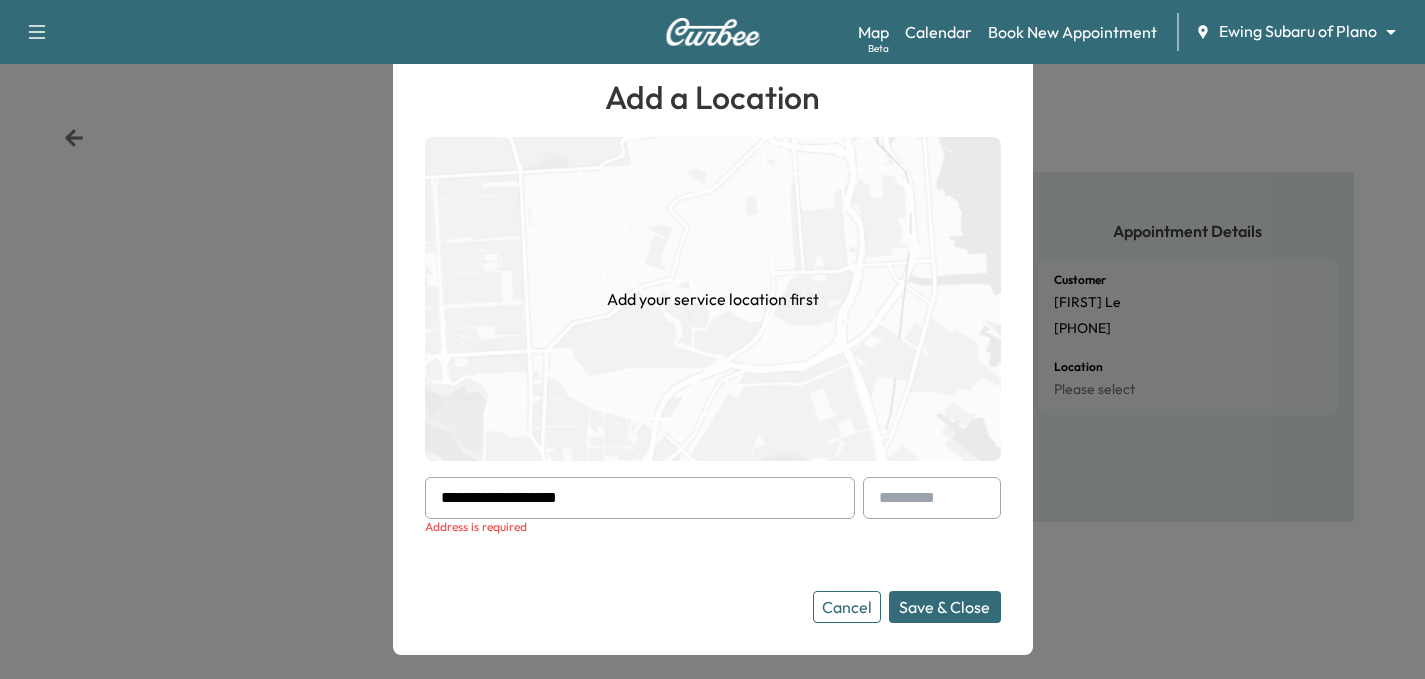 click on "**********" at bounding box center (640, 498) 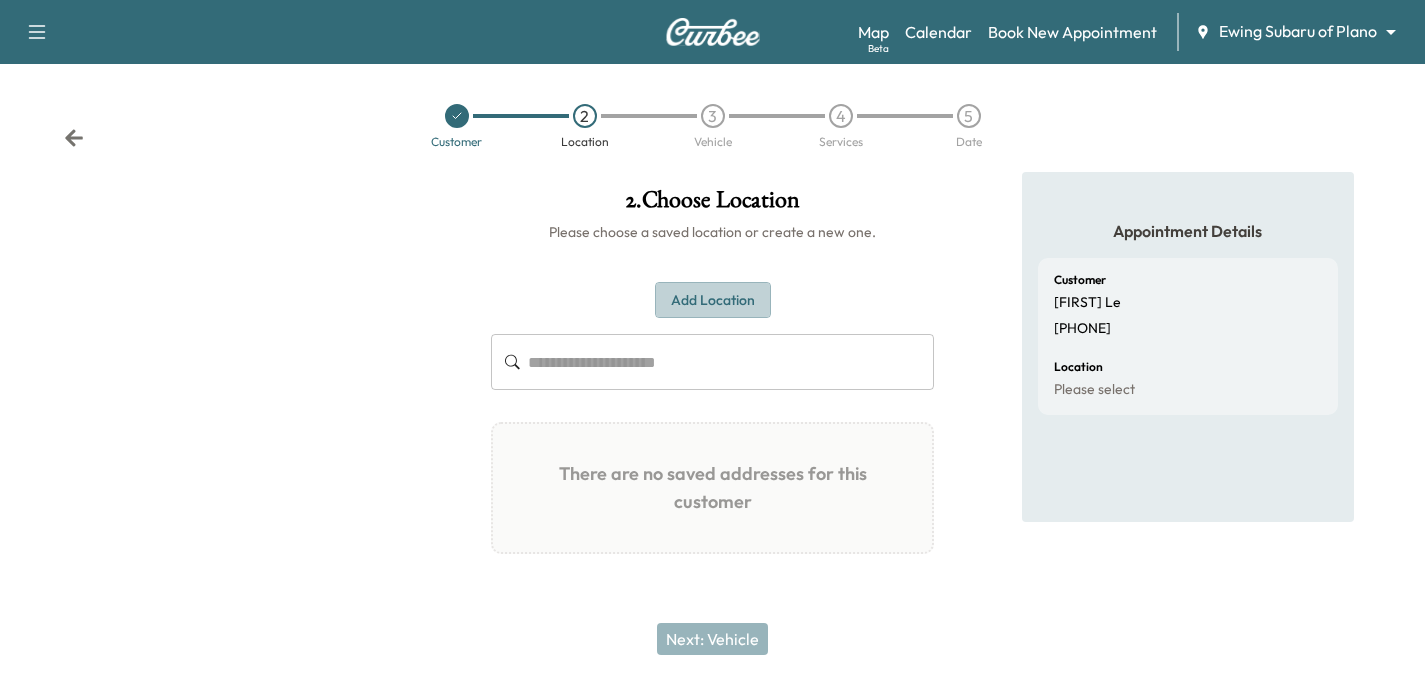 click on "Add Location" at bounding box center (713, 300) 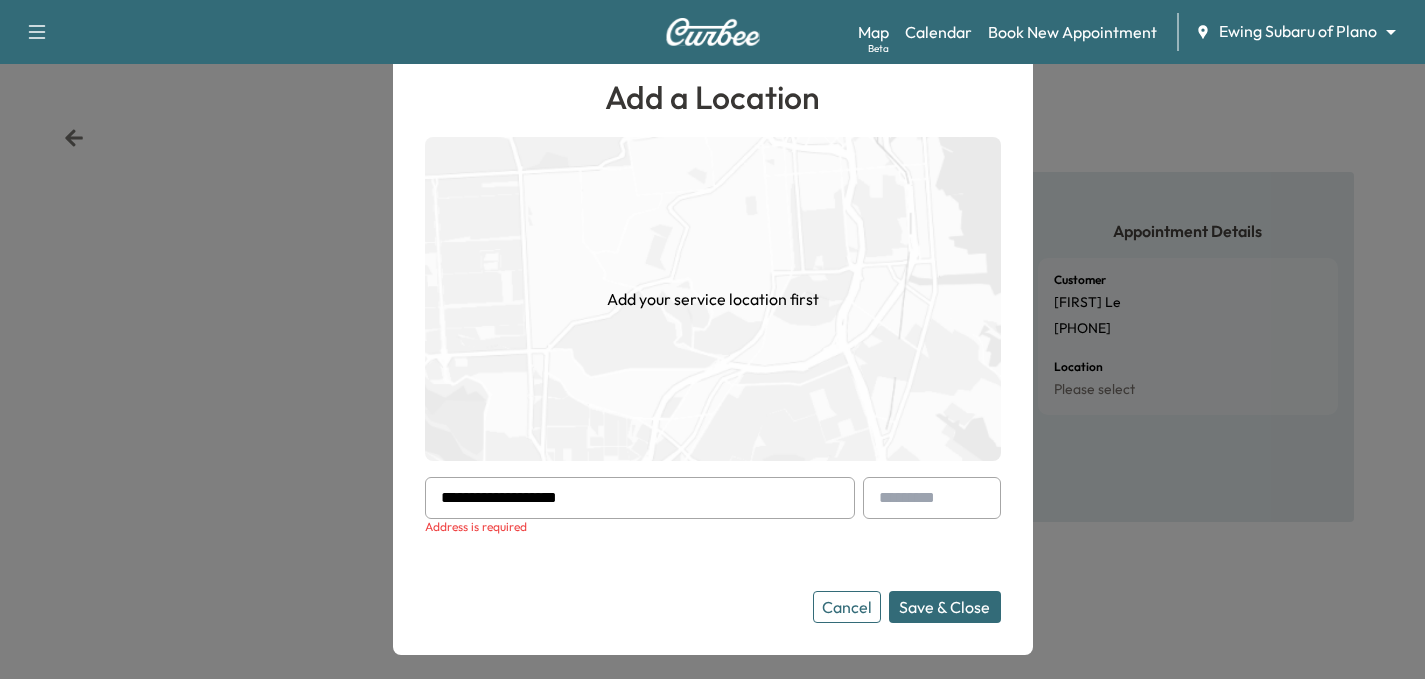 click on "**********" at bounding box center (640, 498) 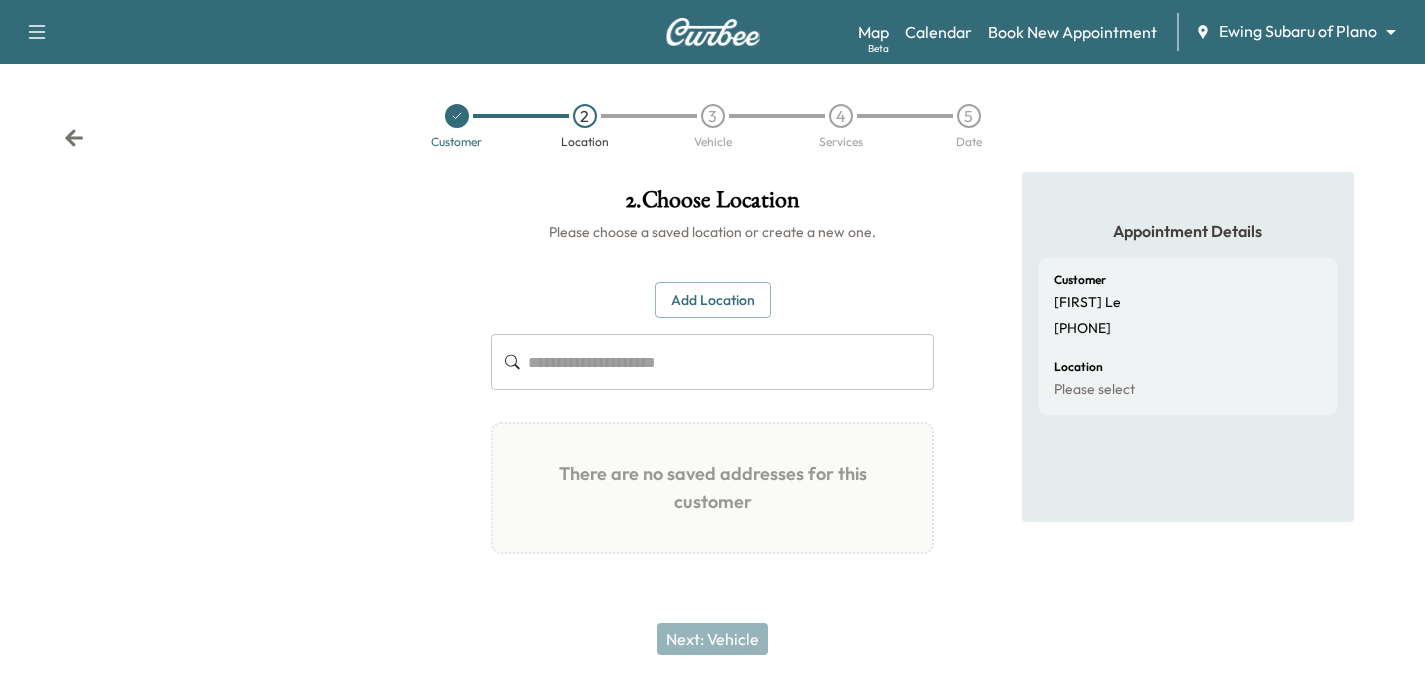 click on "Add Location" at bounding box center [713, 300] 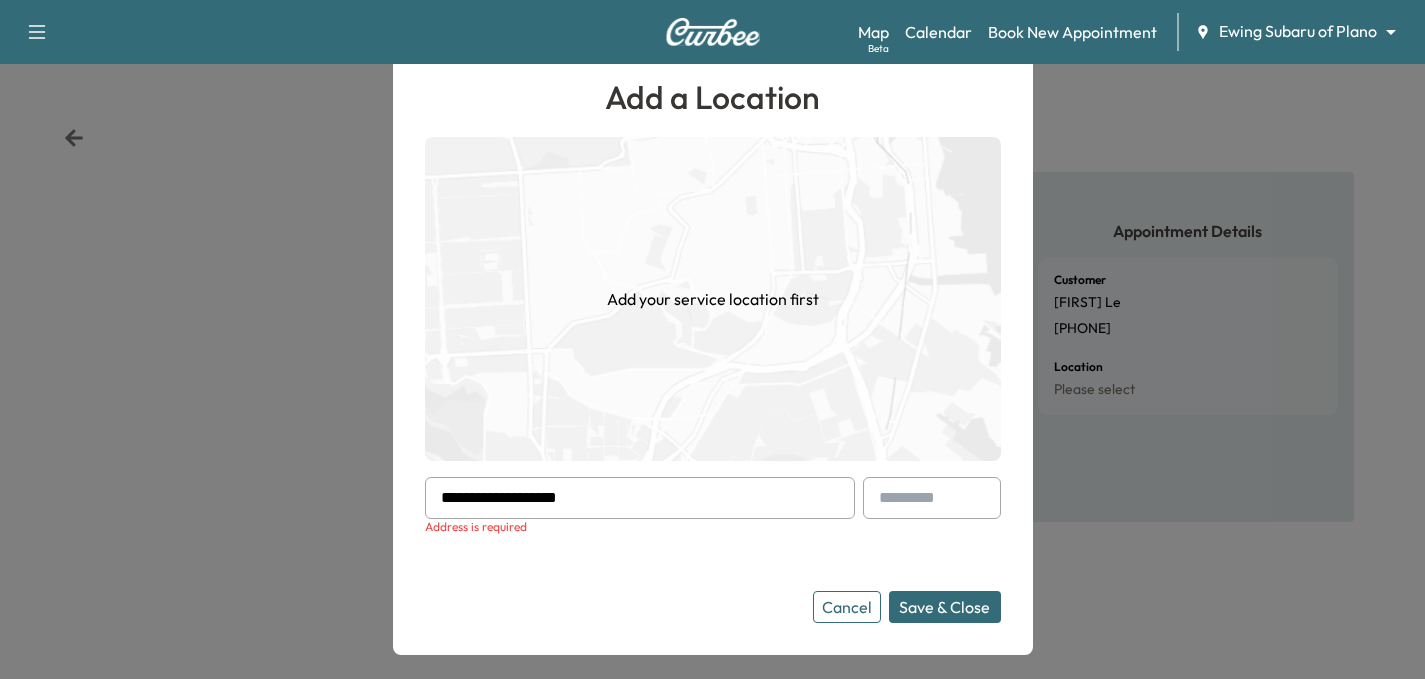 click on "**********" at bounding box center [640, 498] 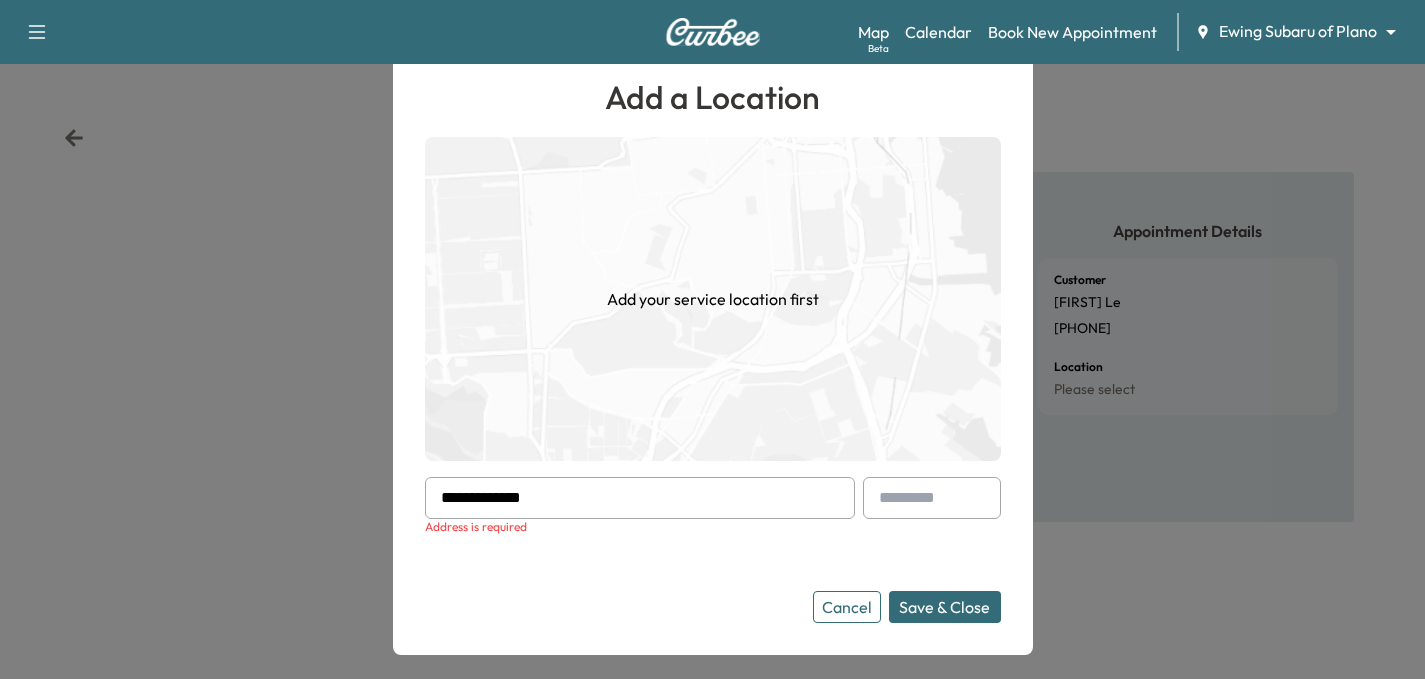 click on "Save & Close" at bounding box center (945, 607) 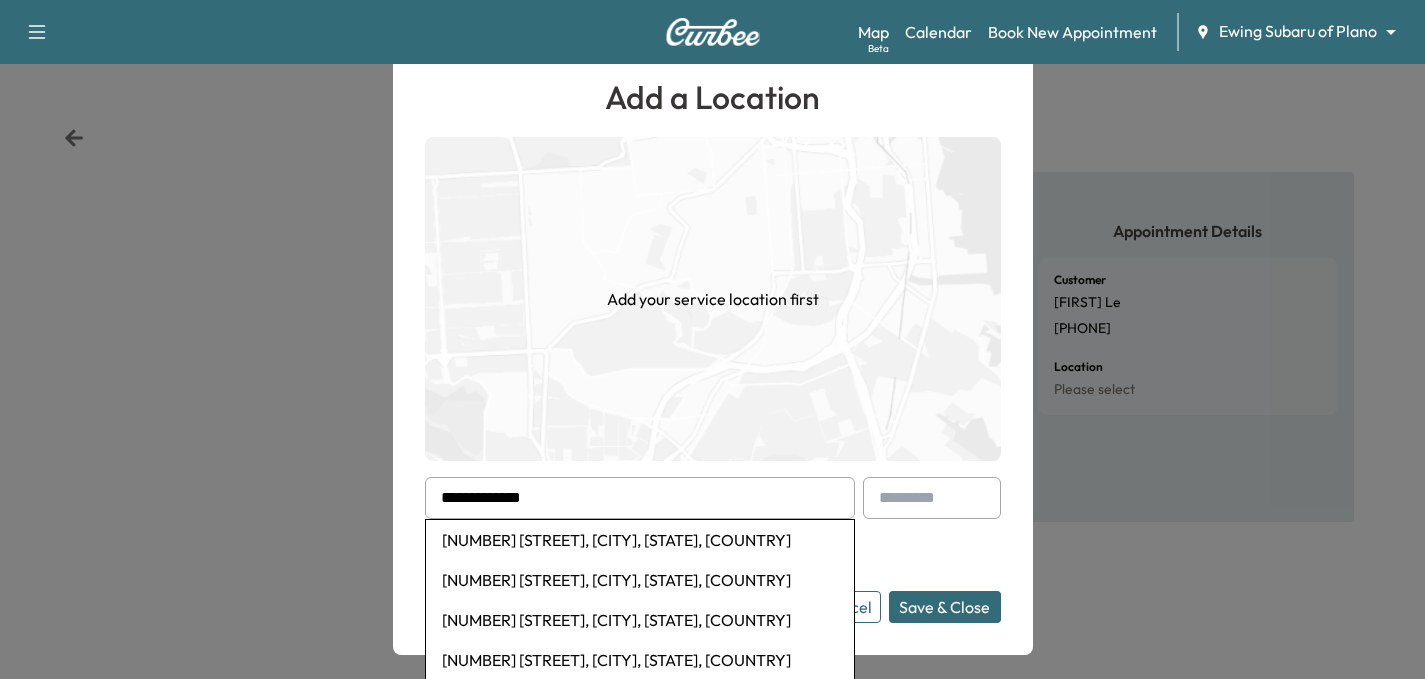 click on "[NUMBER] [STREET], [CITY], [STATE], [COUNTRY]" at bounding box center [640, 540] 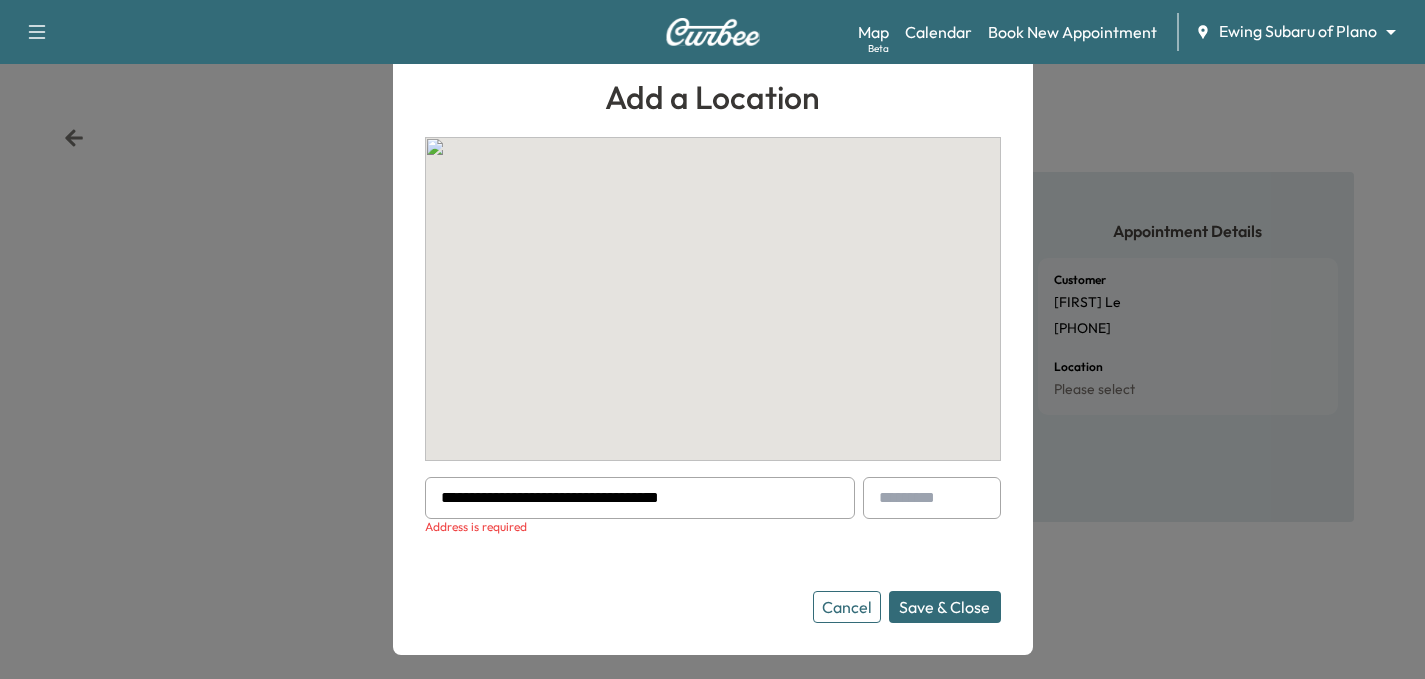 click on "Save & Close" at bounding box center [945, 607] 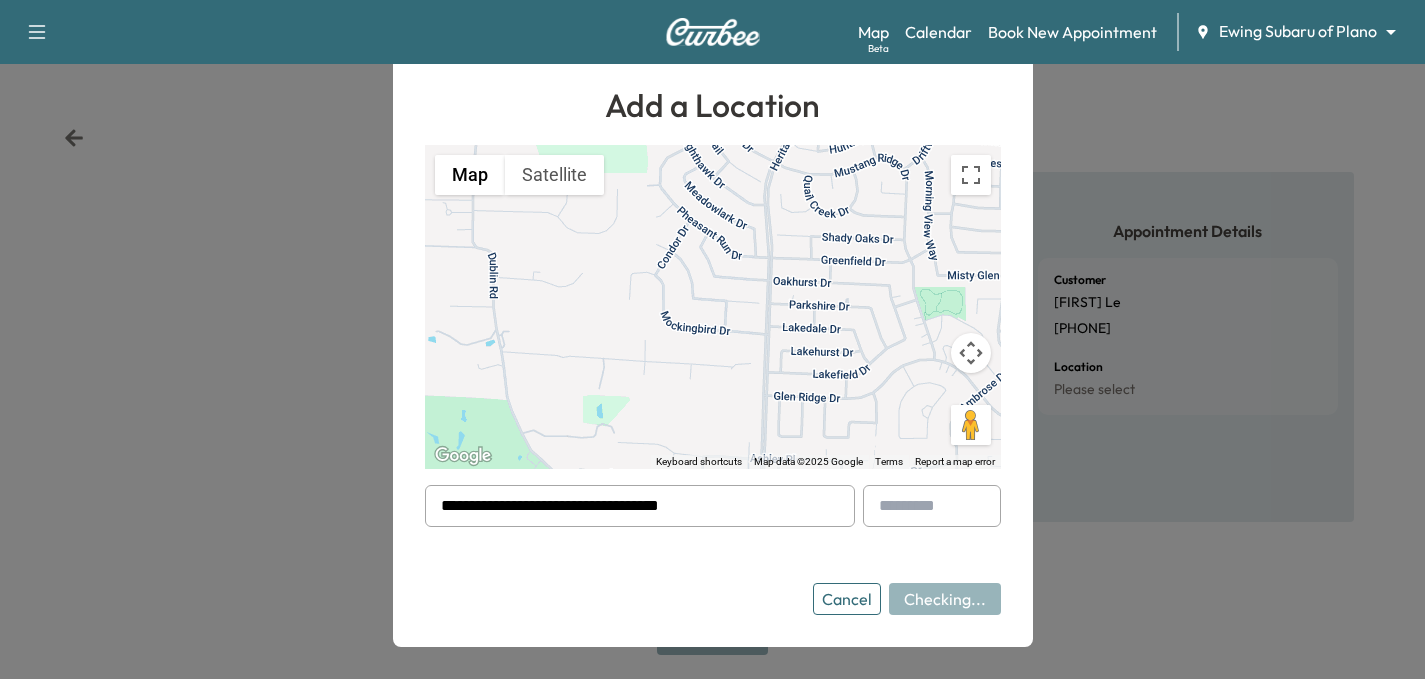 click on "Cancel" at bounding box center [847, 599] 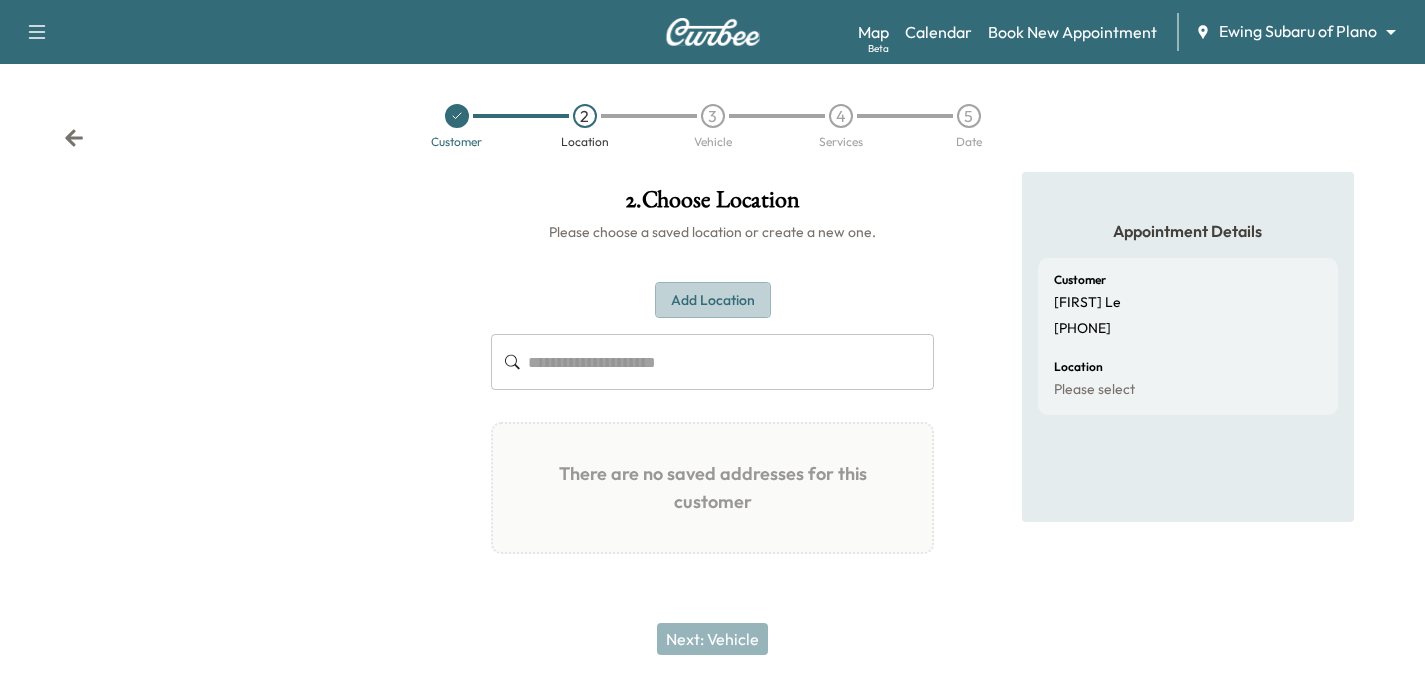 click on "Add Location" at bounding box center (713, 300) 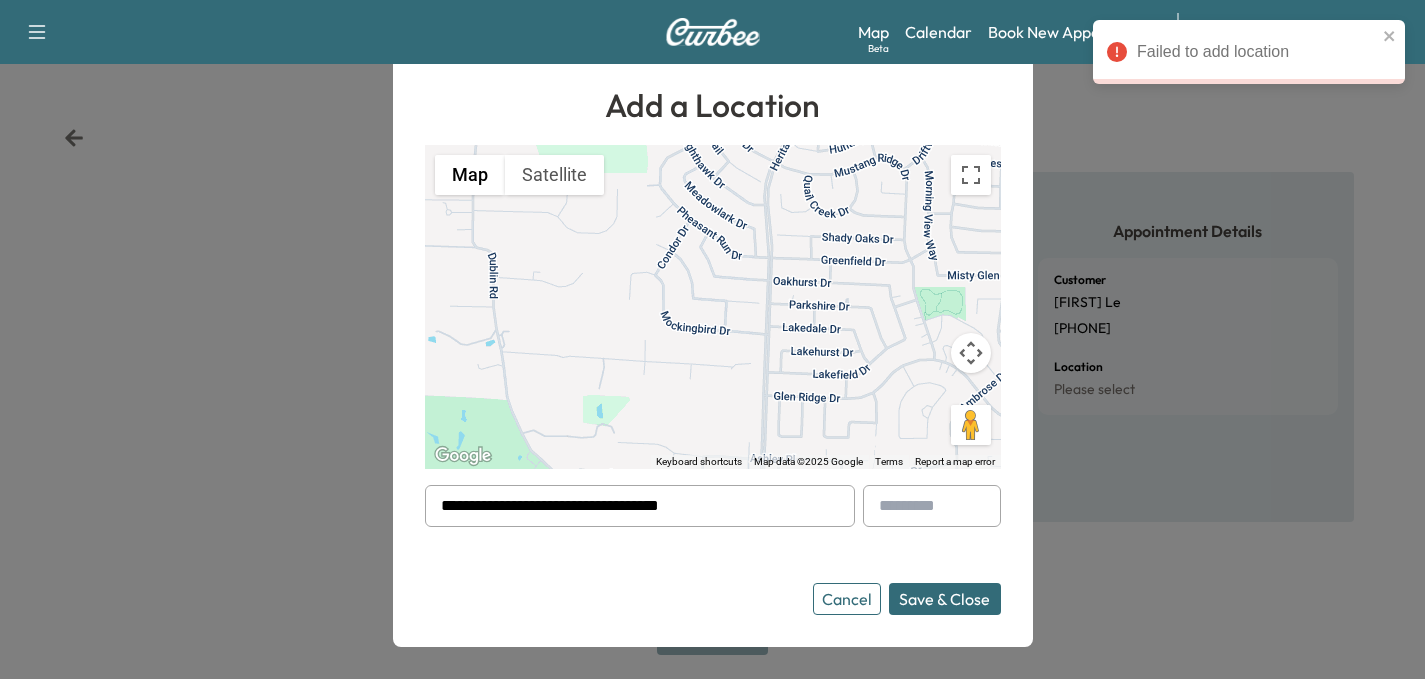 click on "Save & Close" at bounding box center [945, 599] 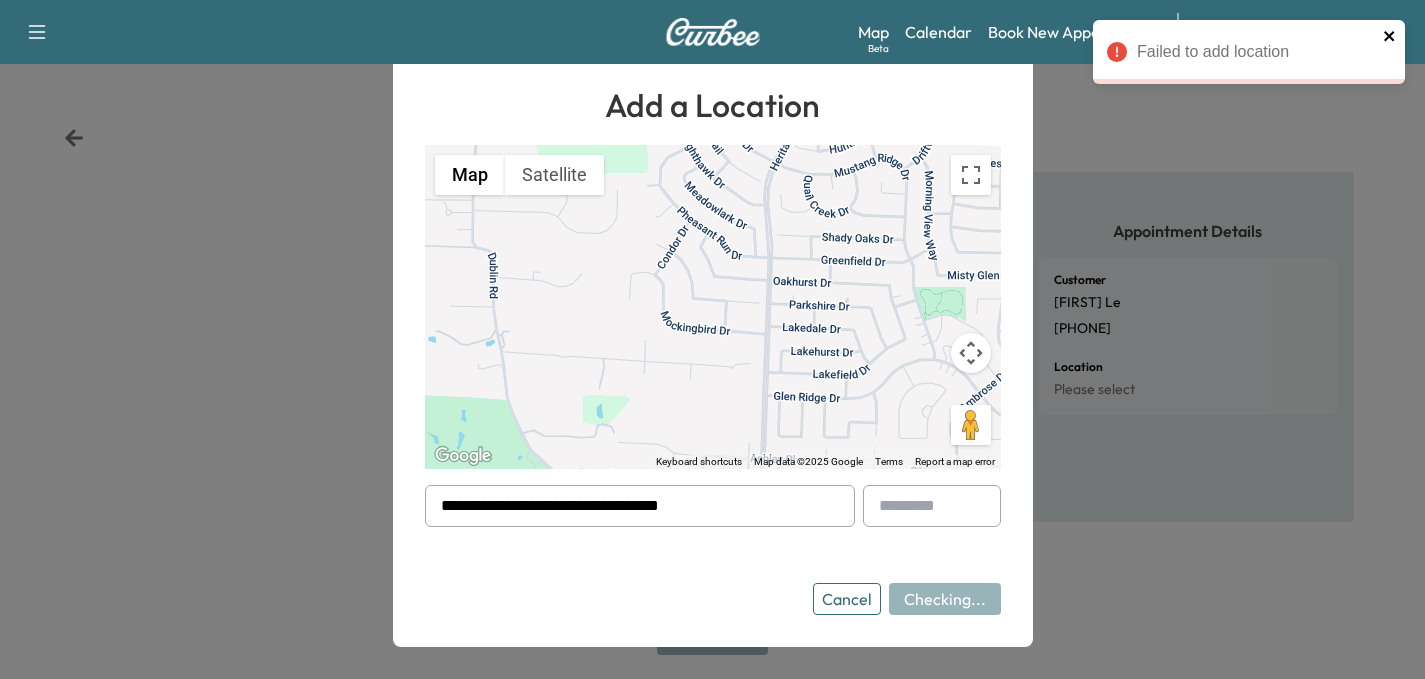 click 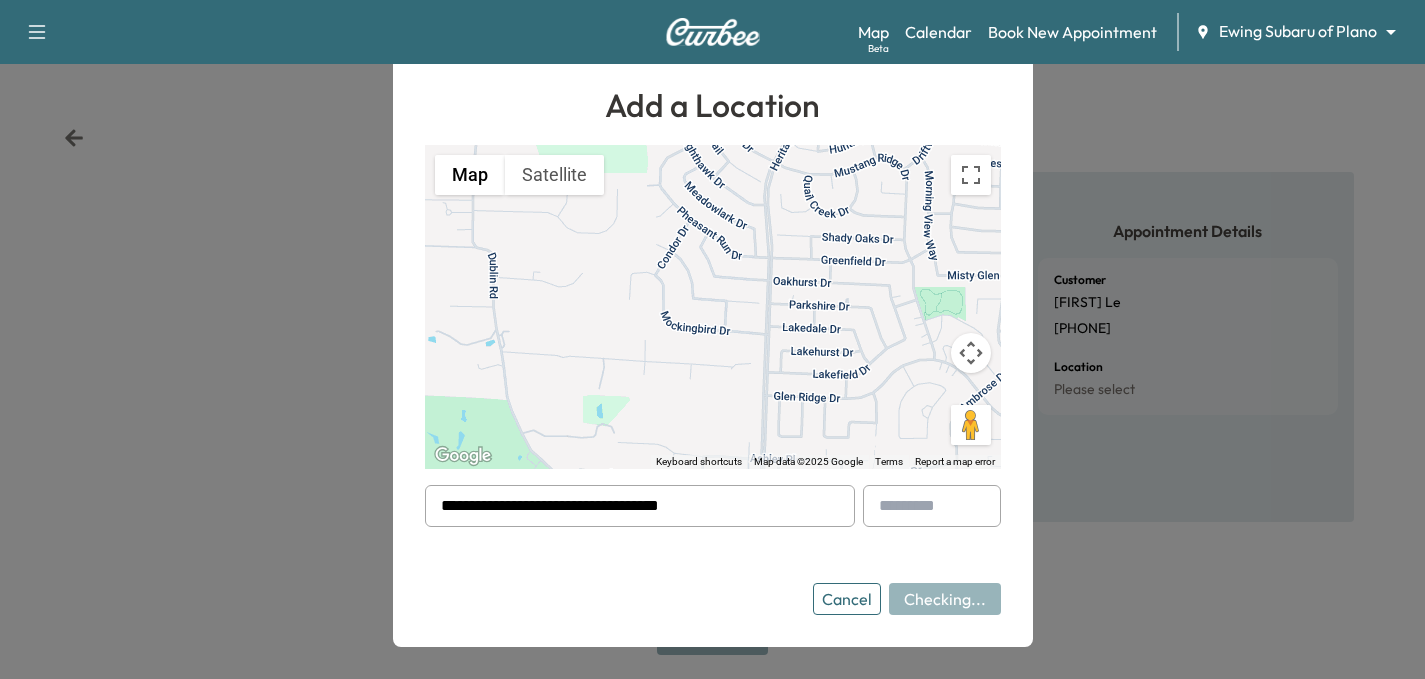 click at bounding box center (712, 339) 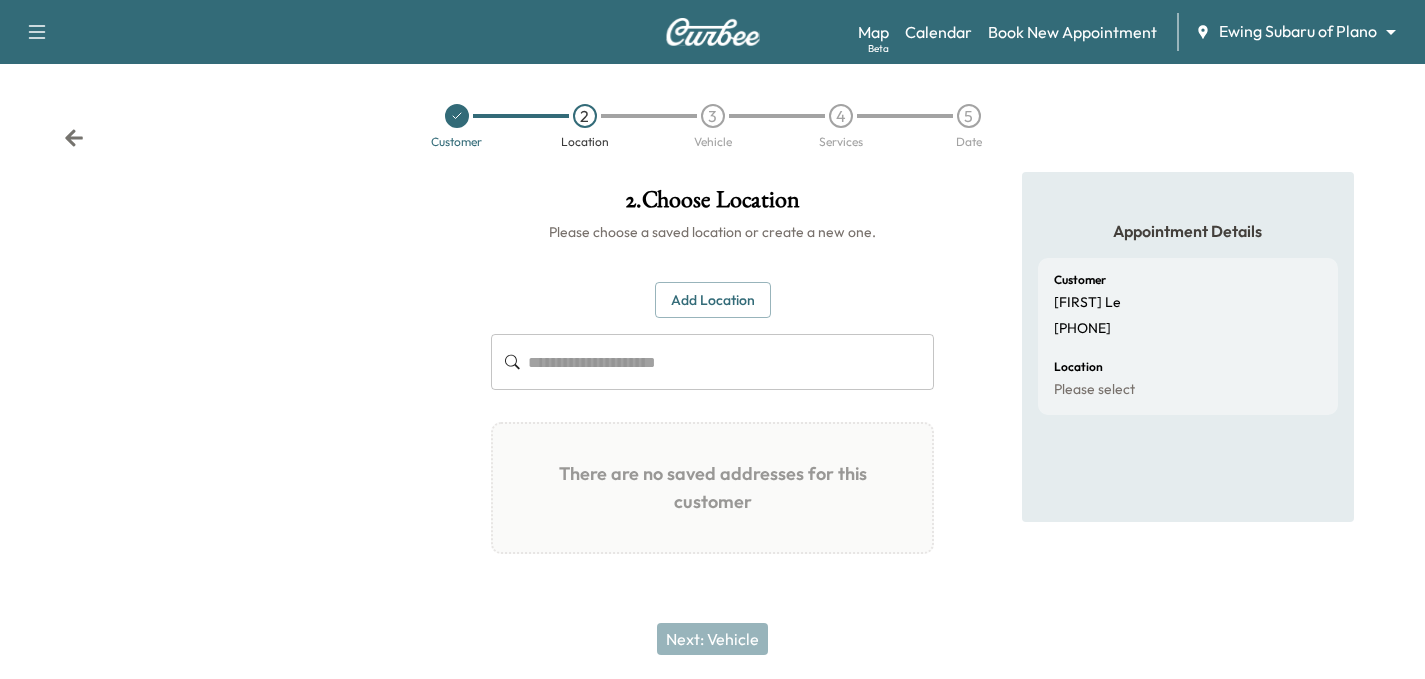 click 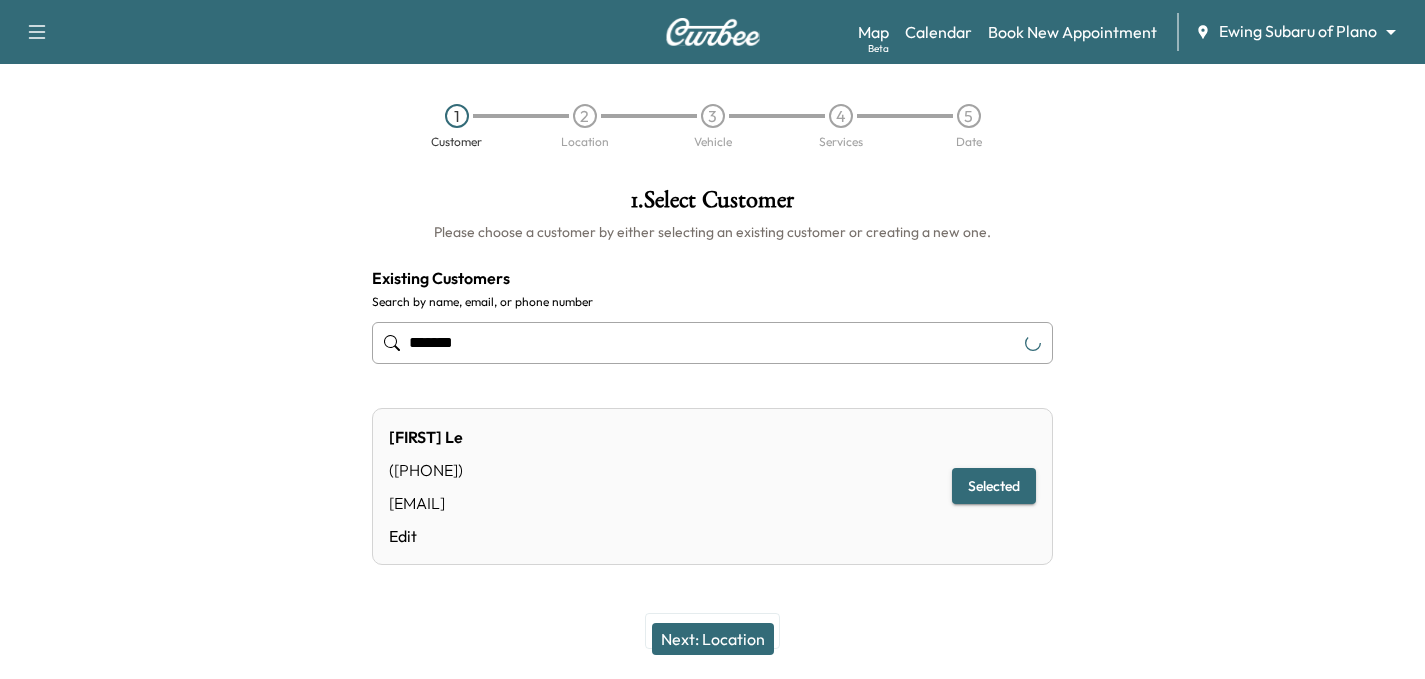 click on "Next: Location" at bounding box center (713, 639) 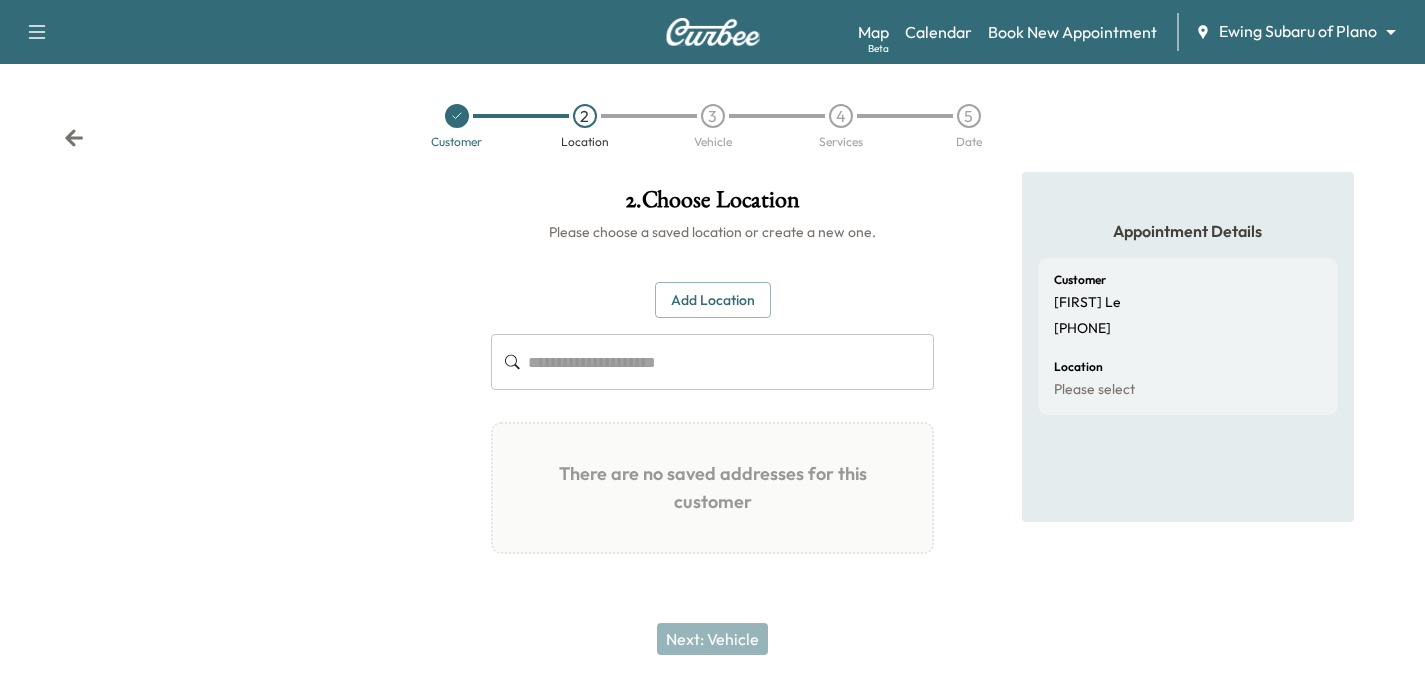 click on "Add Location" at bounding box center (713, 300) 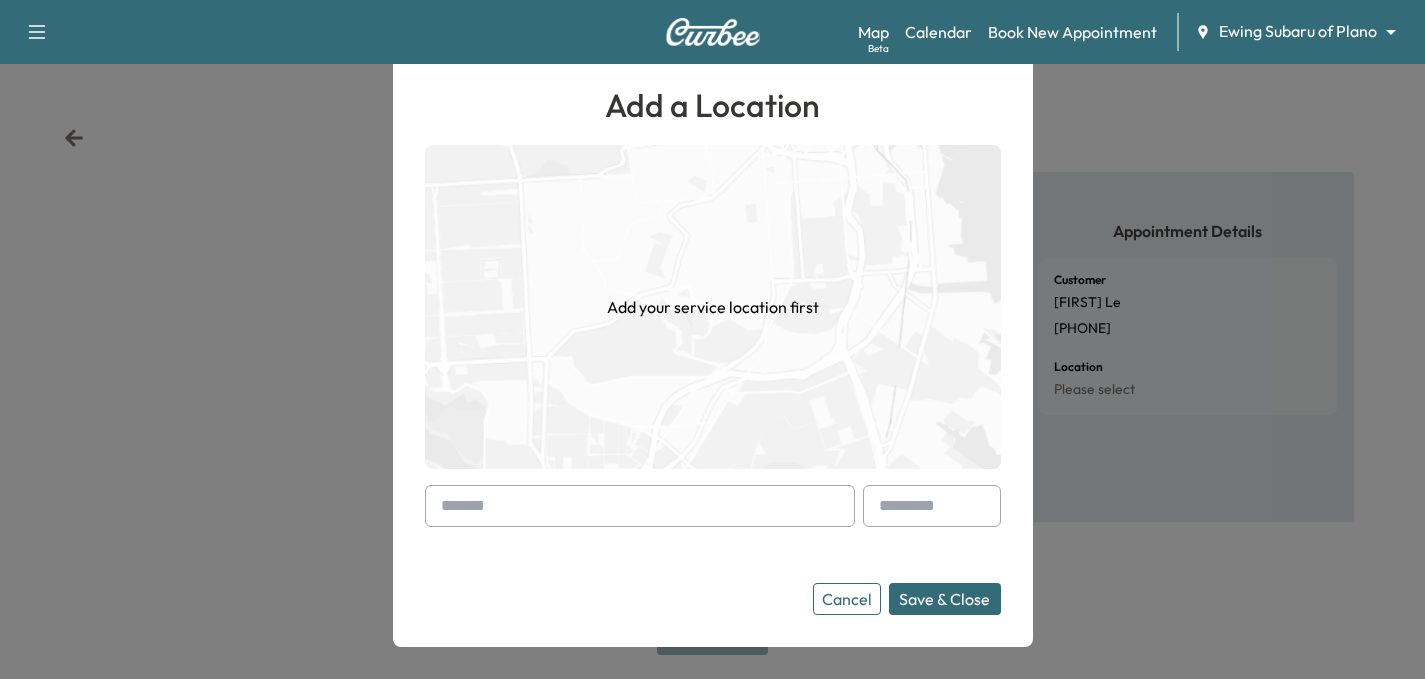 click at bounding box center (640, 506) 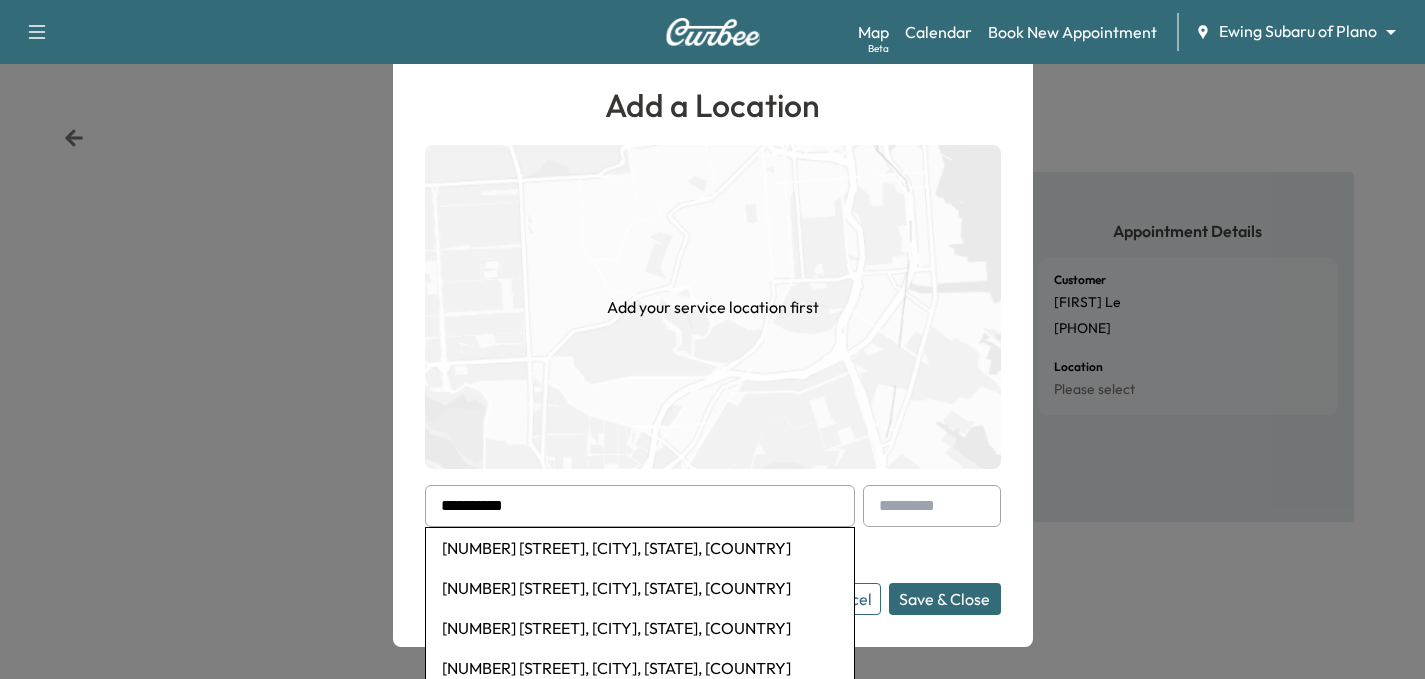 click on "[NUMBER] [STREET], [CITY], [STATE], [COUNTRY]" at bounding box center [640, 548] 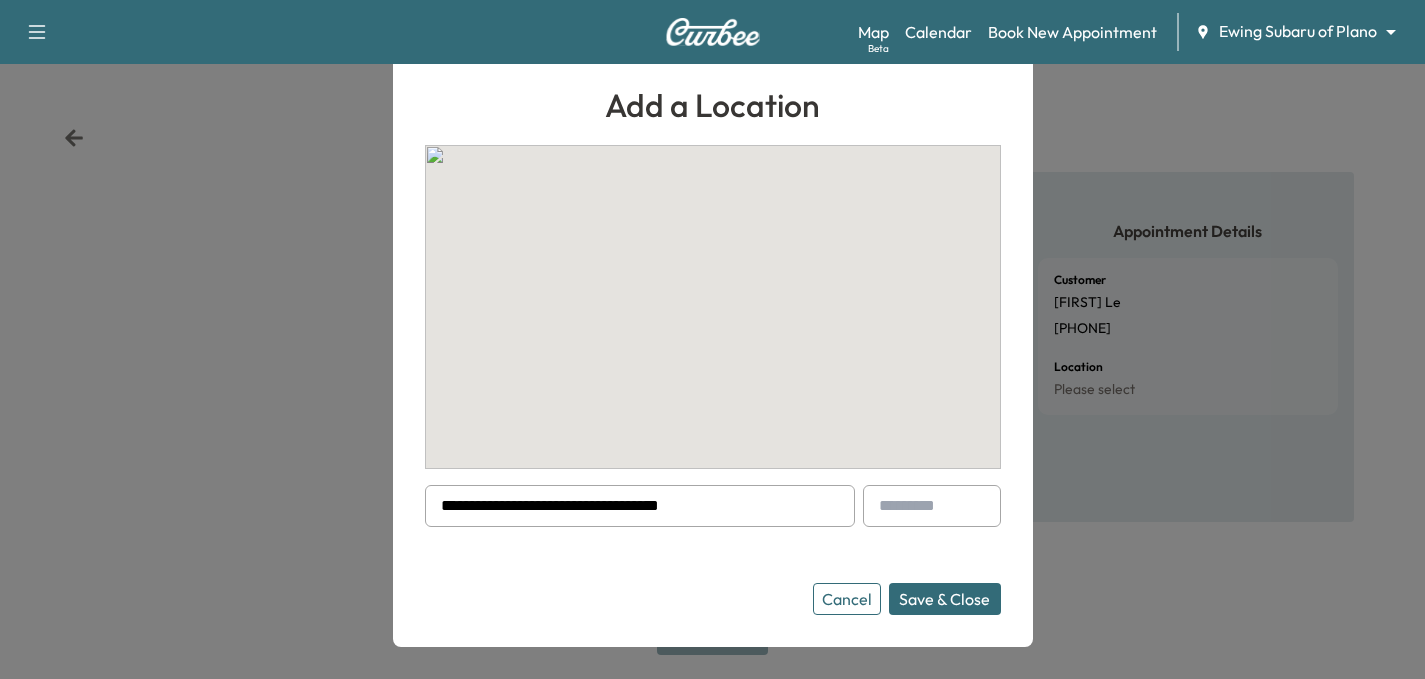 click on "Save & Close" at bounding box center [945, 599] 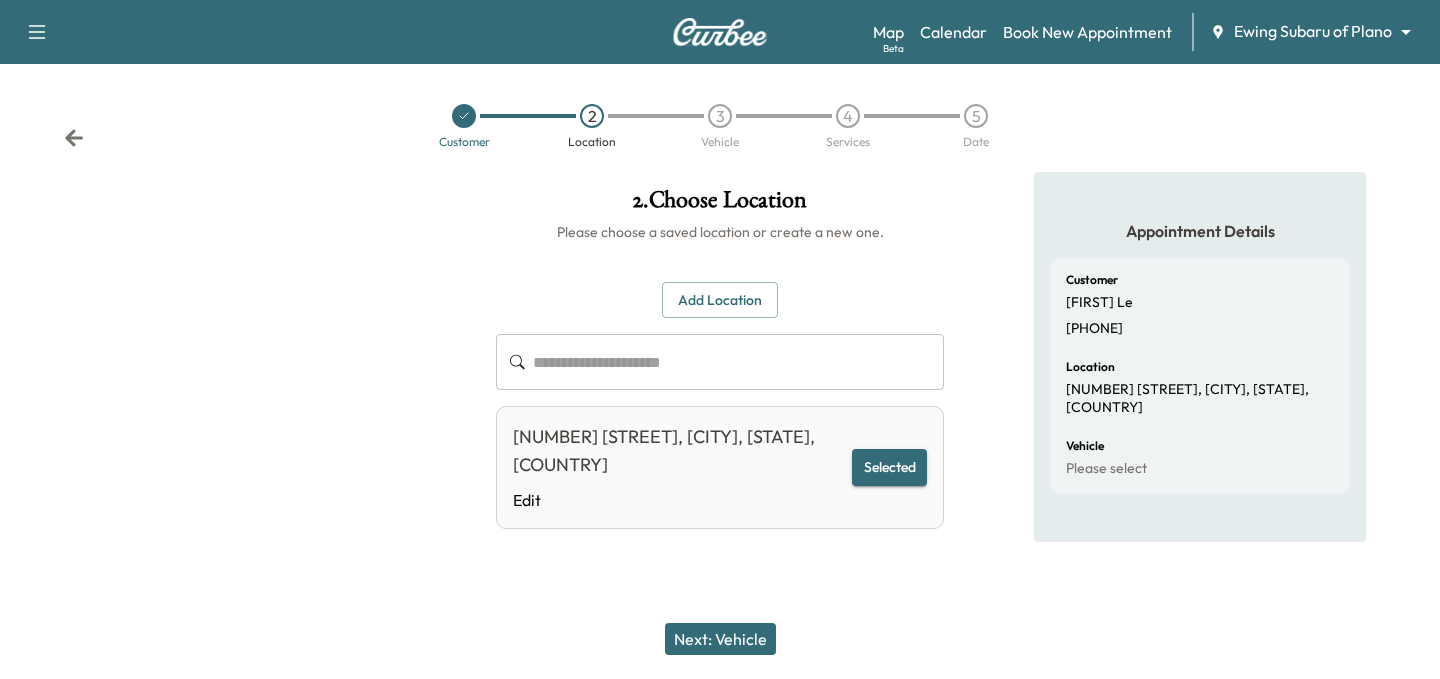 click on "Next: Vehicle" at bounding box center (720, 639) 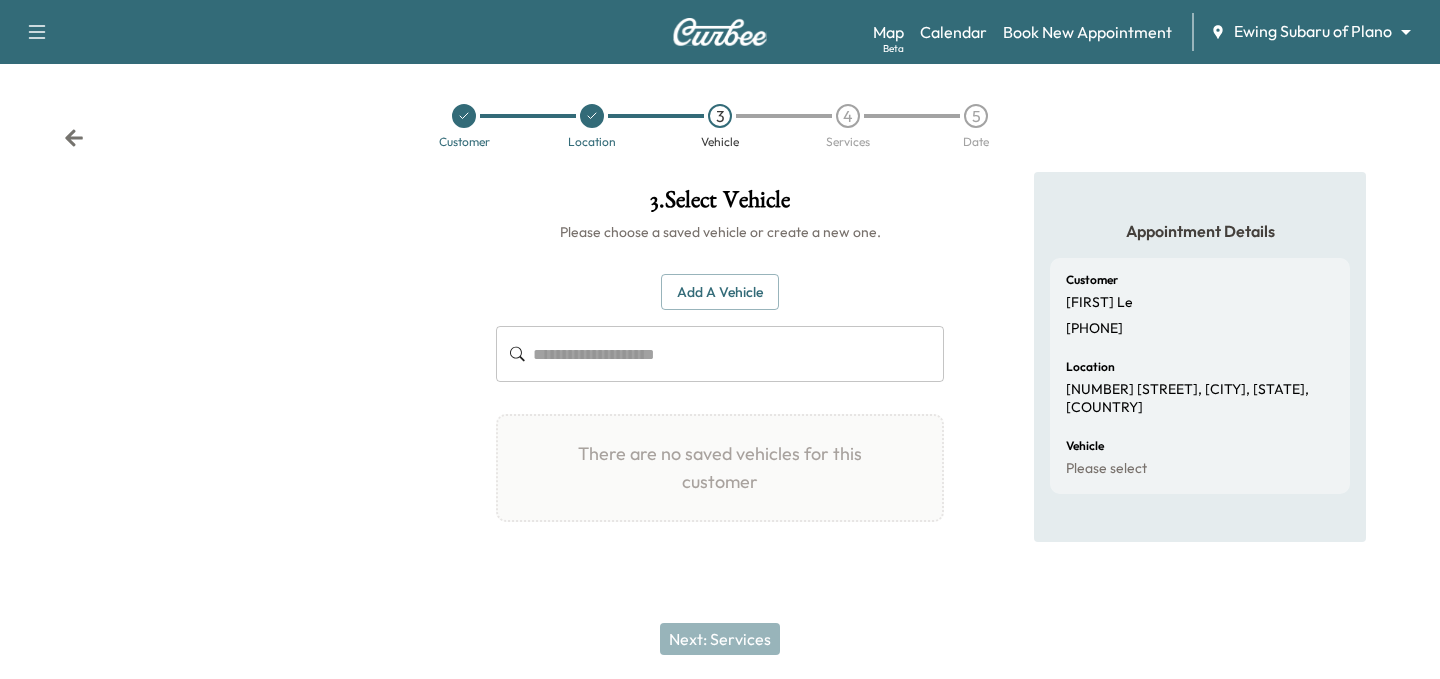 click on "Add a Vehicle" at bounding box center (720, 292) 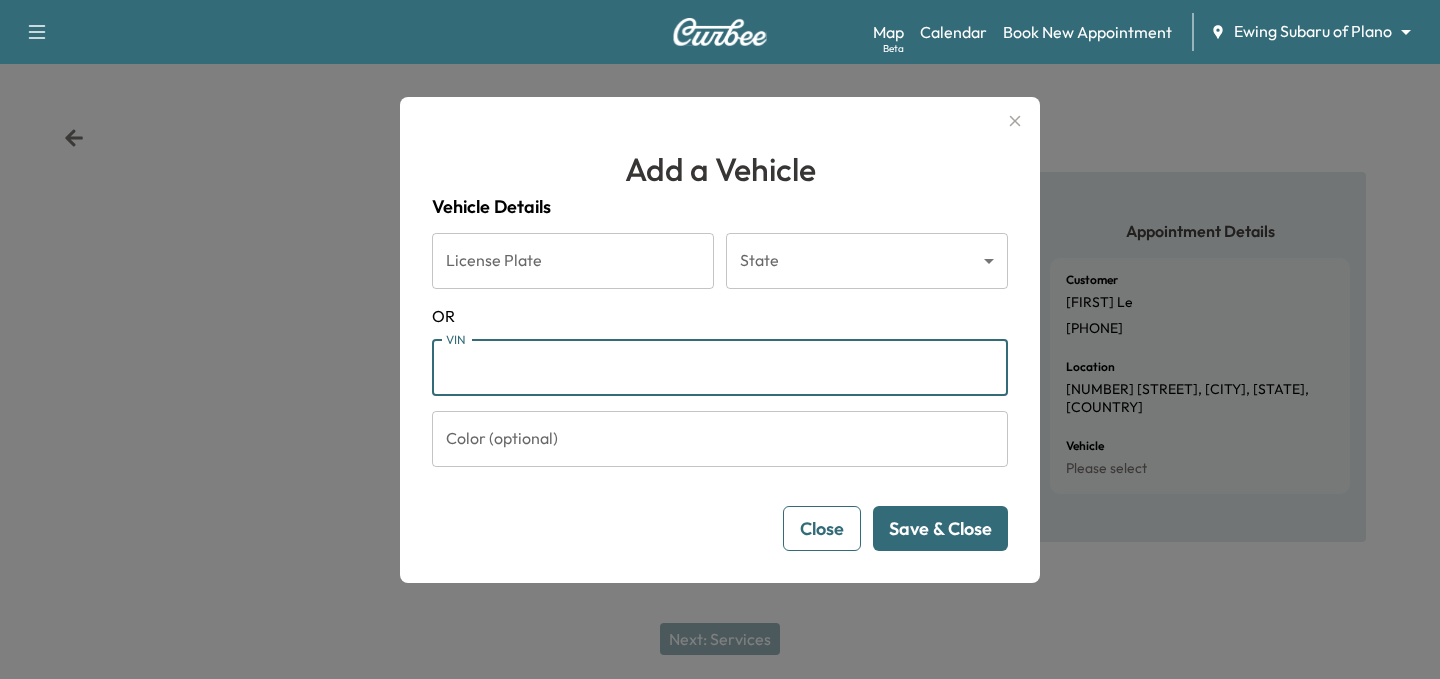 click on "VIN" at bounding box center (720, 368) 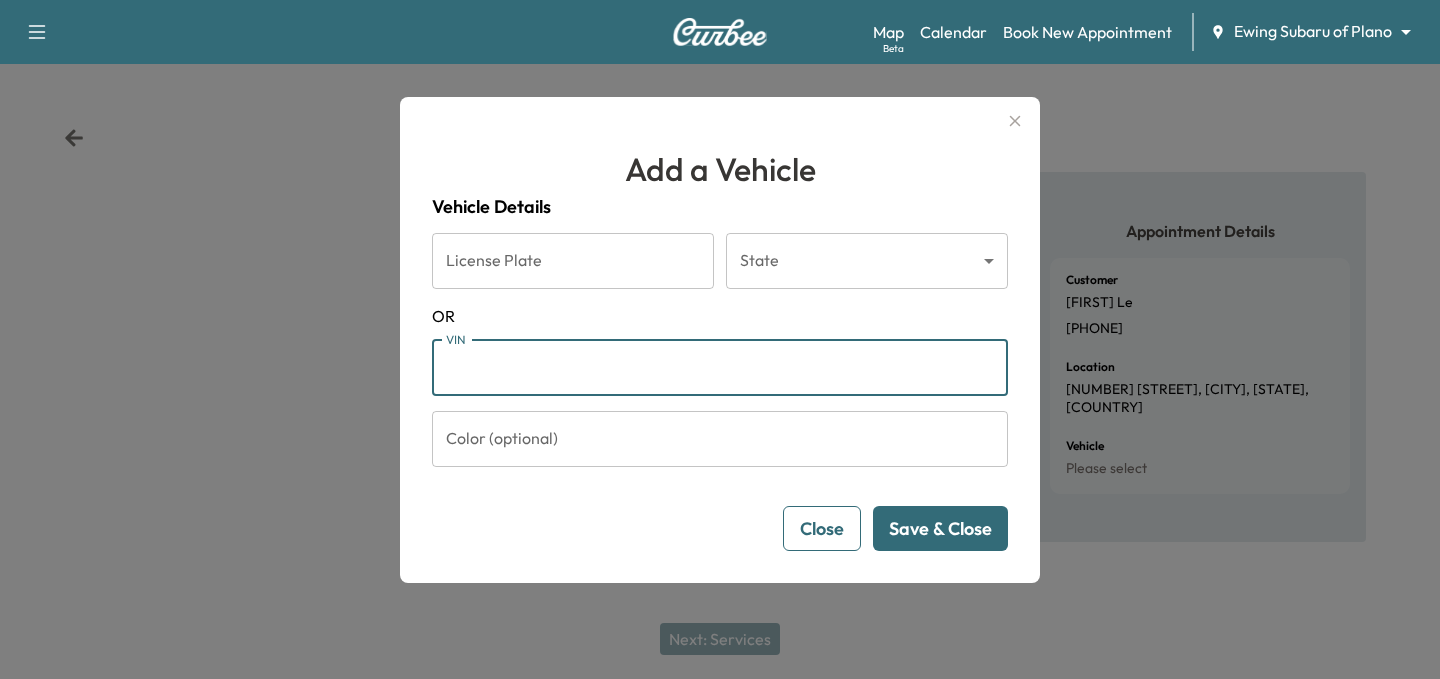 paste on "**********" 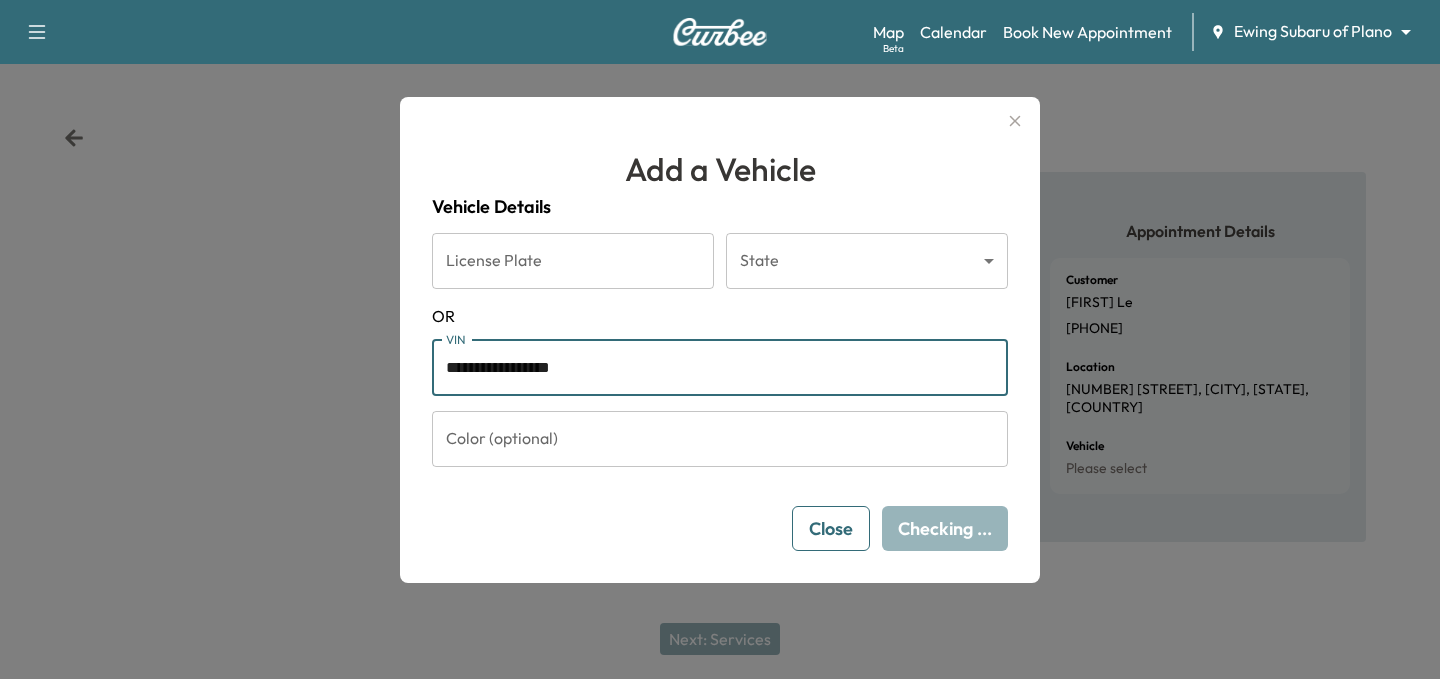 type on "**********" 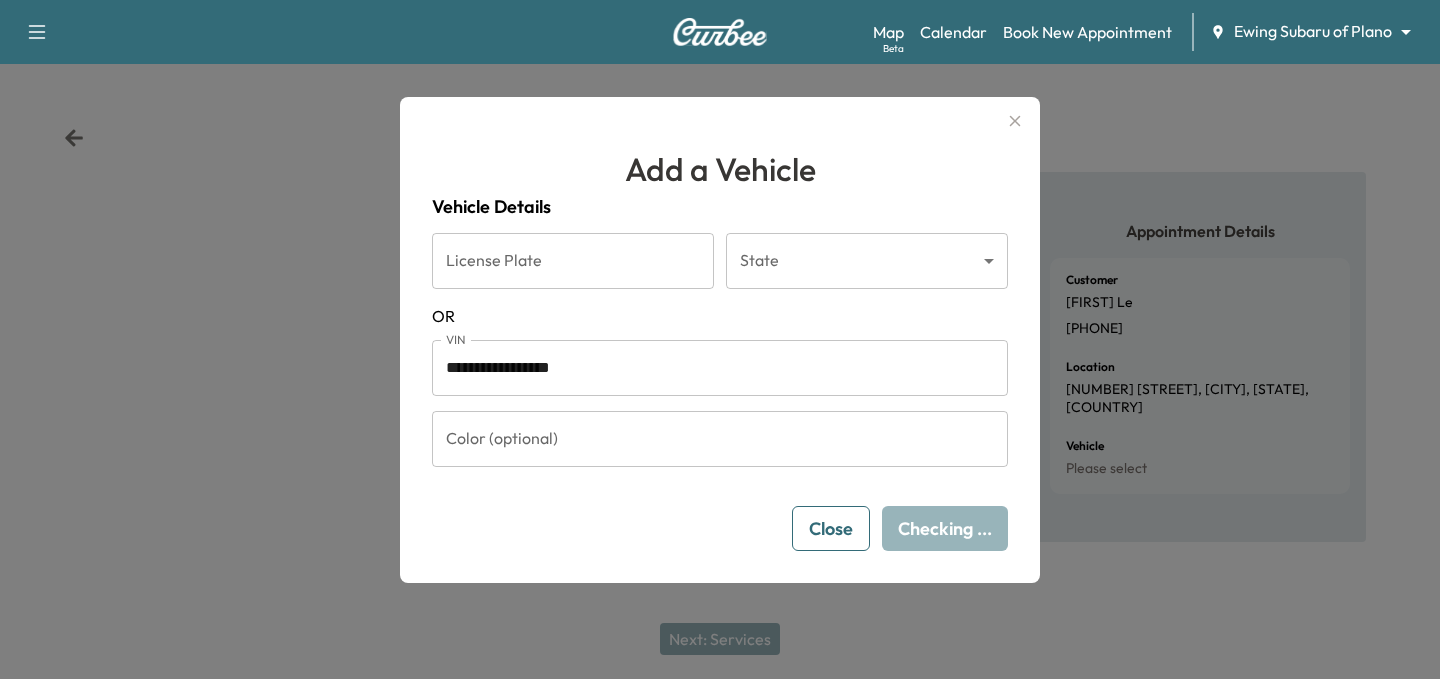 click on "**********" at bounding box center [720, 392] 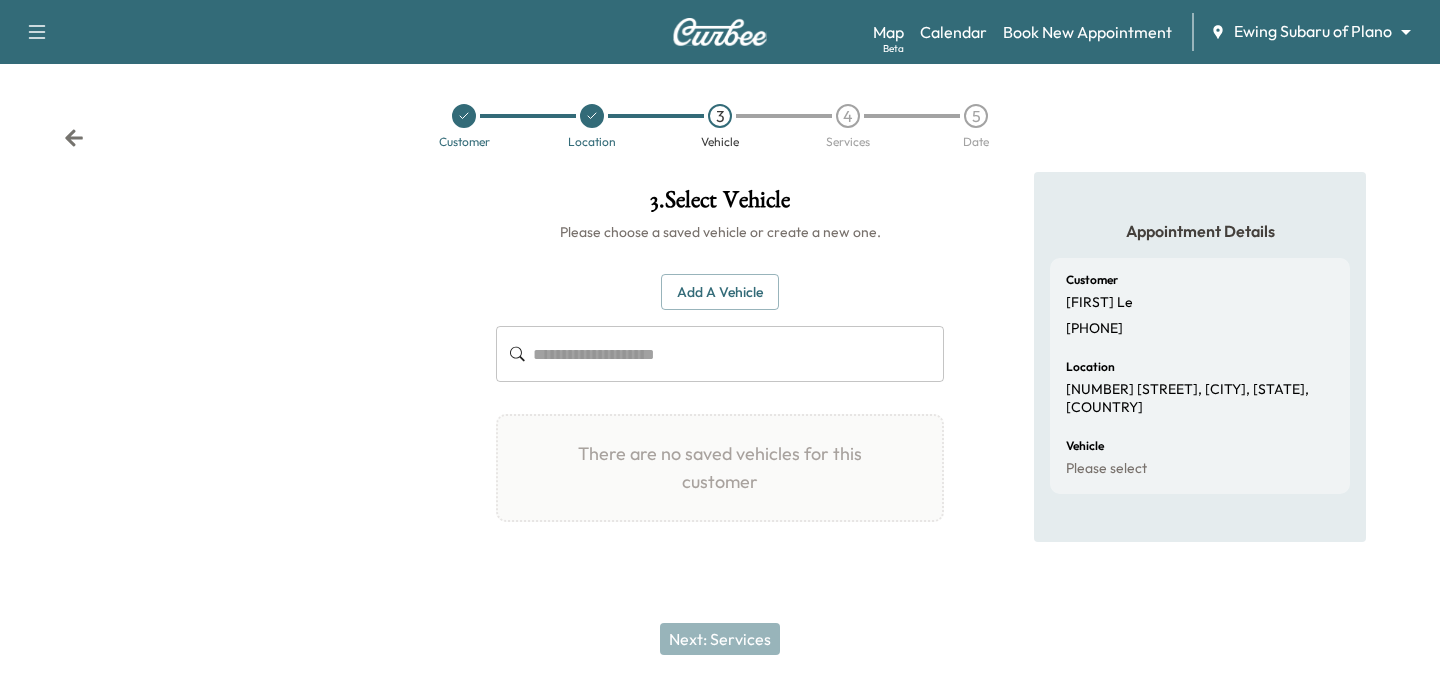 click on "Add a Vehicle" at bounding box center (720, 292) 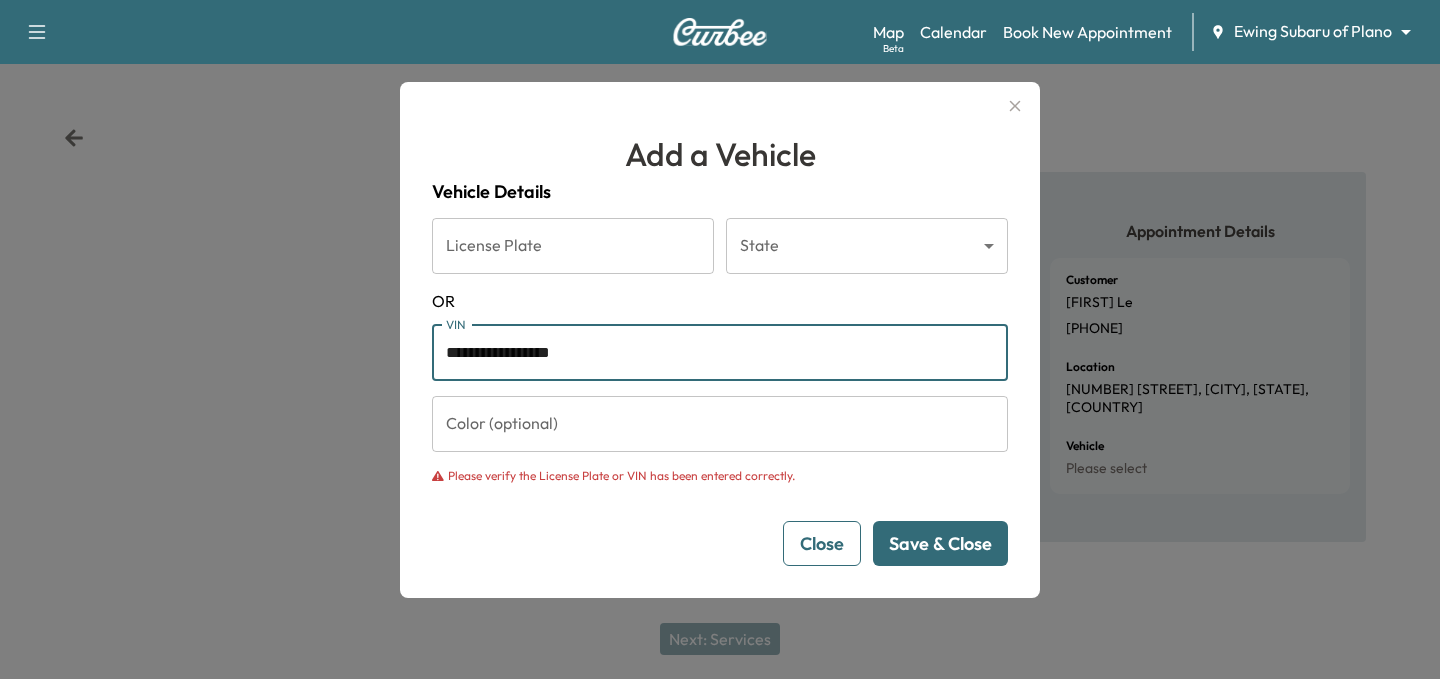 click on "**********" at bounding box center [720, 353] 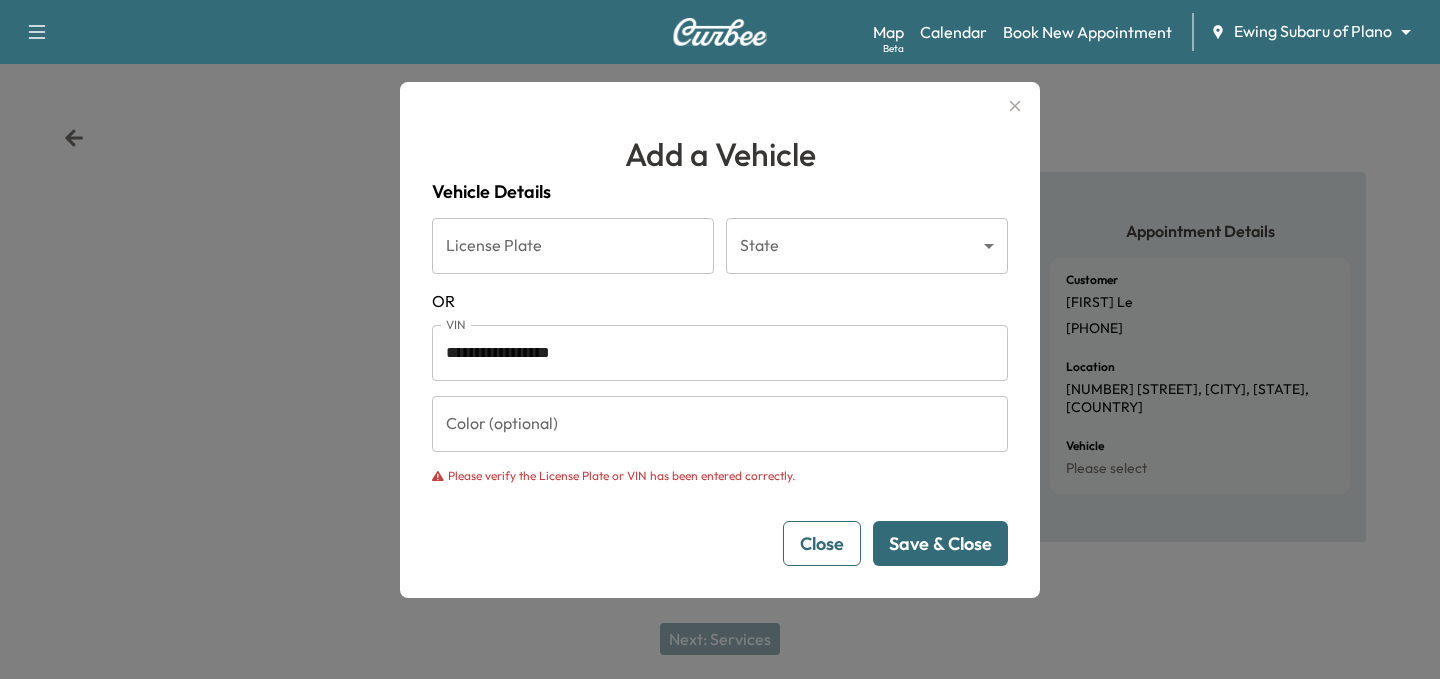 click on "Save & Close" at bounding box center [940, 543] 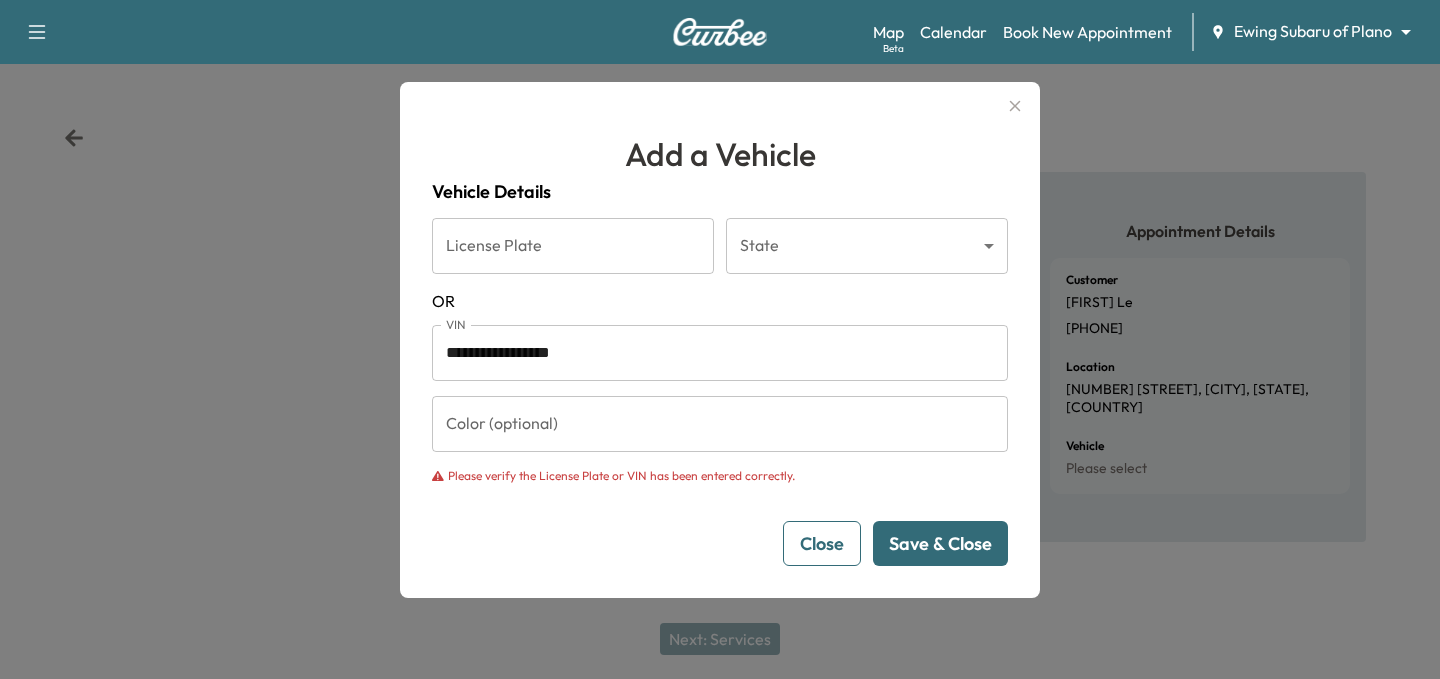click on "Save & Close" at bounding box center [940, 543] 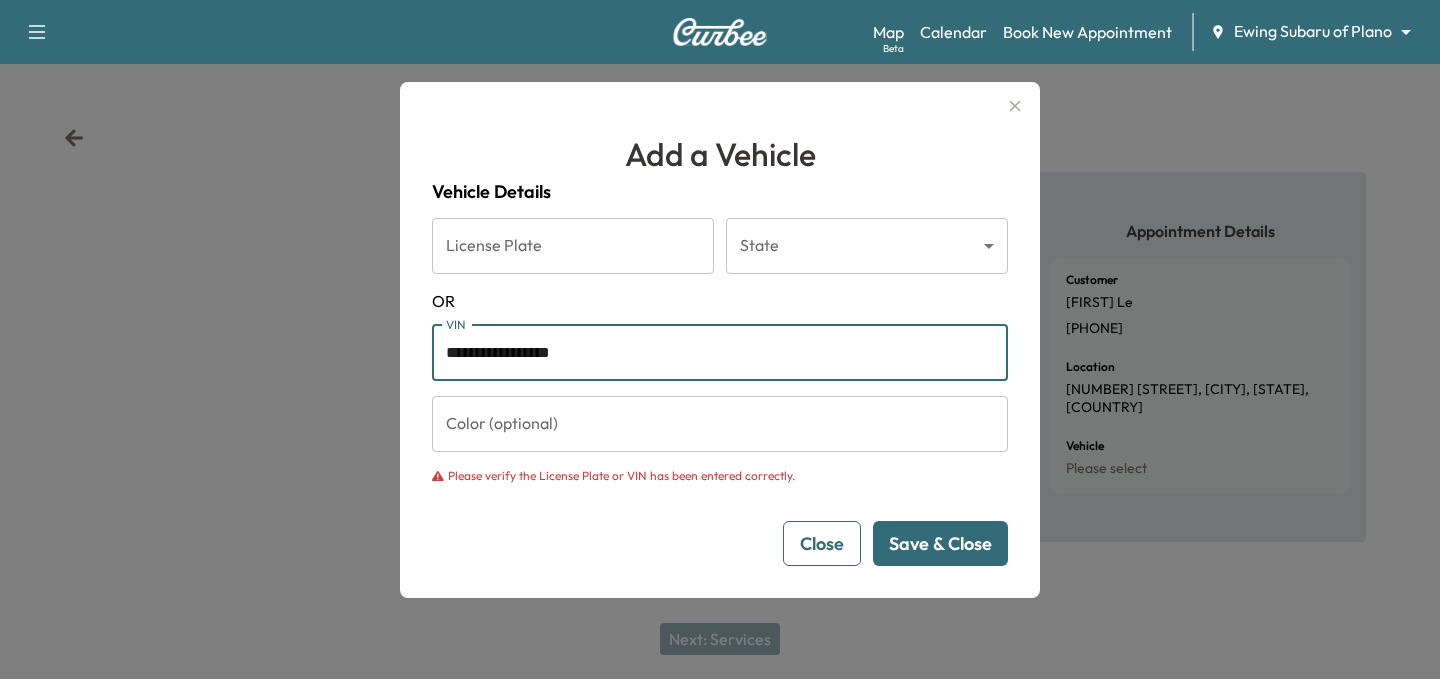 click on "**********" at bounding box center (720, 353) 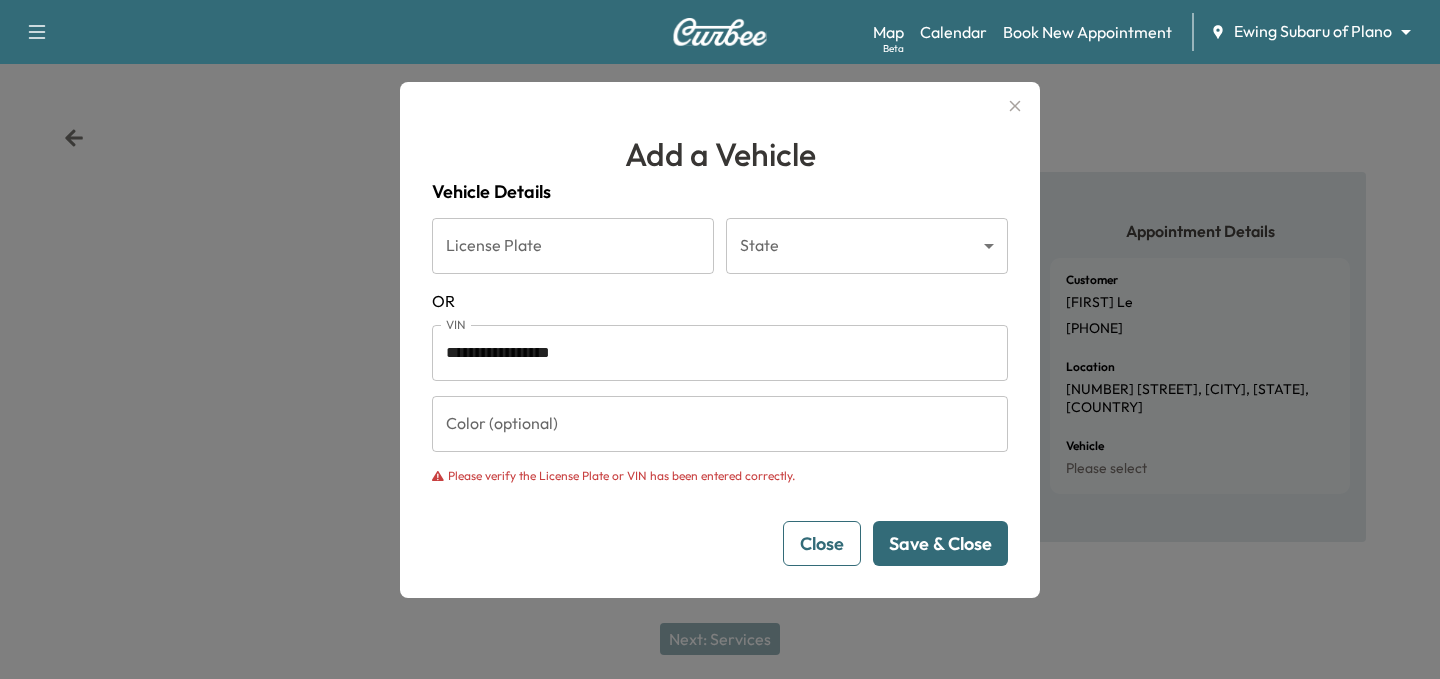 click on "Save & Close" at bounding box center [940, 543] 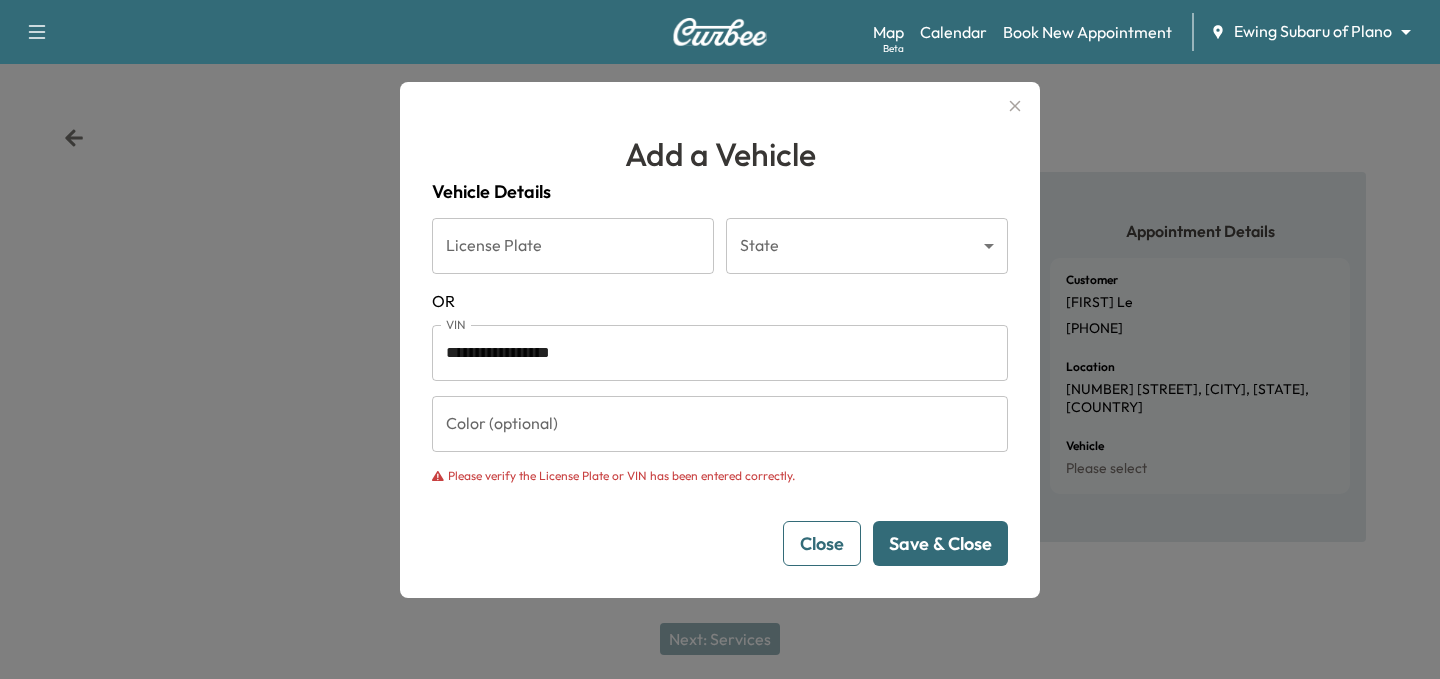 click on "Save & Close" at bounding box center (940, 543) 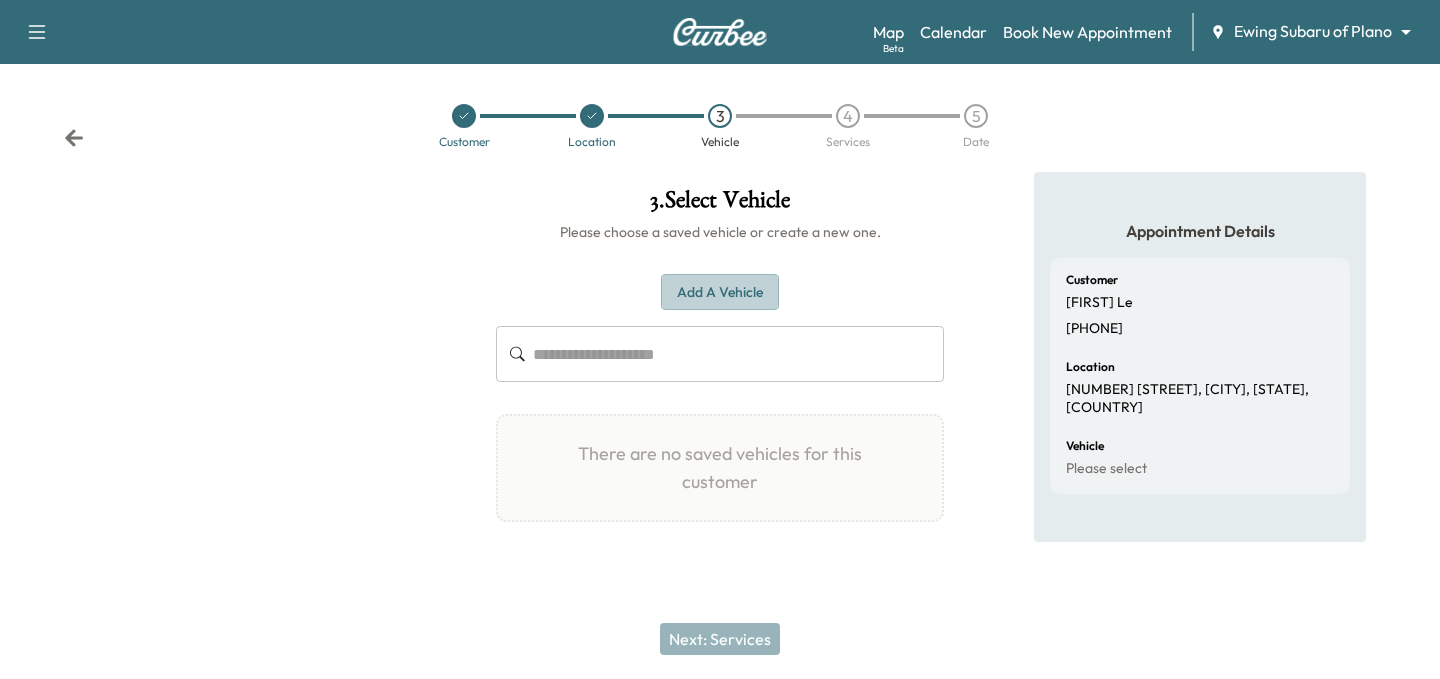 click on "Add a Vehicle" at bounding box center [720, 292] 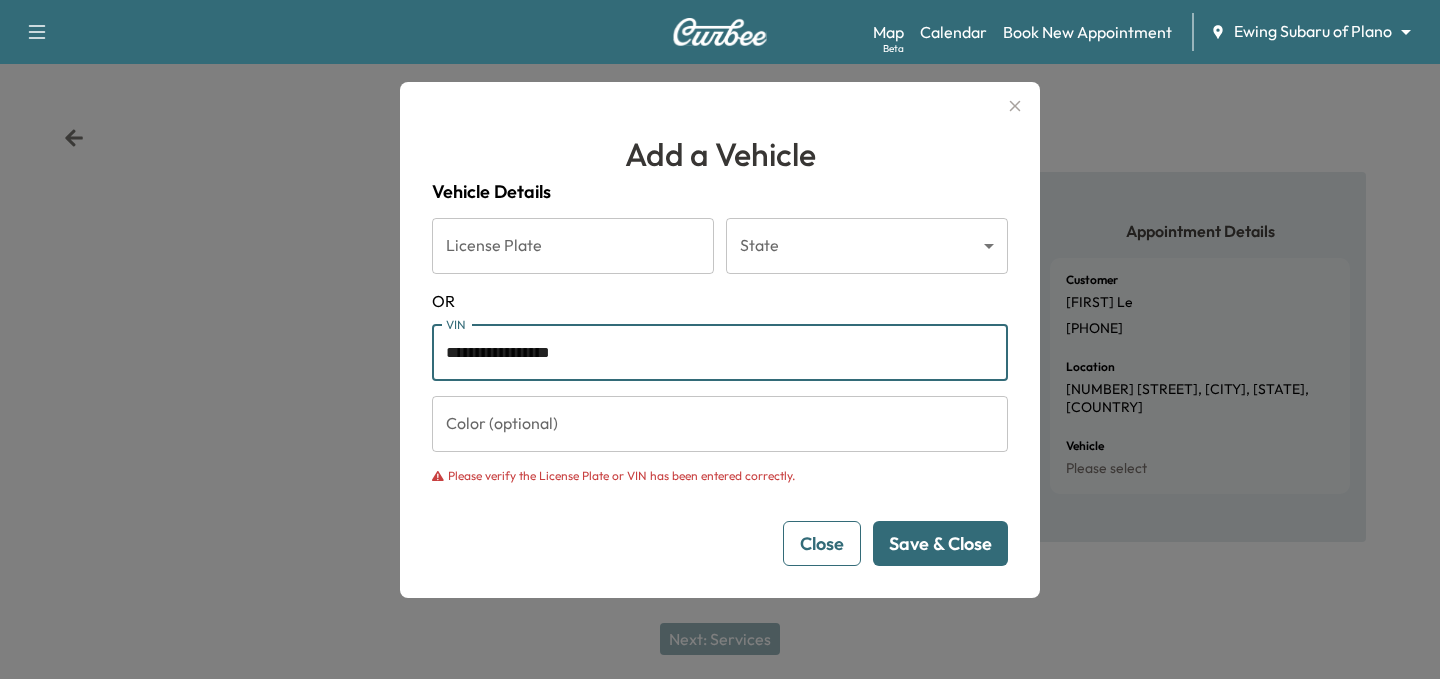 drag, startPoint x: 634, startPoint y: 361, endPoint x: -28, endPoint y: 361, distance: 662 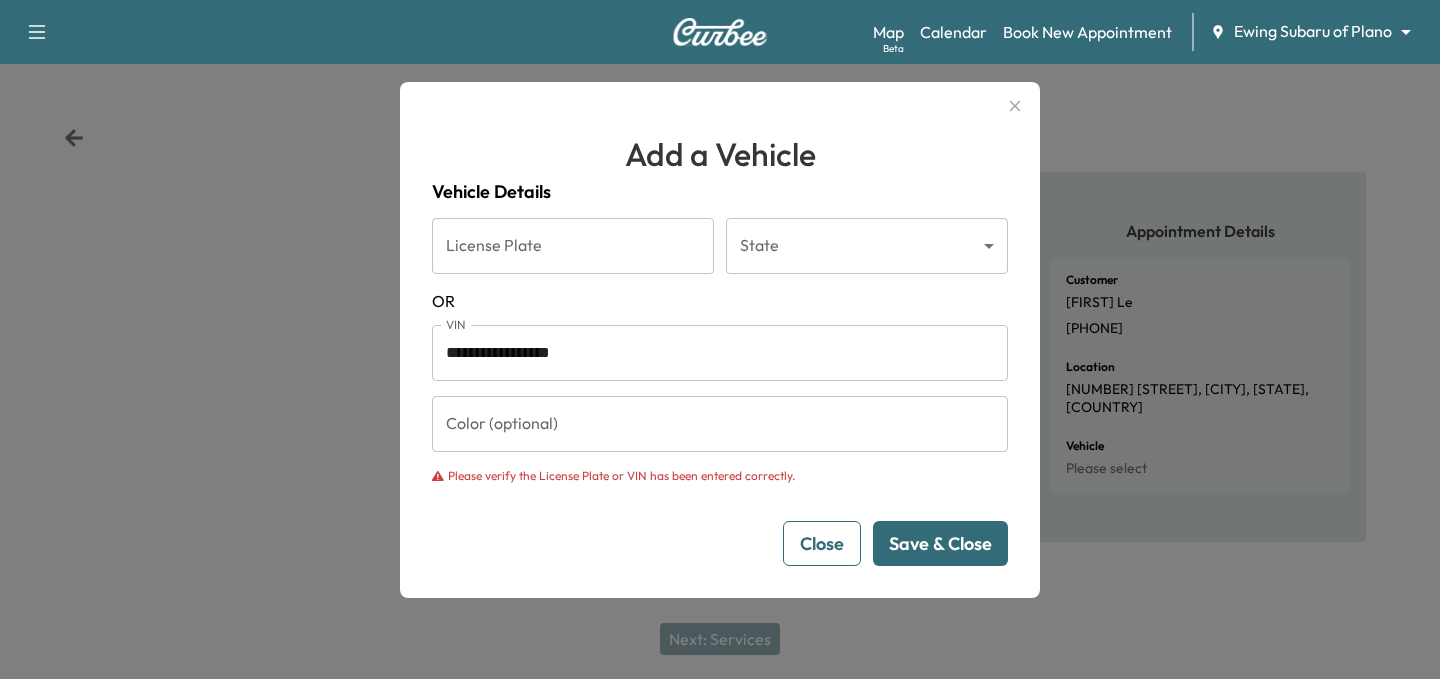 click on "Save & Close" at bounding box center [940, 543] 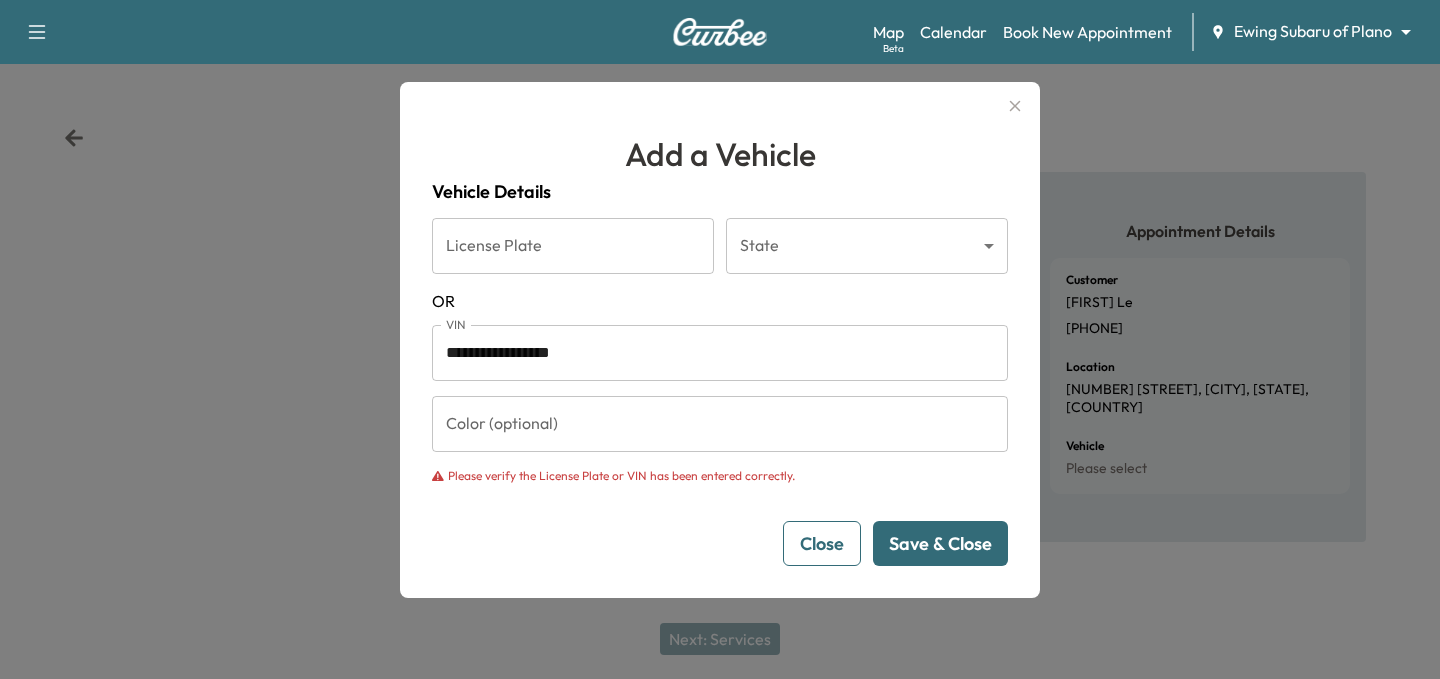 click 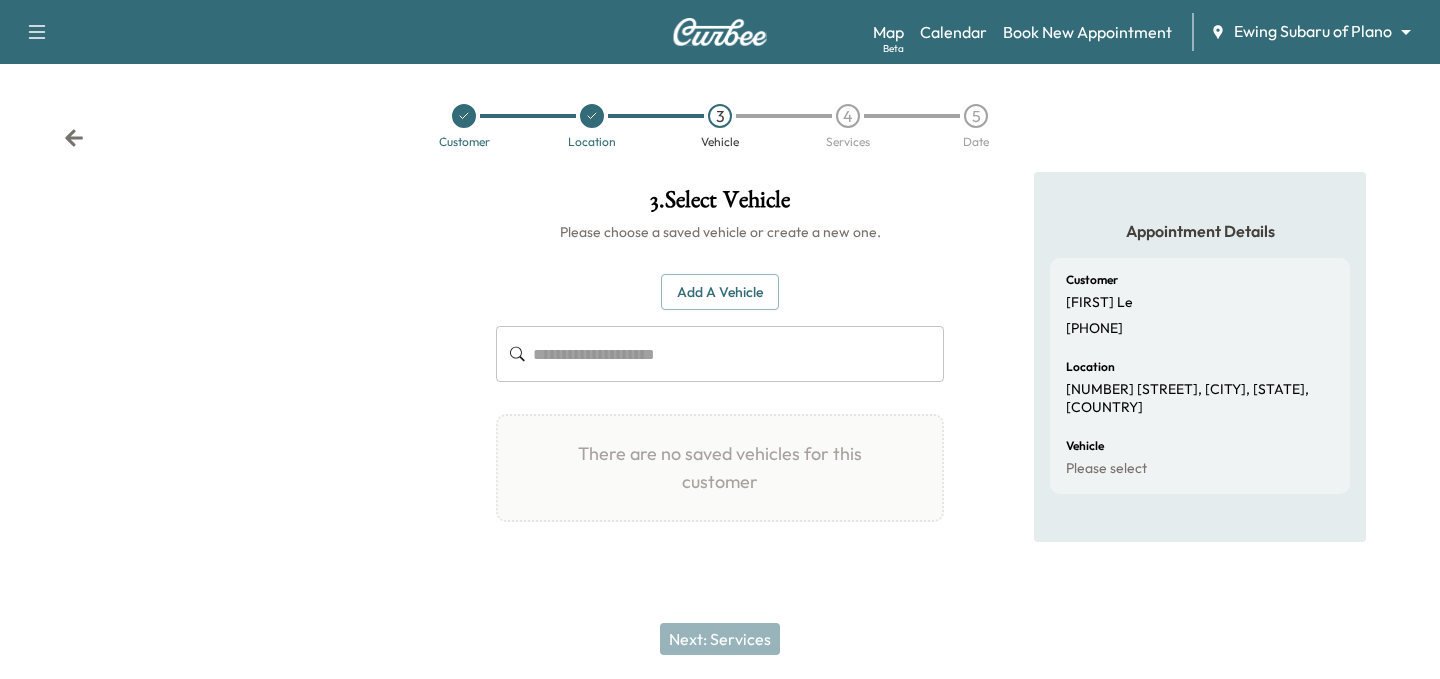 click 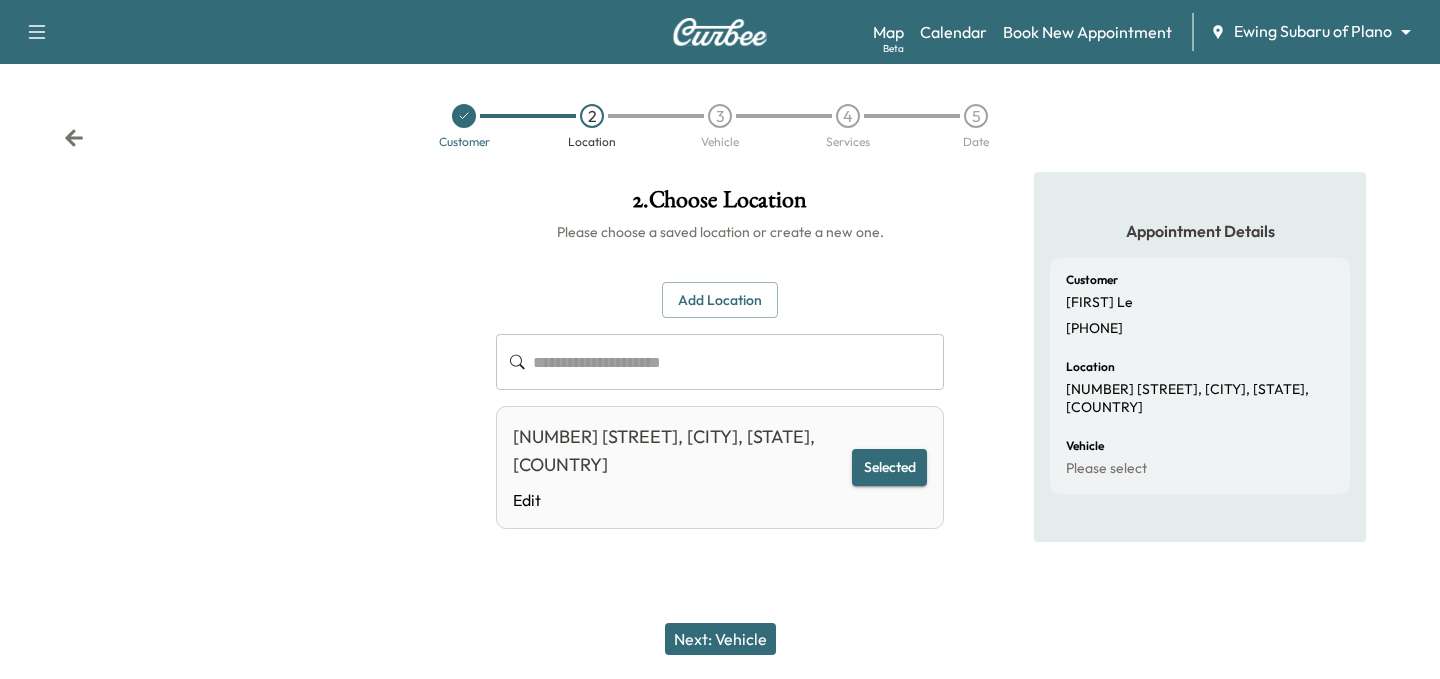 click on "Map Beta Calendar Book New Appointment Ewing Subaru of Plano ******** ​" at bounding box center [1148, 32] 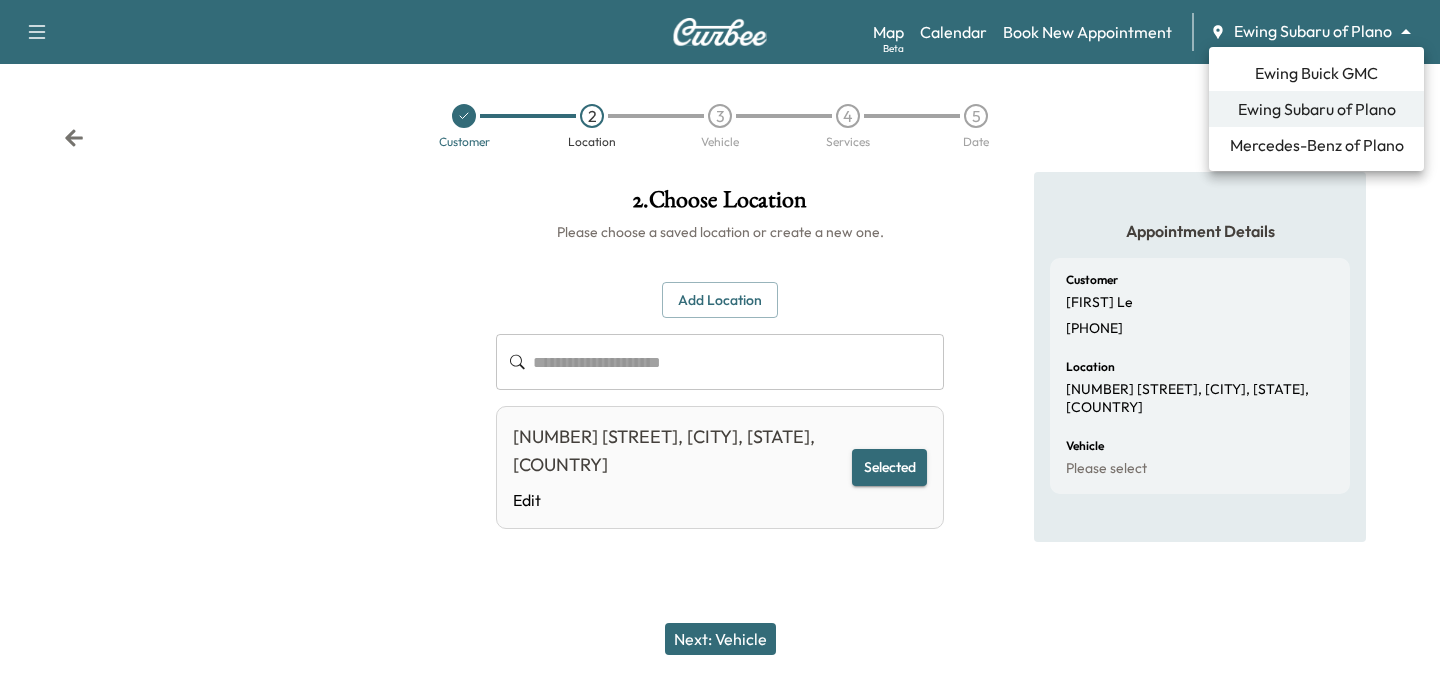 click on "Ewing Buick GMC" at bounding box center (1316, 73) 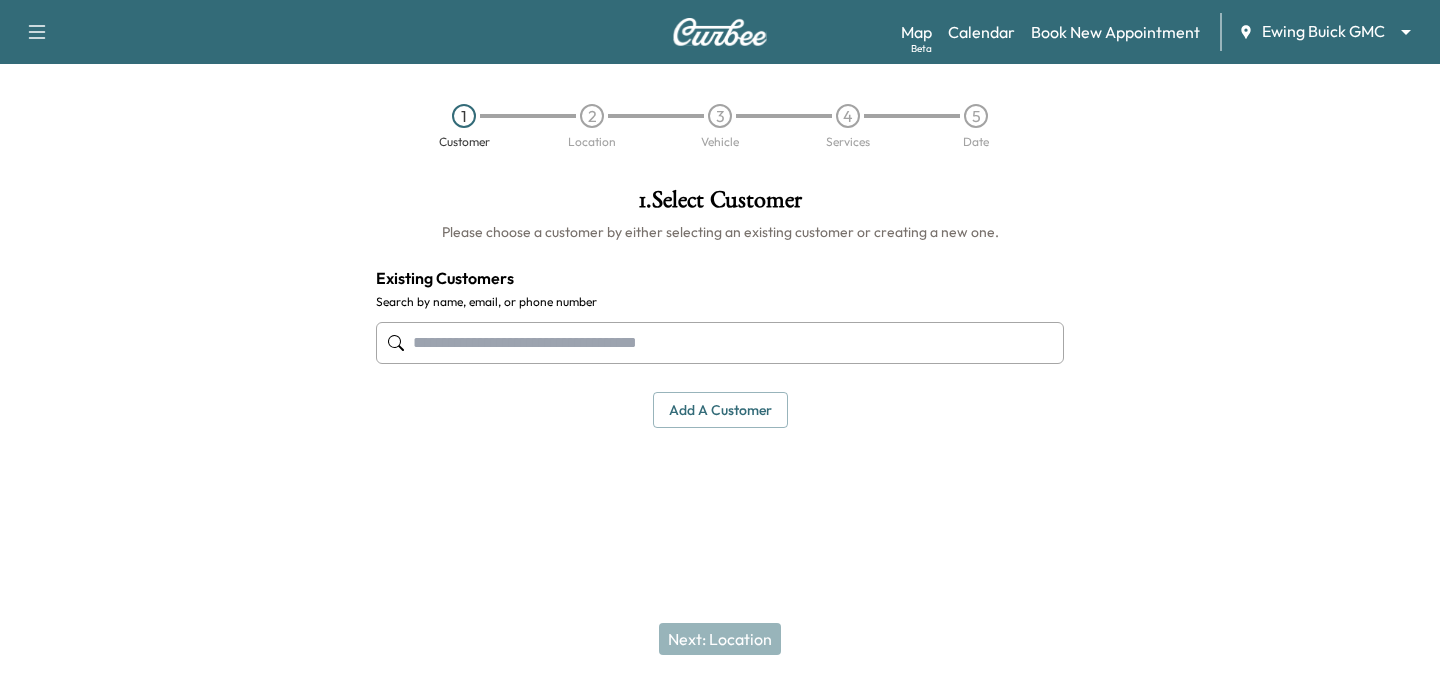 click on "Support Log Out Map Beta Calendar Book New Appointment Ewing Buick GMC ******** ​ 1 Customer 2 Location 3 Vehicle 4 Services 5 Date 1 .  Select Customer Please choose a customer by either selecting an existing customer or creating a new one. Existing Customers Search by name, email, or phone number Add a customer add a customer Customer Details Cancel Save & Close Next: Location" at bounding box center [720, 339] 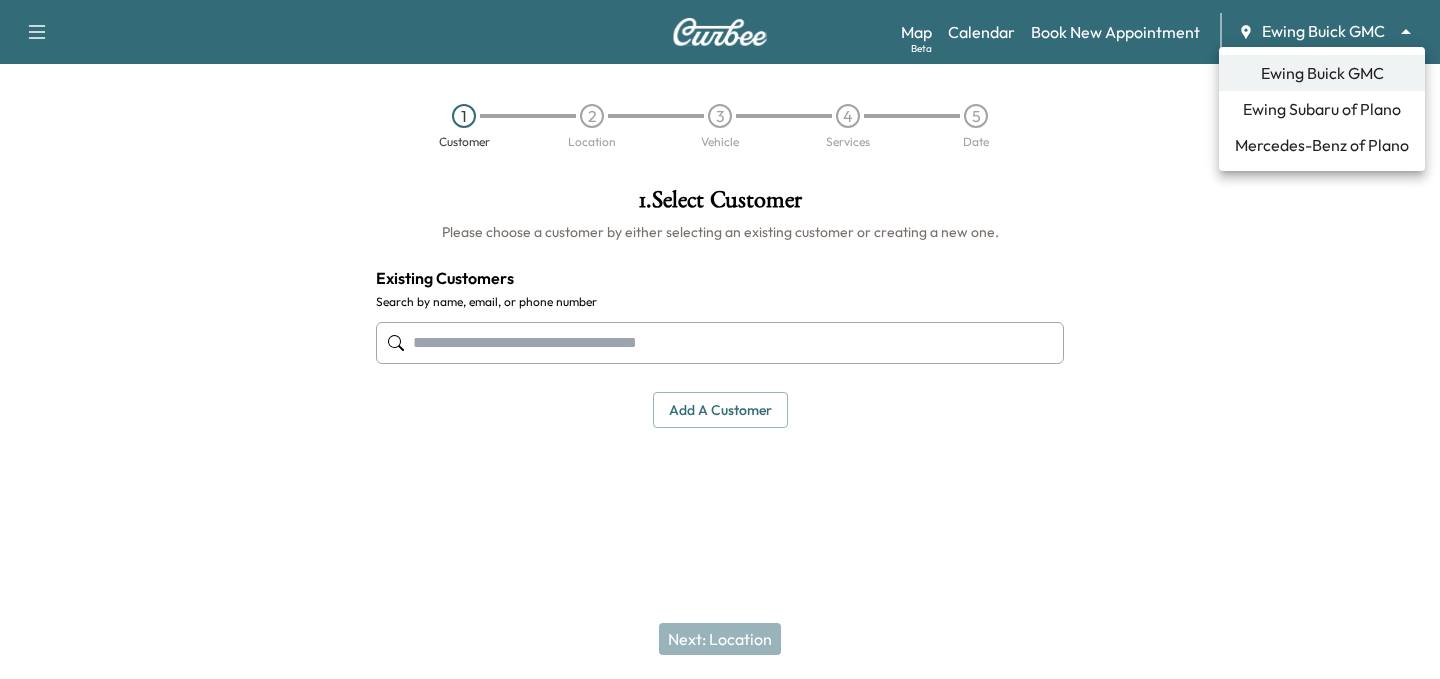 click on "Ewing Subaru of Plano" at bounding box center (1322, 109) 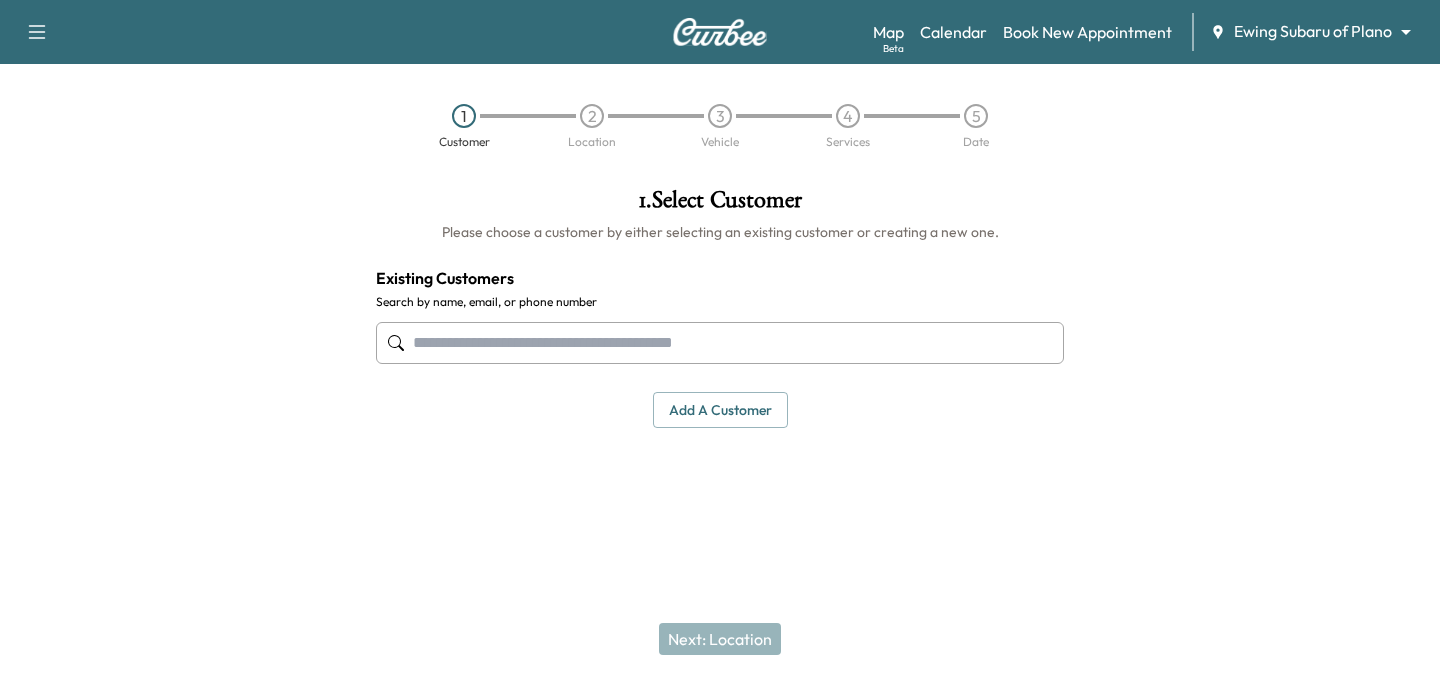 click at bounding box center [720, 343] 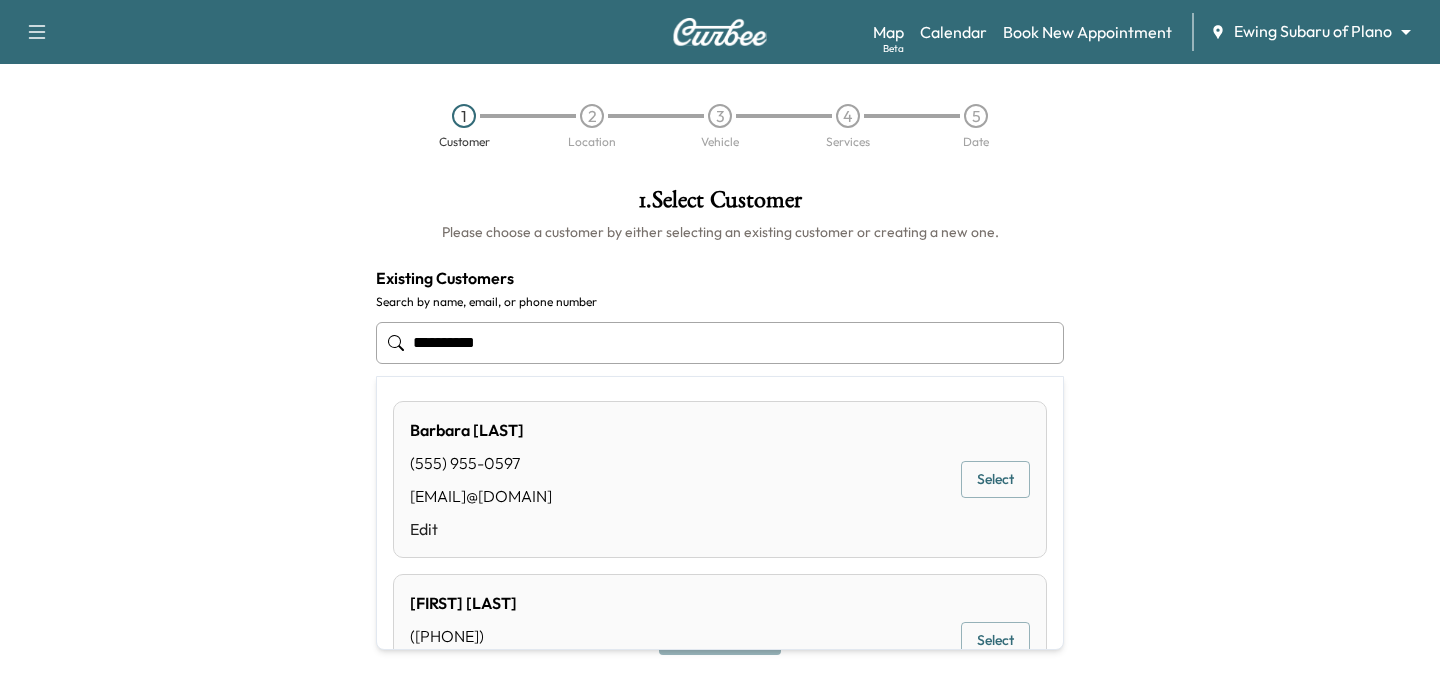 click on "Select" at bounding box center [995, 479] 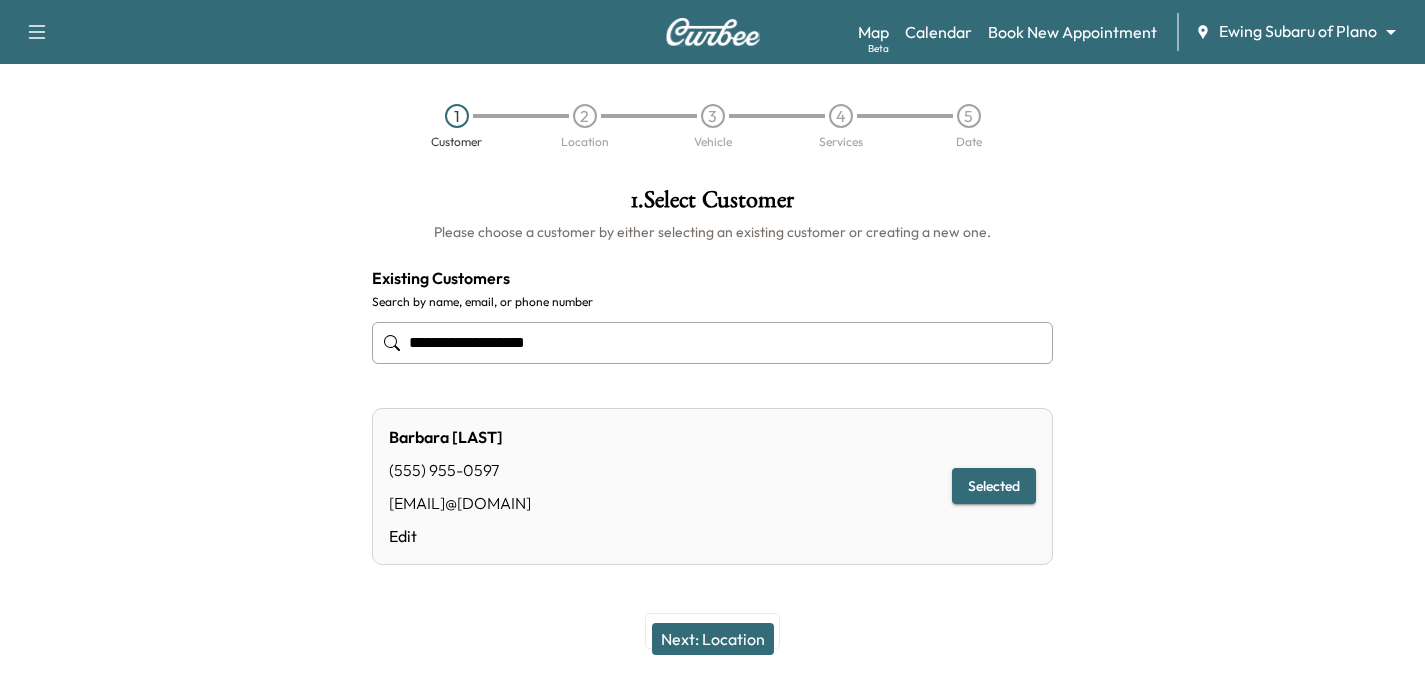 type on "**********" 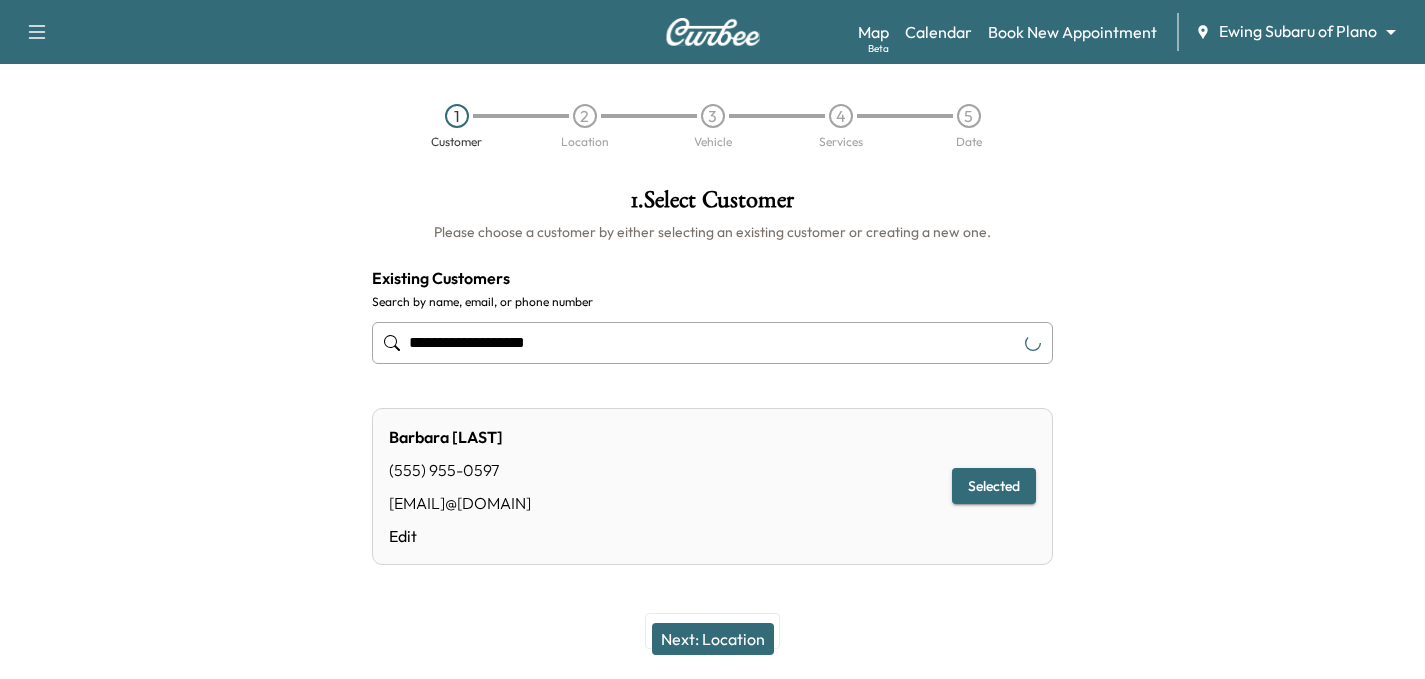 click on "Next: Location" at bounding box center (713, 639) 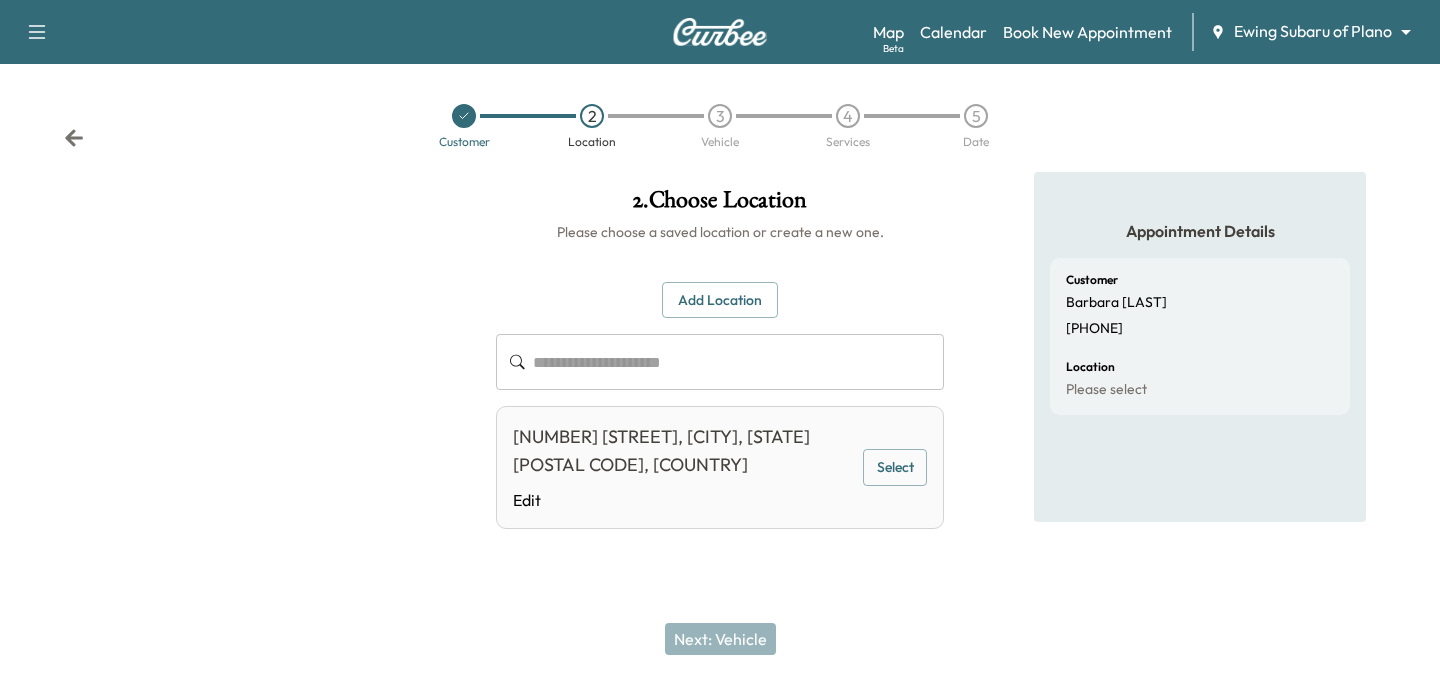 click on "Select" at bounding box center [895, 467] 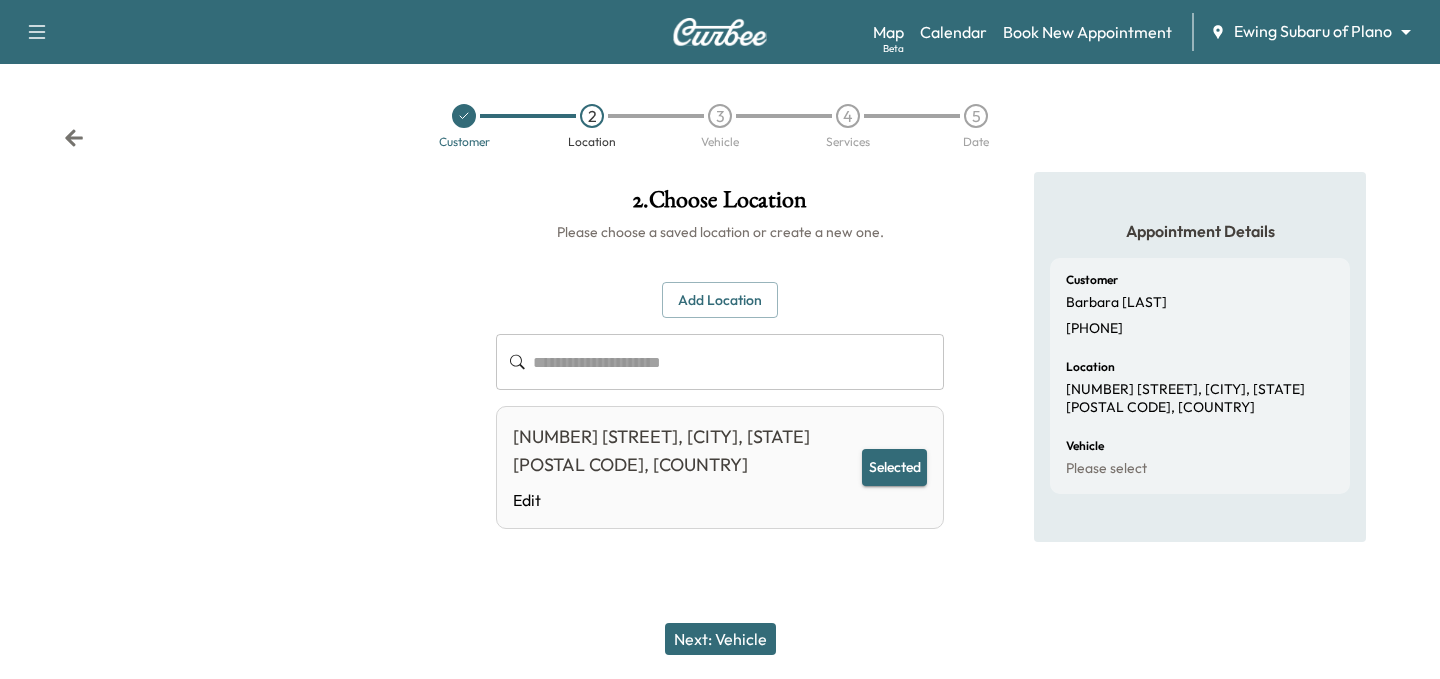 click 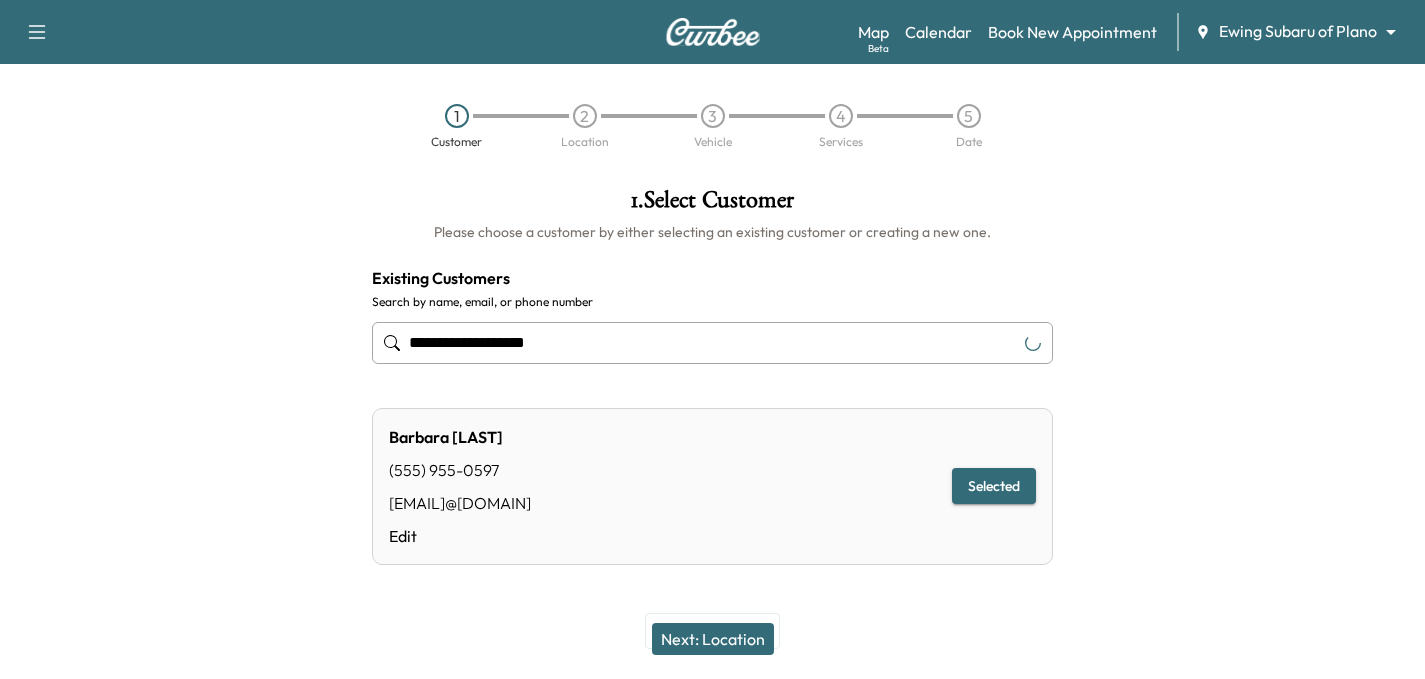 click on "**********" at bounding box center (712, 339) 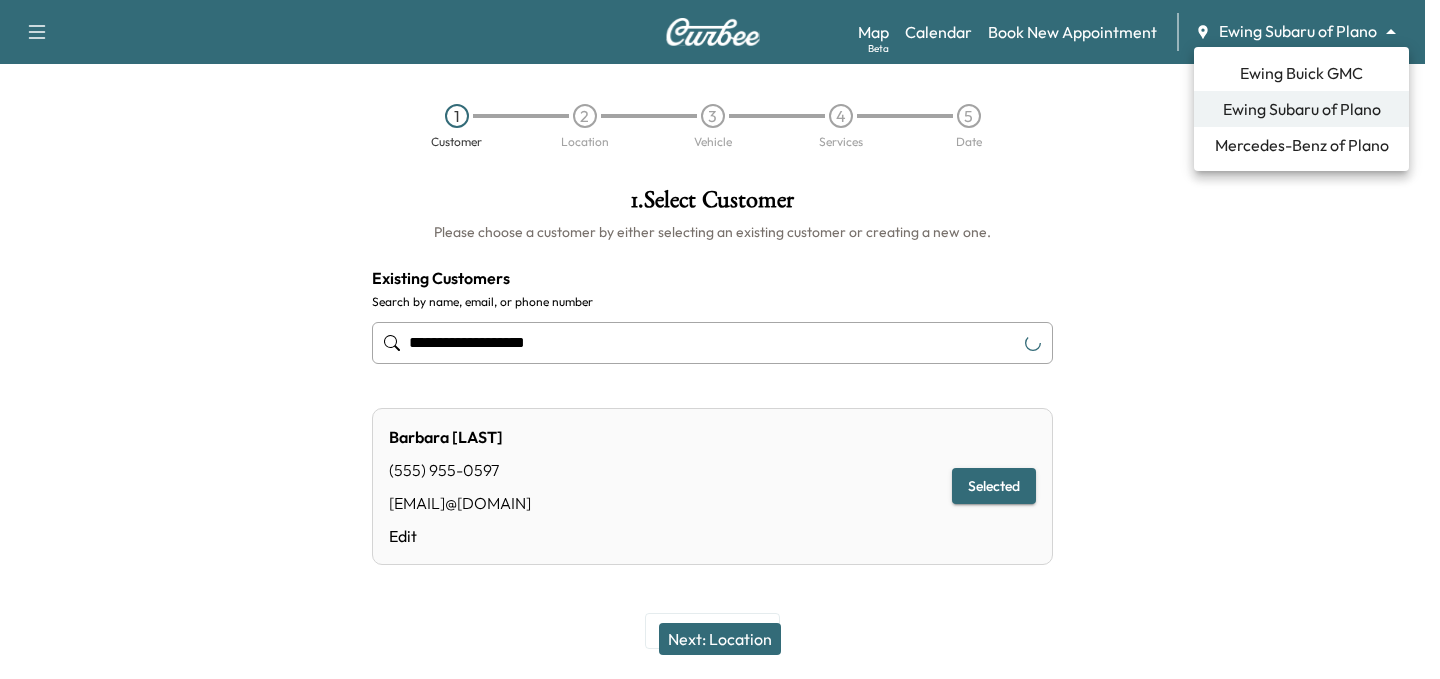 click on "Ewing Buick GMC" at bounding box center [1301, 73] 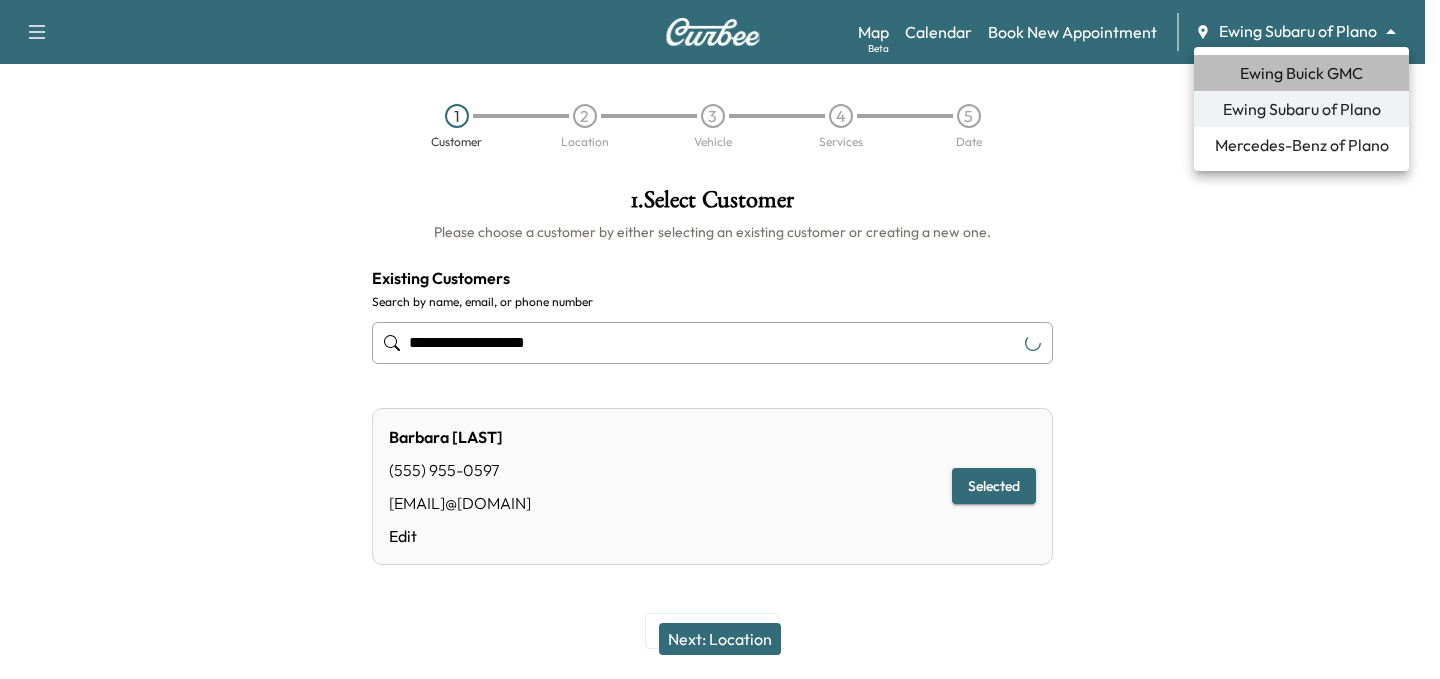click on "Ewing Buick GMC" at bounding box center (1301, 73) 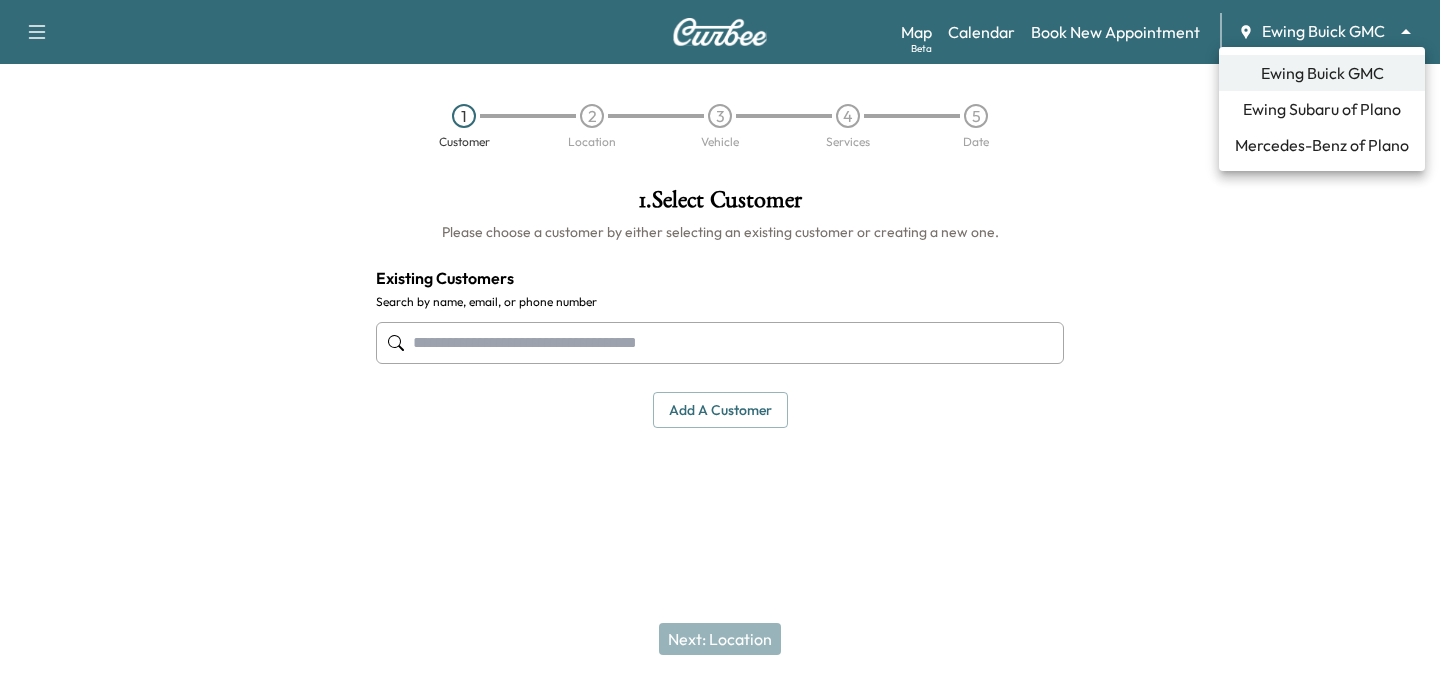 click on "Support Log Out Map Beta Calendar Book New Appointment Ewing Buick GMC ******** ​ 1 Customer 2 Location 3 Vehicle 4 Services 5 Date 1 .  Select Customer Please choose a customer by either selecting an existing customer or creating a new one. Existing Customers Search by name, email, or phone number Add a customer add a customer Customer Details Cancel Save & Close Next: Location
Ewing Buick GMC Ewing Subaru of Plano Mercedes-Benz of Plano" at bounding box center (720, 339) 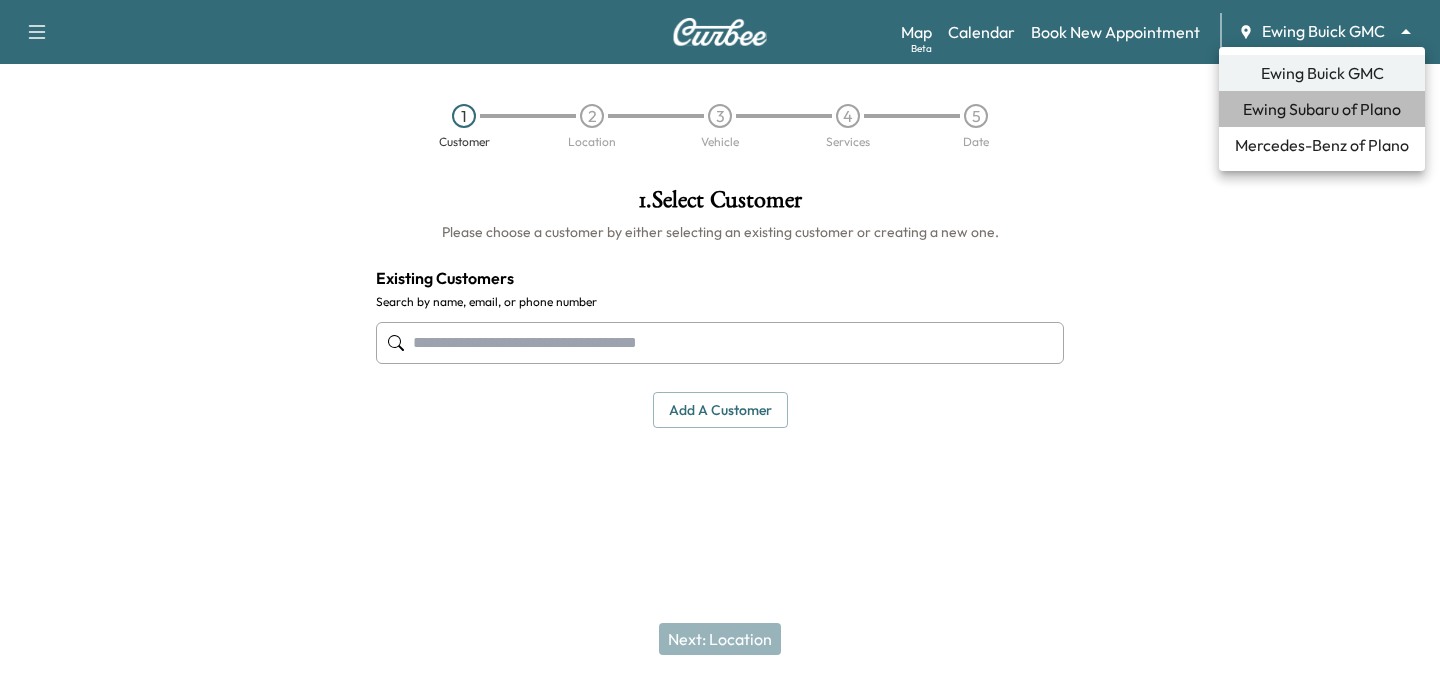 click on "Ewing Subaru of Plano" at bounding box center [1322, 109] 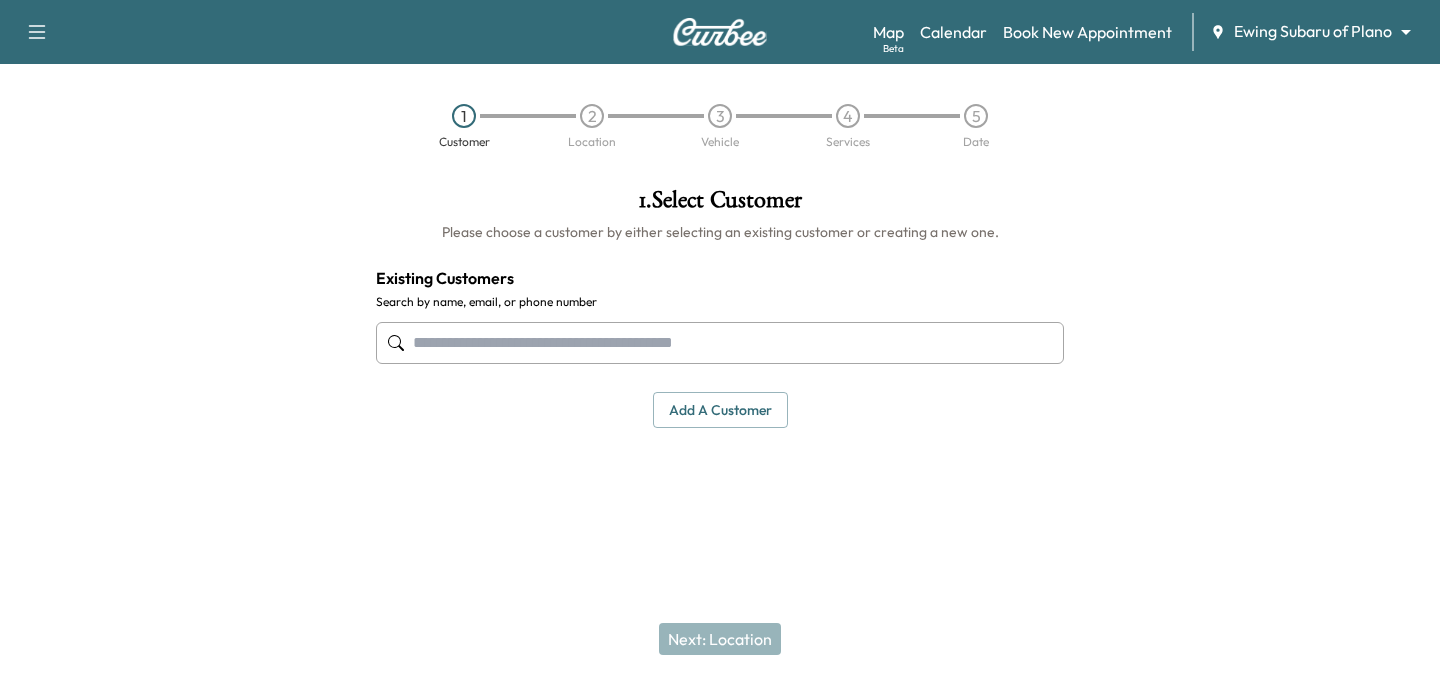 click at bounding box center (720, 343) 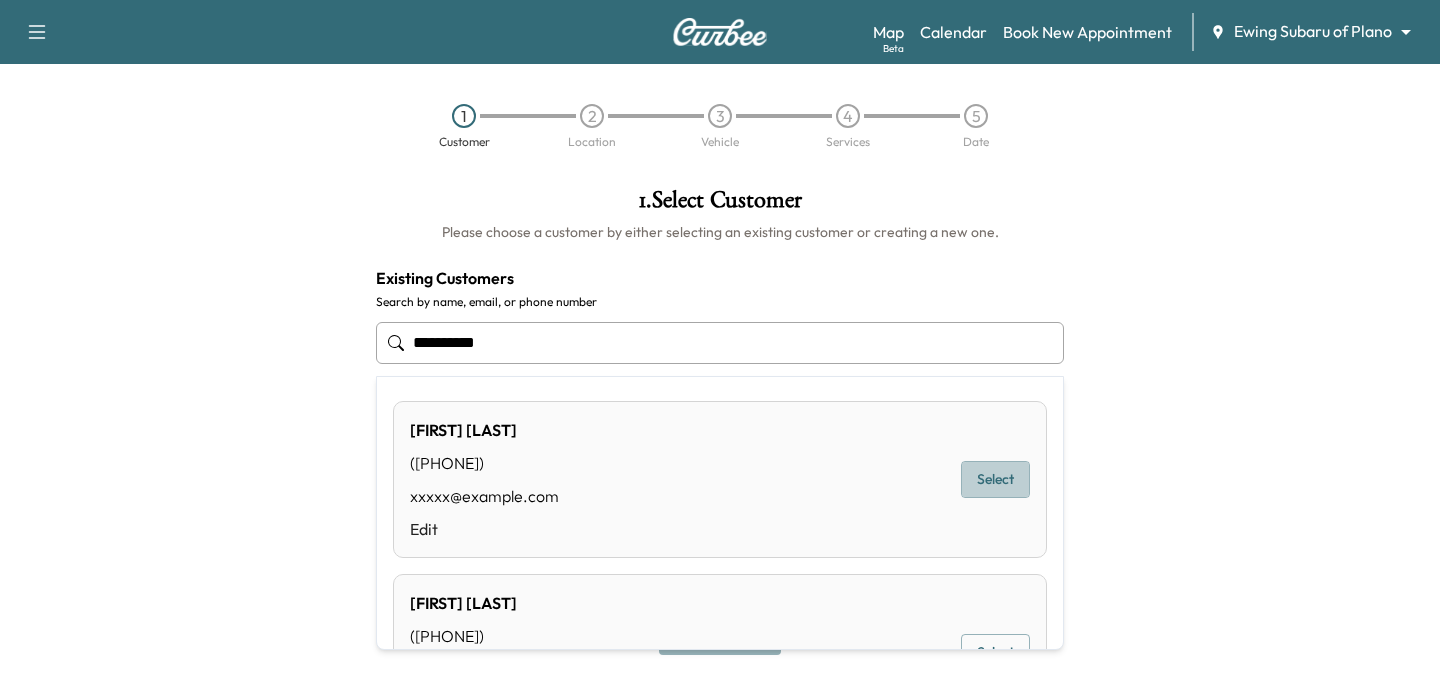 click on "Select" at bounding box center [995, 479] 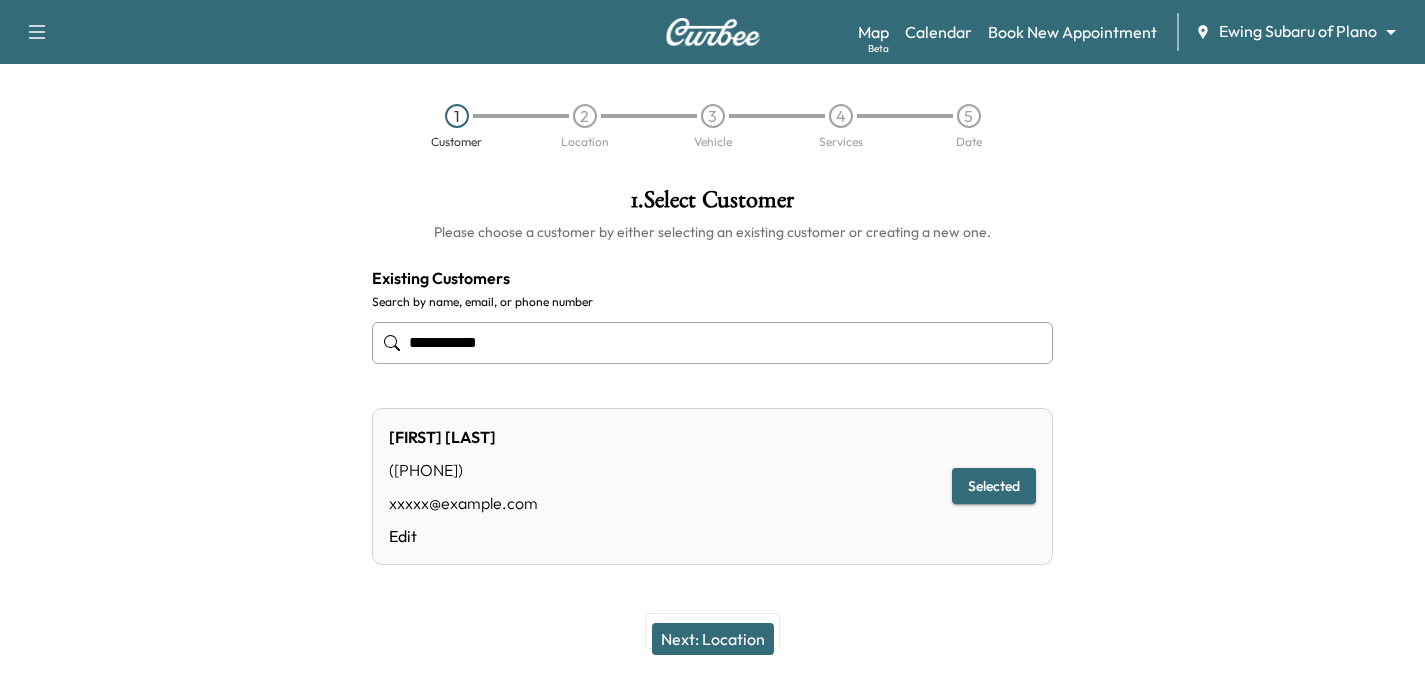 type on "**********" 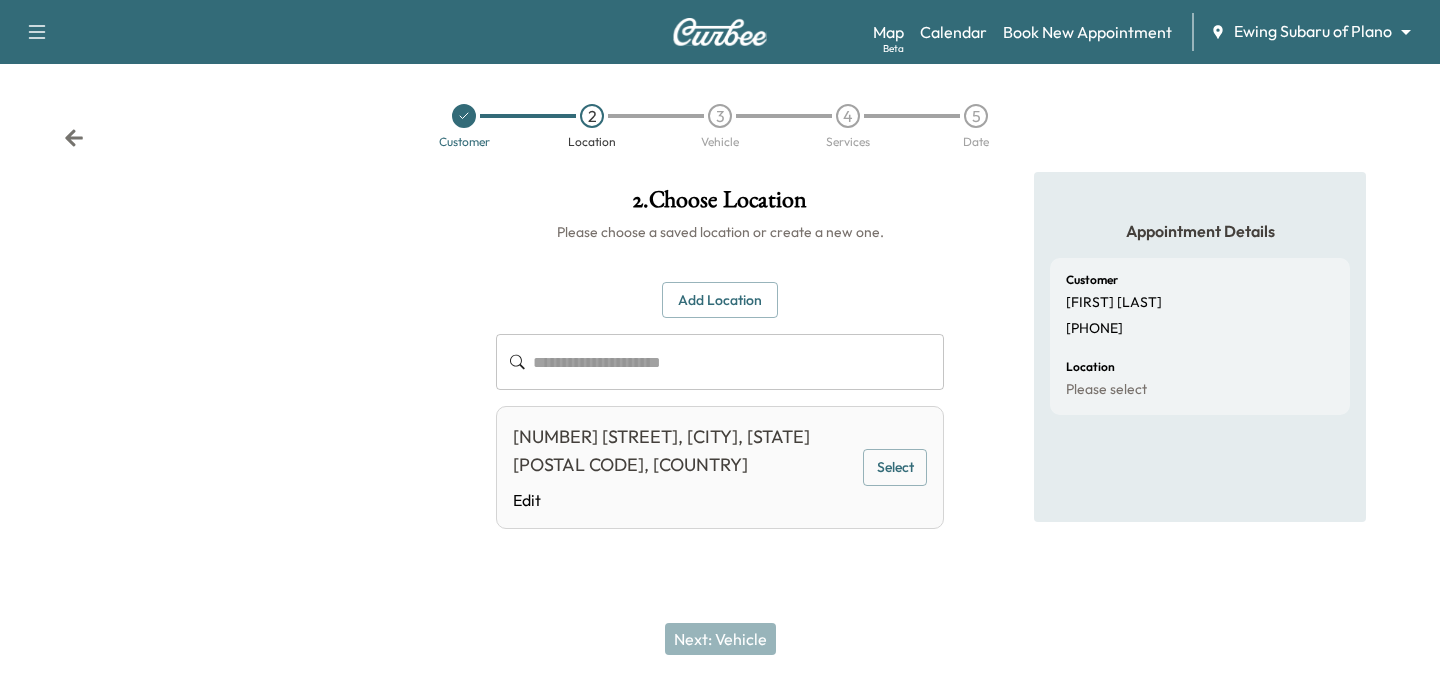 click on "Select" at bounding box center [895, 467] 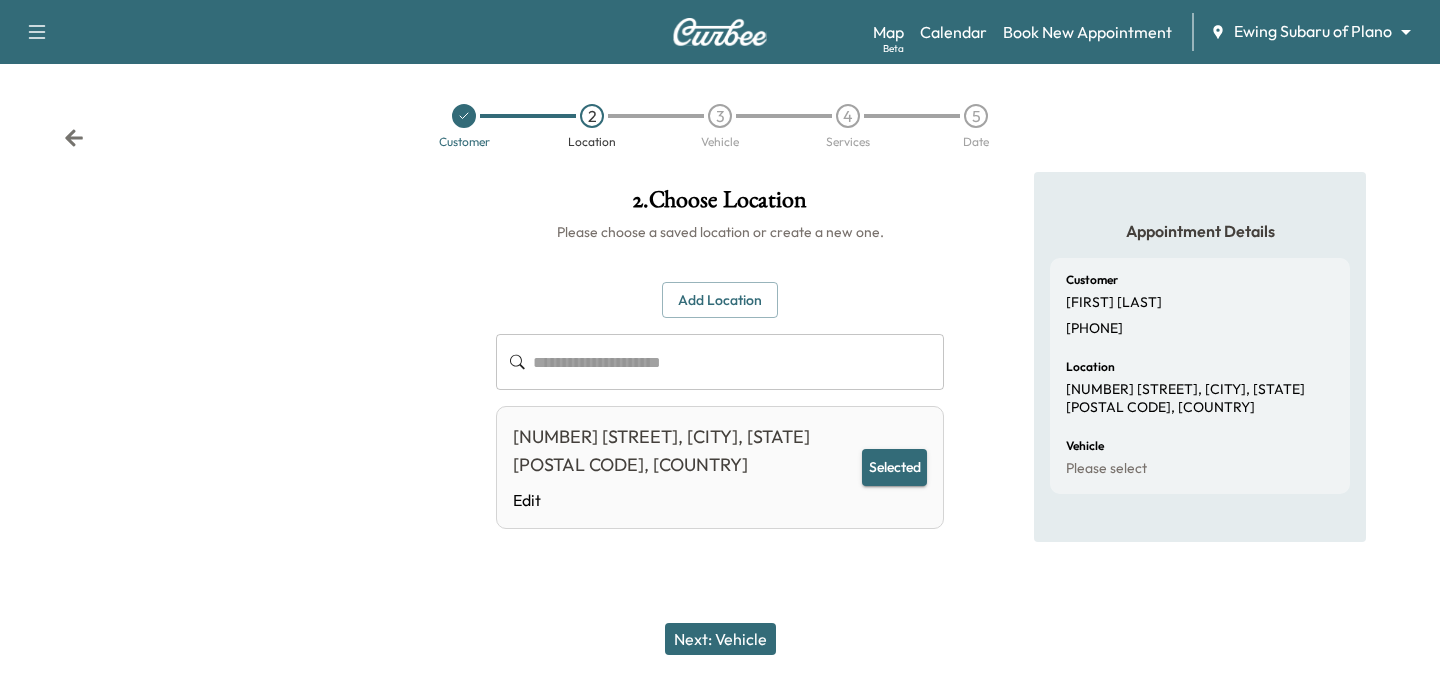 click on "Next: Vehicle" at bounding box center (720, 639) 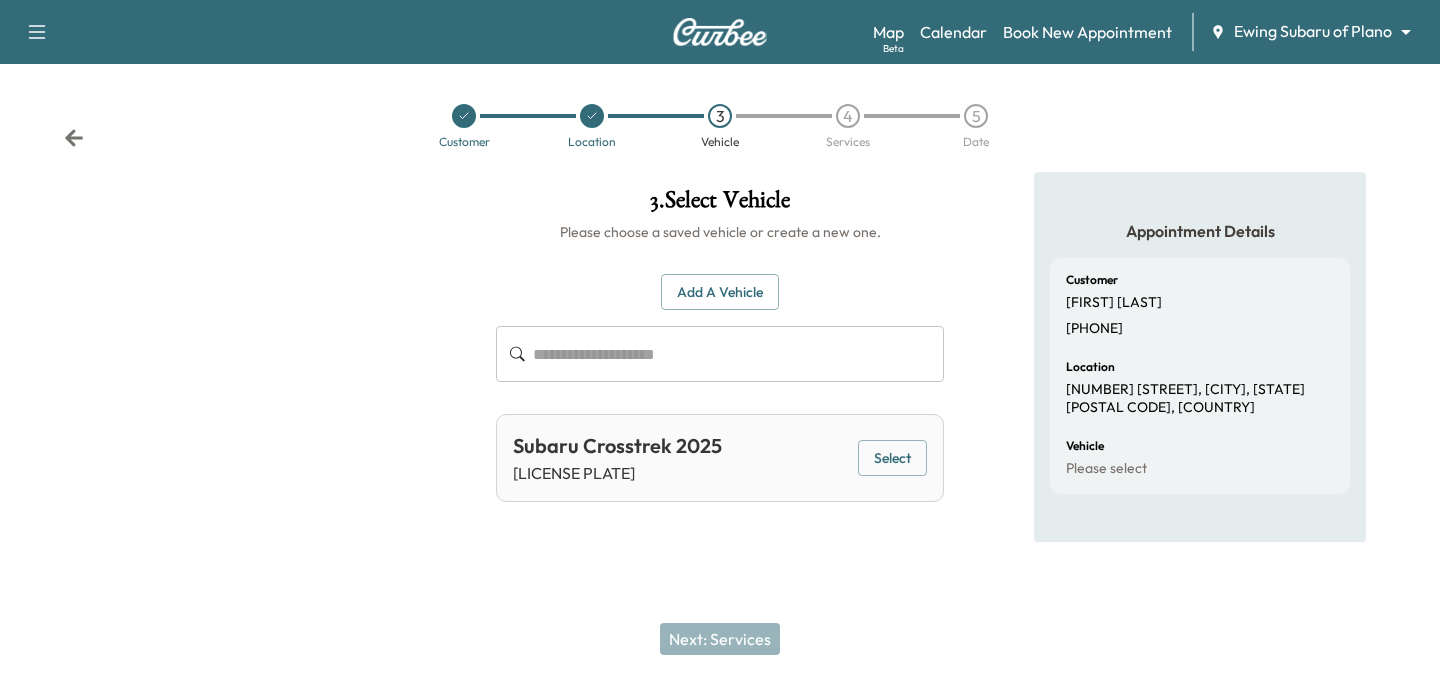 click on "Select" at bounding box center (892, 458) 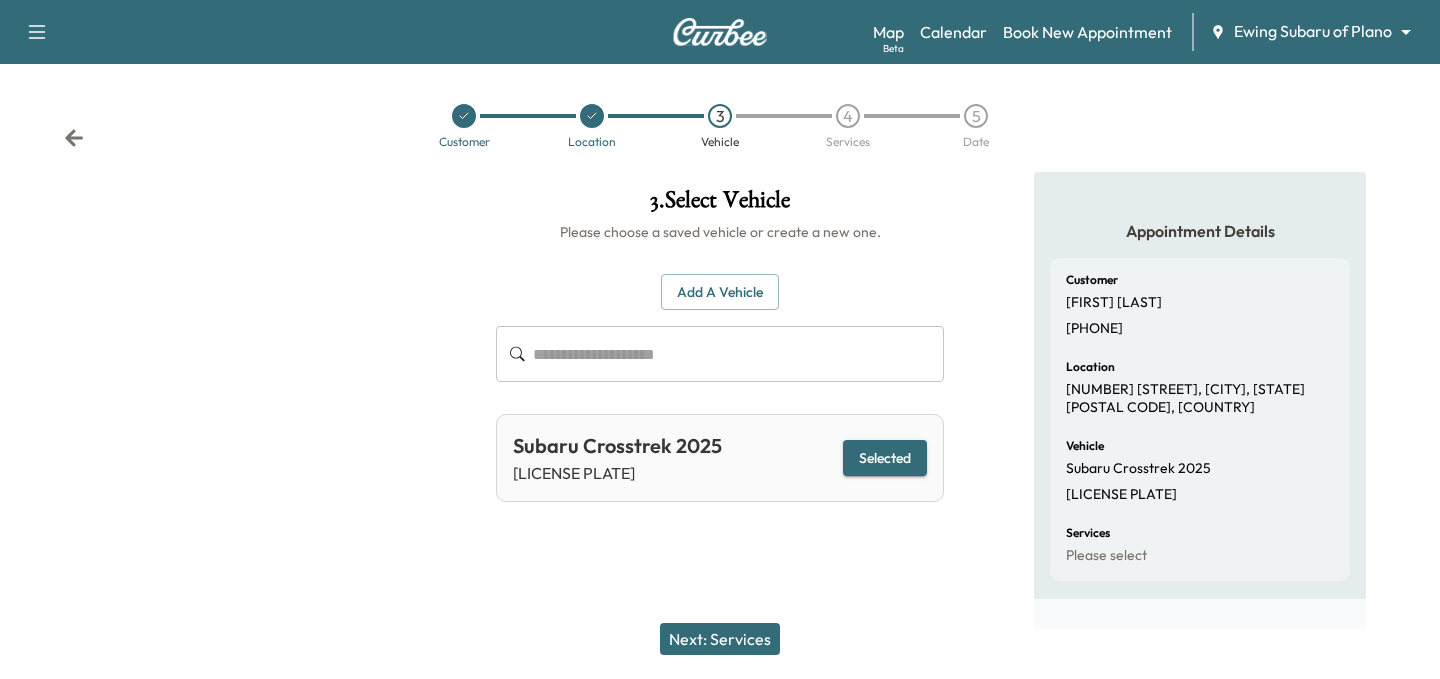 click on "Next: Services" at bounding box center (720, 639) 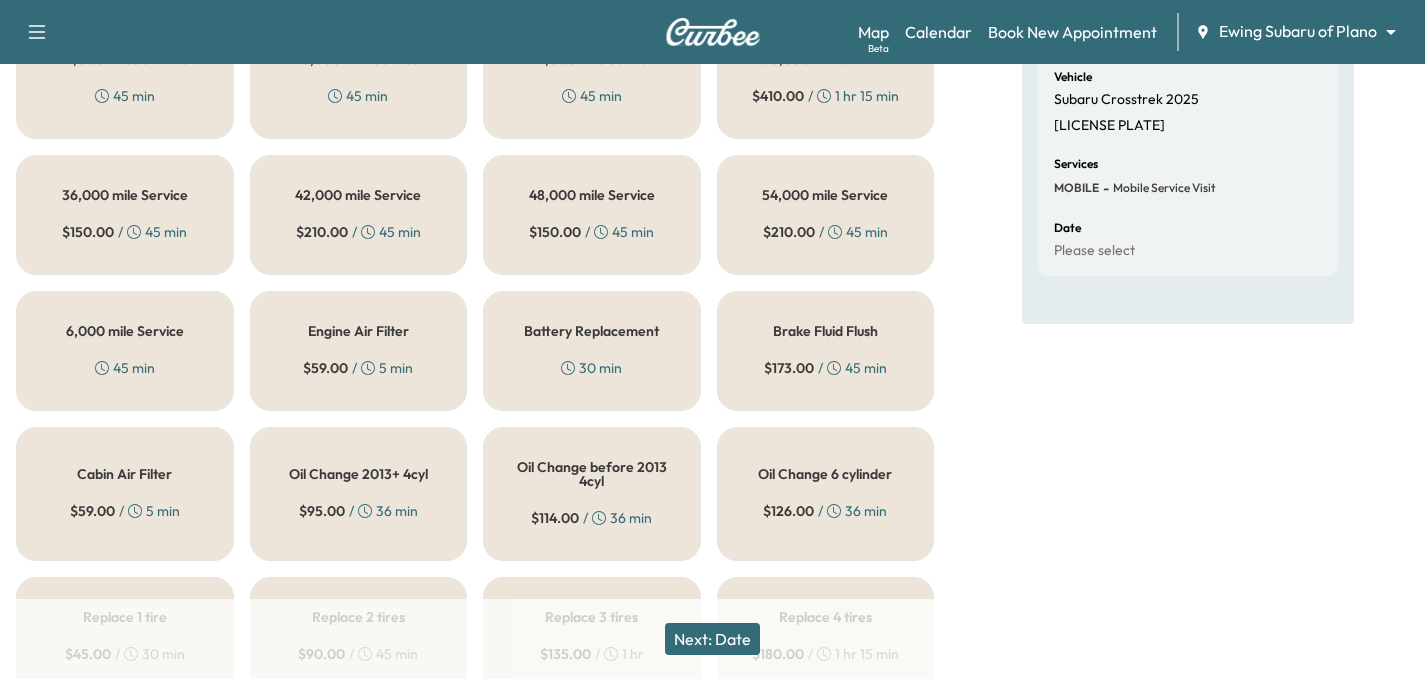 scroll, scrollTop: 400, scrollLeft: 0, axis: vertical 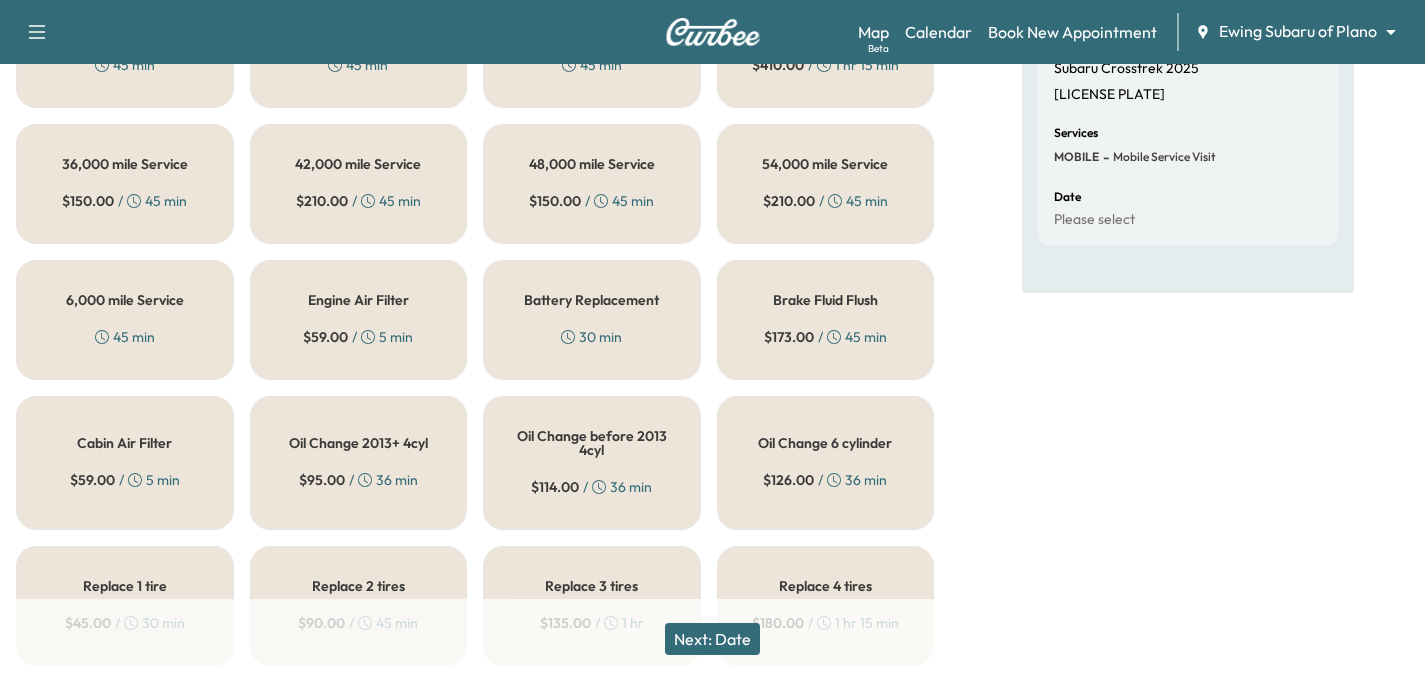 click on "6,000 mile Service" at bounding box center [125, 300] 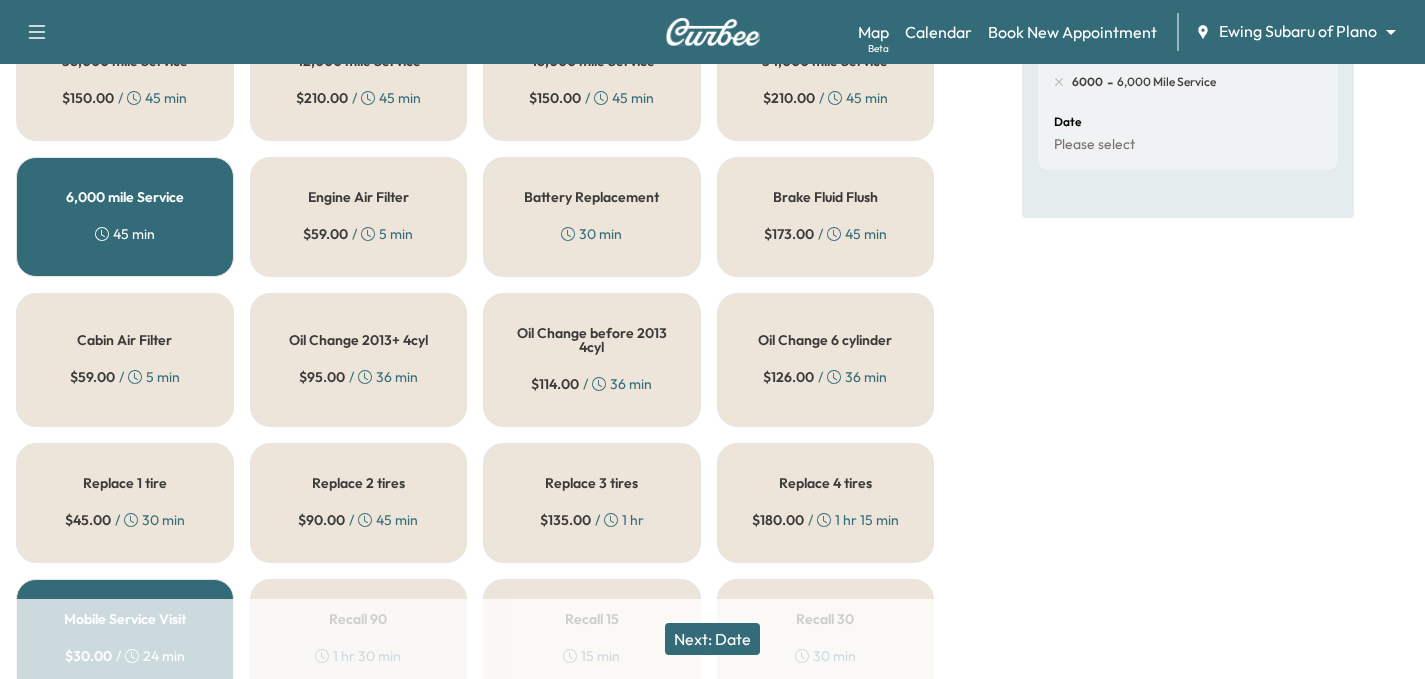 scroll, scrollTop: 700, scrollLeft: 0, axis: vertical 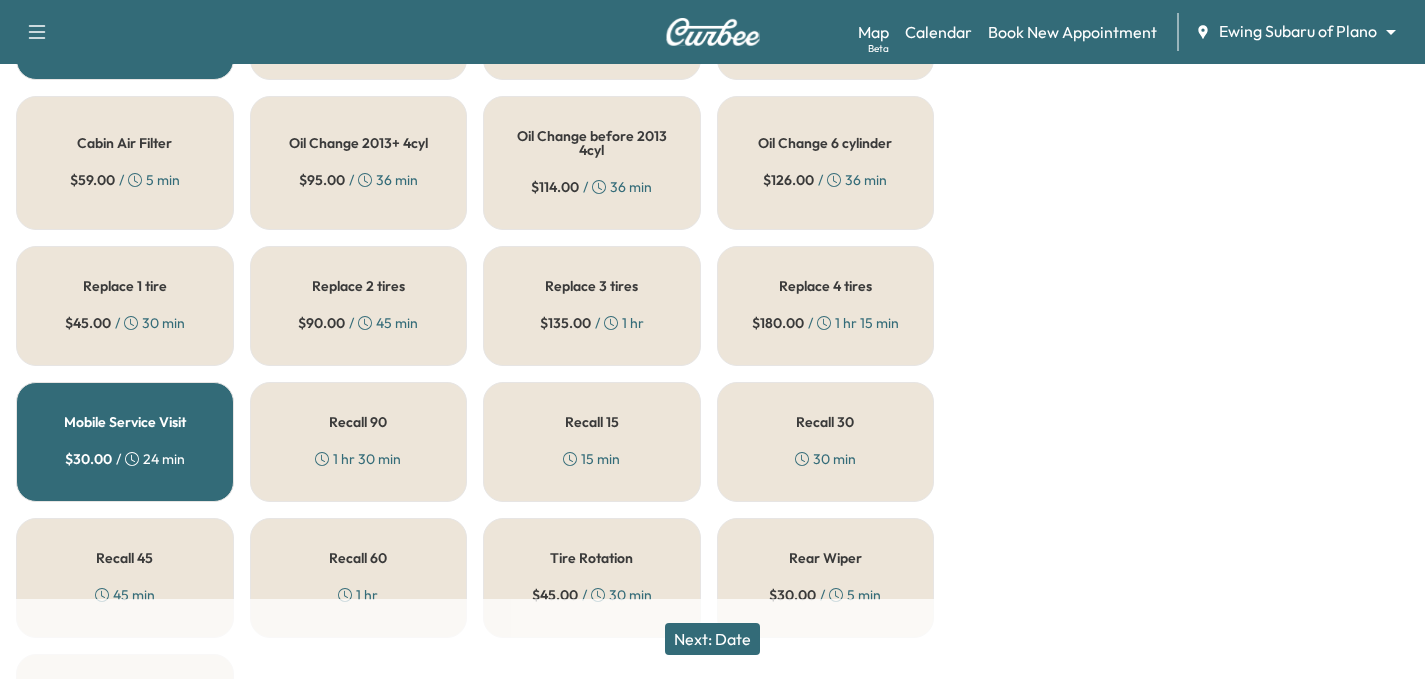 click on "Mobile Service Visit $ 30.00 / 24 min" at bounding box center [125, 442] 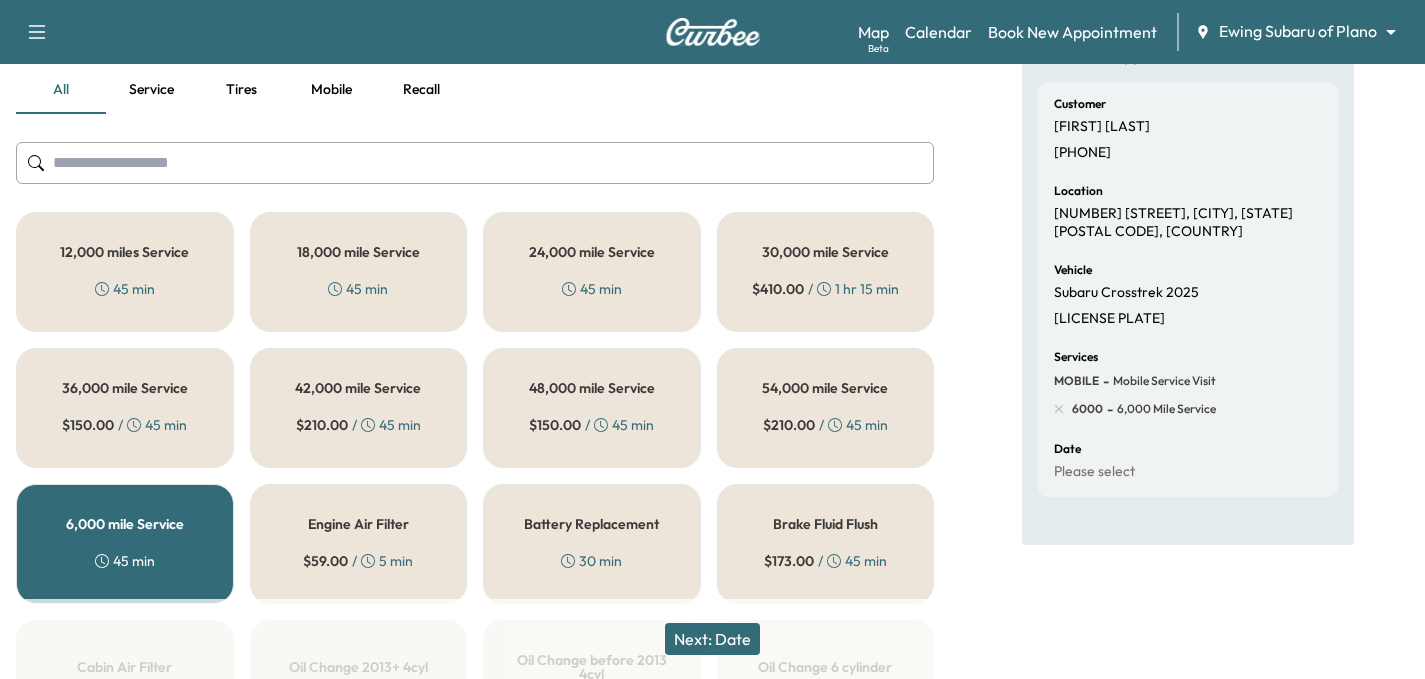 scroll, scrollTop: 0, scrollLeft: 0, axis: both 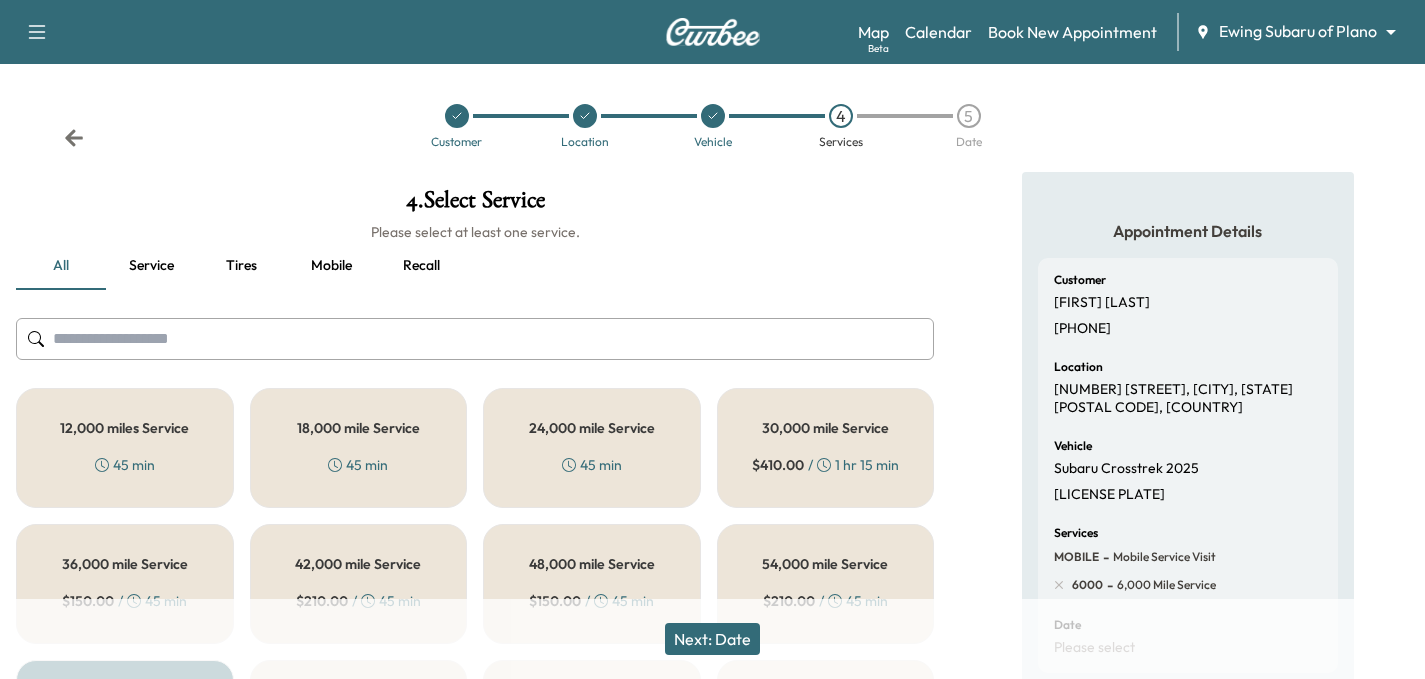 click on "Customer Location Vehicle 4 Services 5 Date" at bounding box center [712, 126] 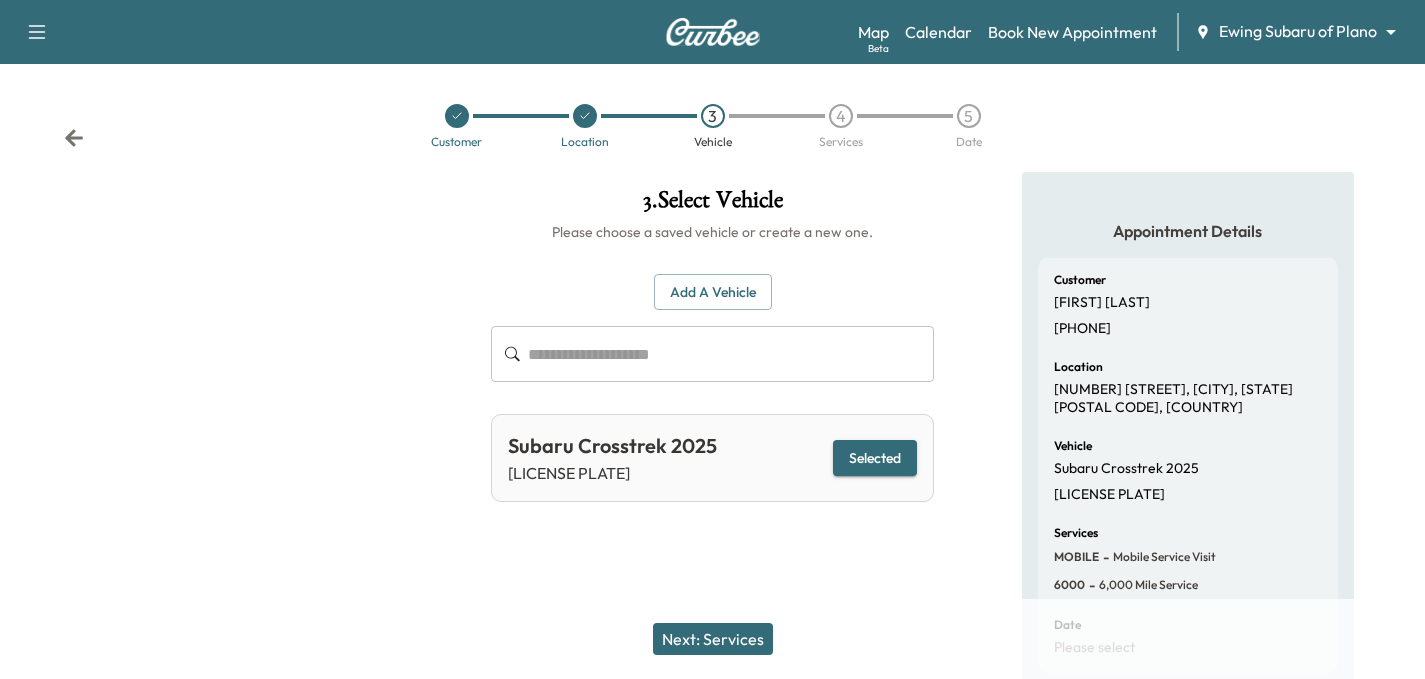 click 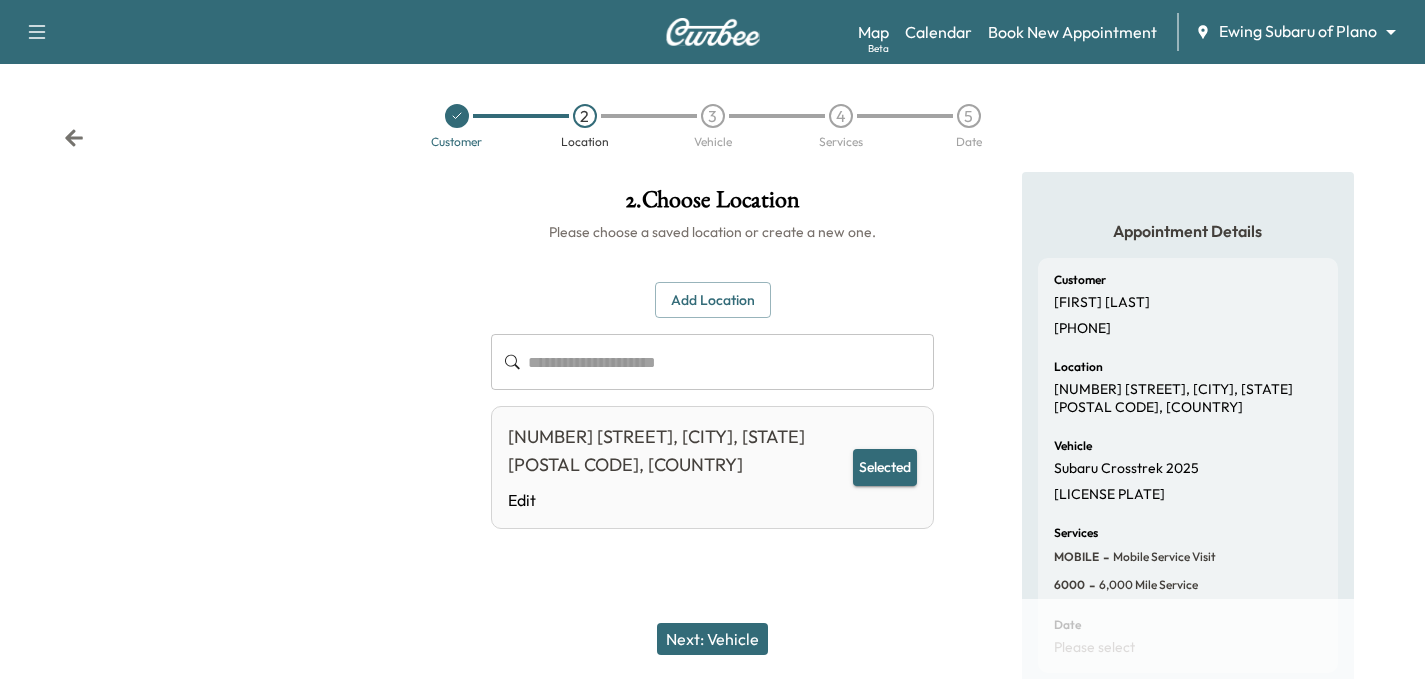 click 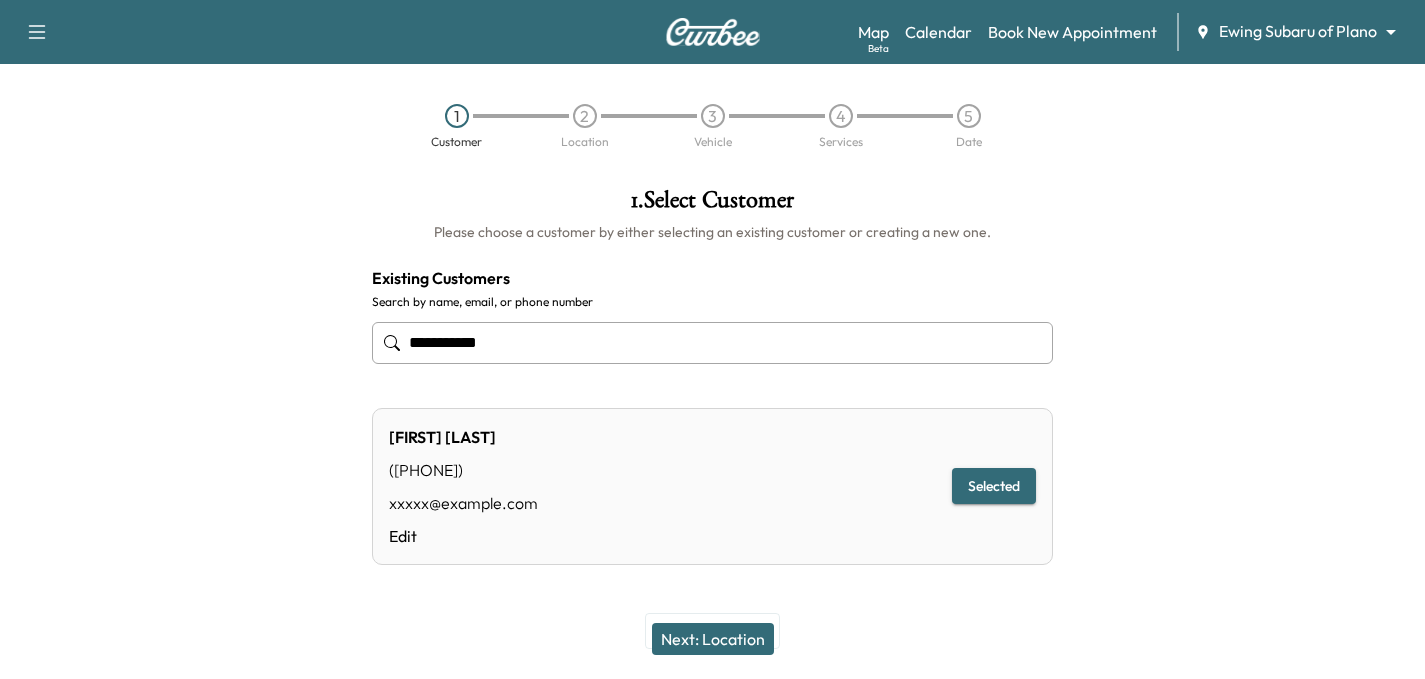 drag, startPoint x: 552, startPoint y: 344, endPoint x: 279, endPoint y: 344, distance: 273 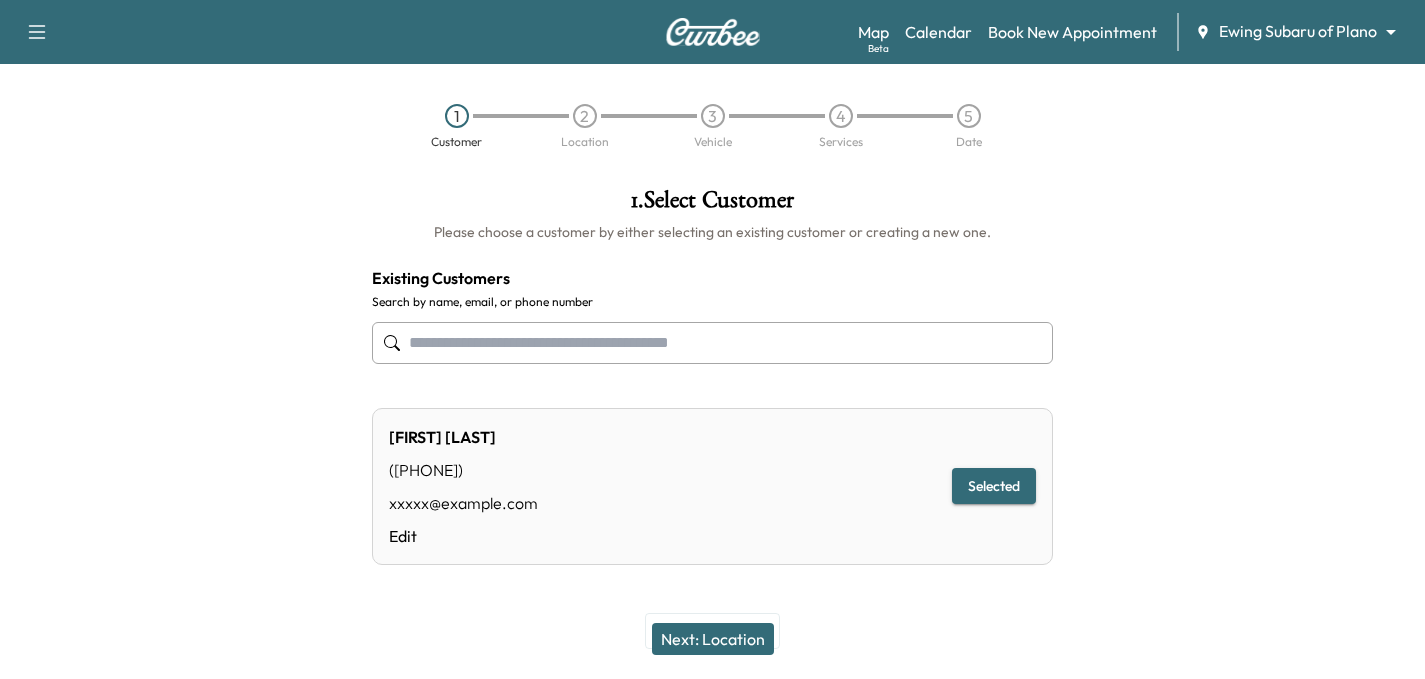 type on "**********" 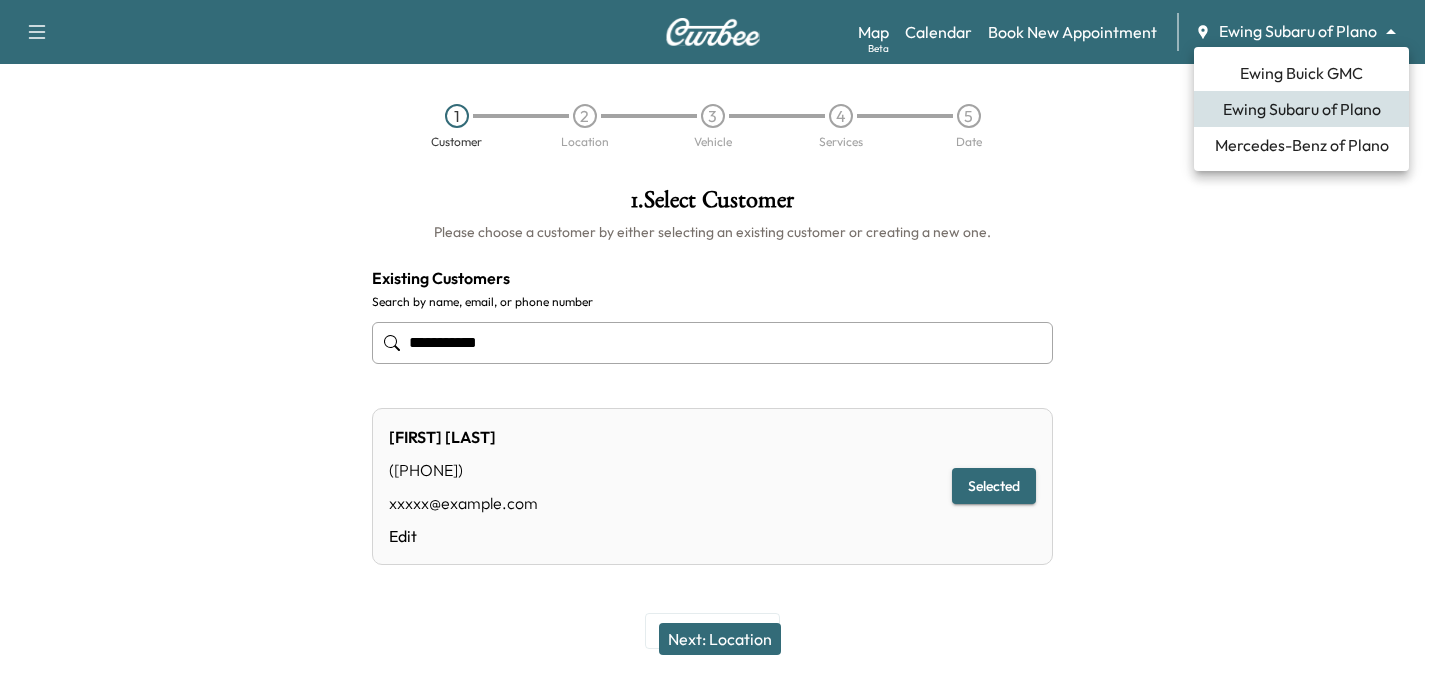 click on "**********" at bounding box center [720, 339] 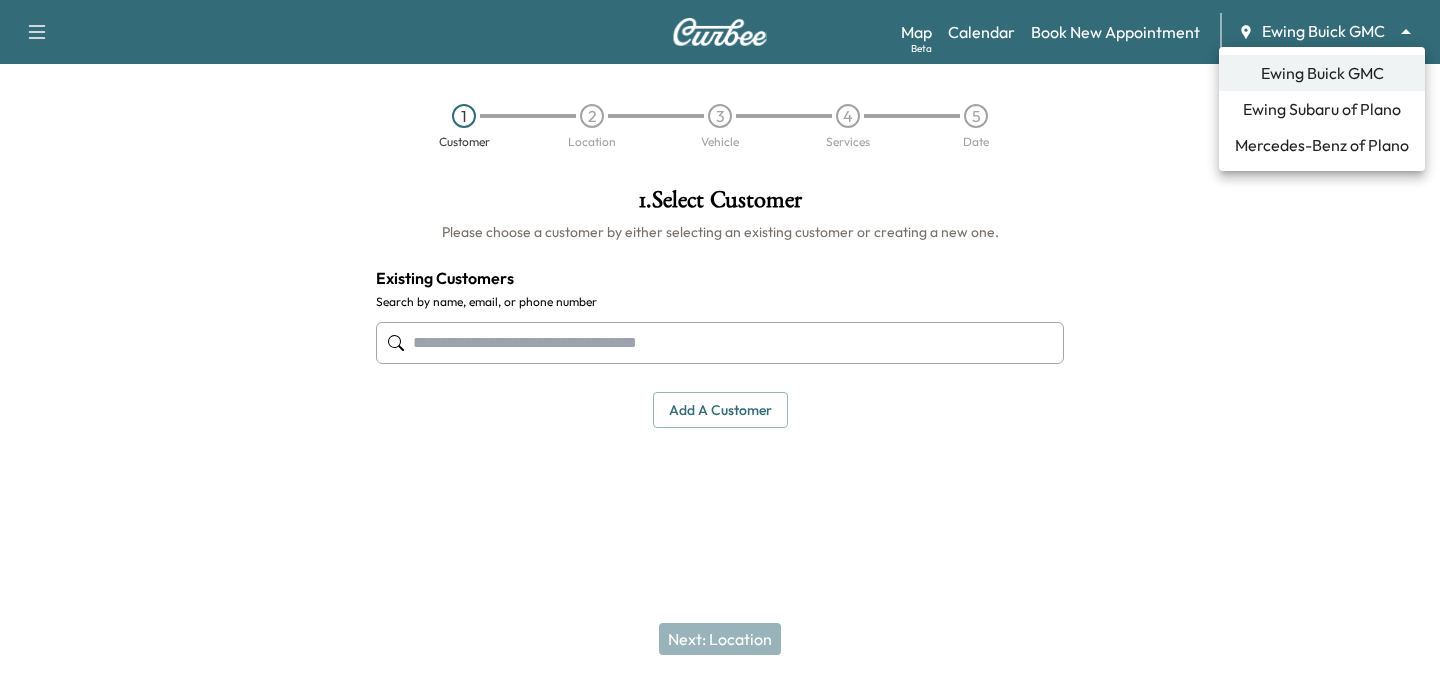 click on "Support Log Out Map Beta Calendar Book New Appointment Ewing Buick GMC ******** ​ 1 Customer 2 Location 3 Vehicle 4 Services 5 Date 1 .  Select Customer Please choose a customer by either selecting an existing customer or creating a new one. Existing Customers Search by name, email, or phone number Add a customer add a customer Customer Details Cancel Save & Close Next: Location
Ewing Buick GMC Ewing Subaru of Plano Mercedes-Benz of Plano" at bounding box center [720, 339] 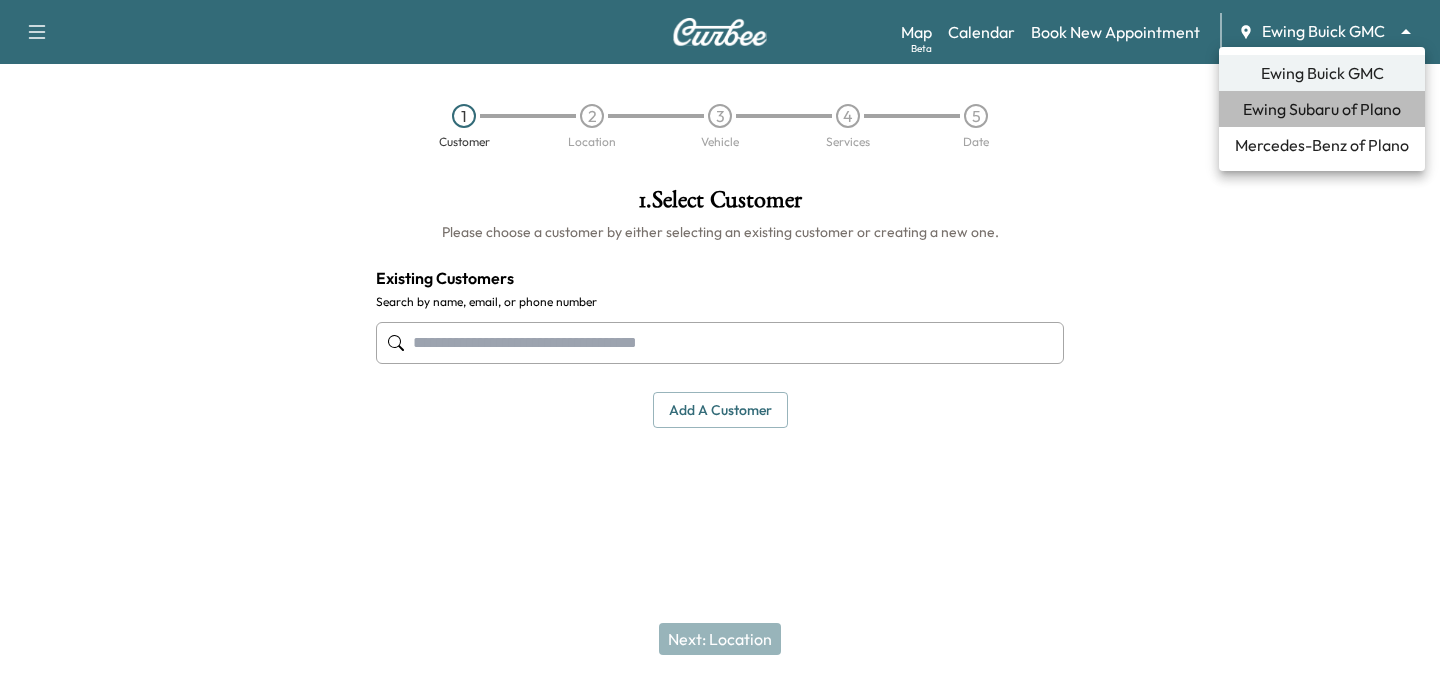 click on "Ewing Subaru of Plano" at bounding box center (1322, 109) 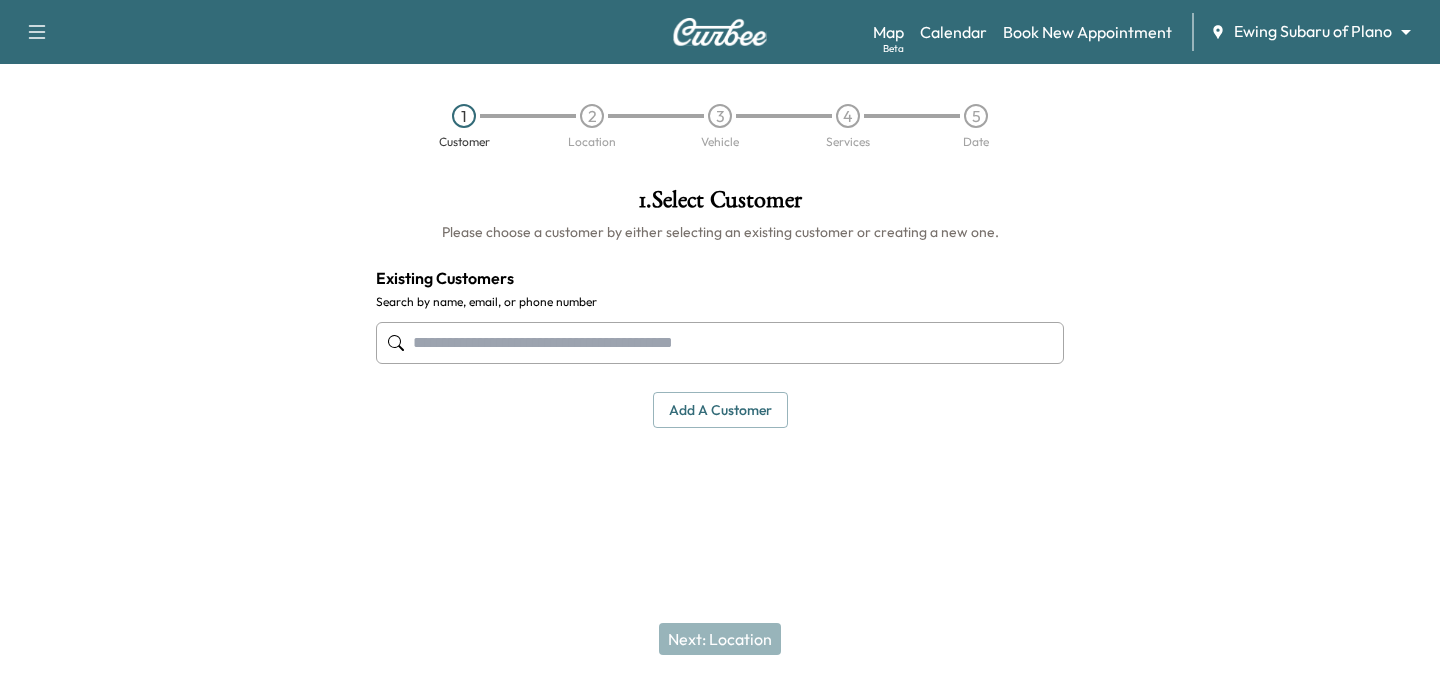 click at bounding box center [720, 343] 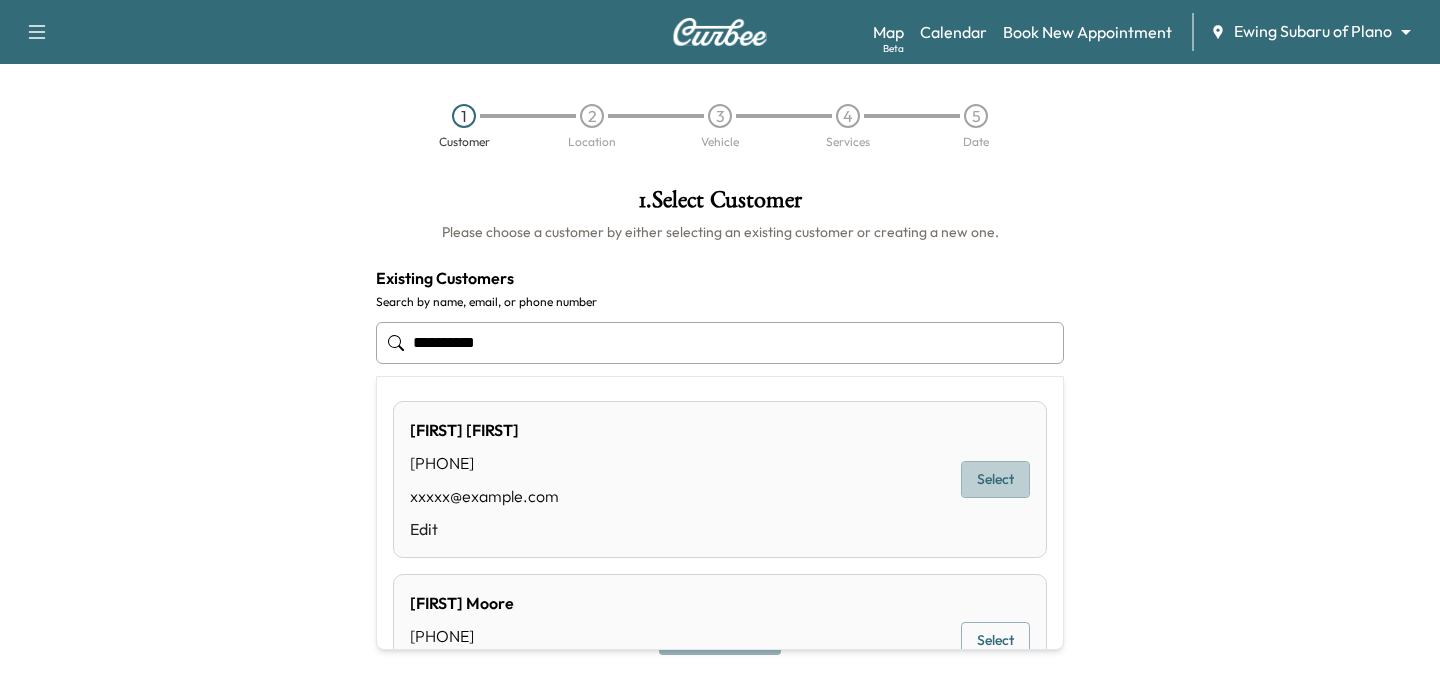 click on "Select" at bounding box center (995, 479) 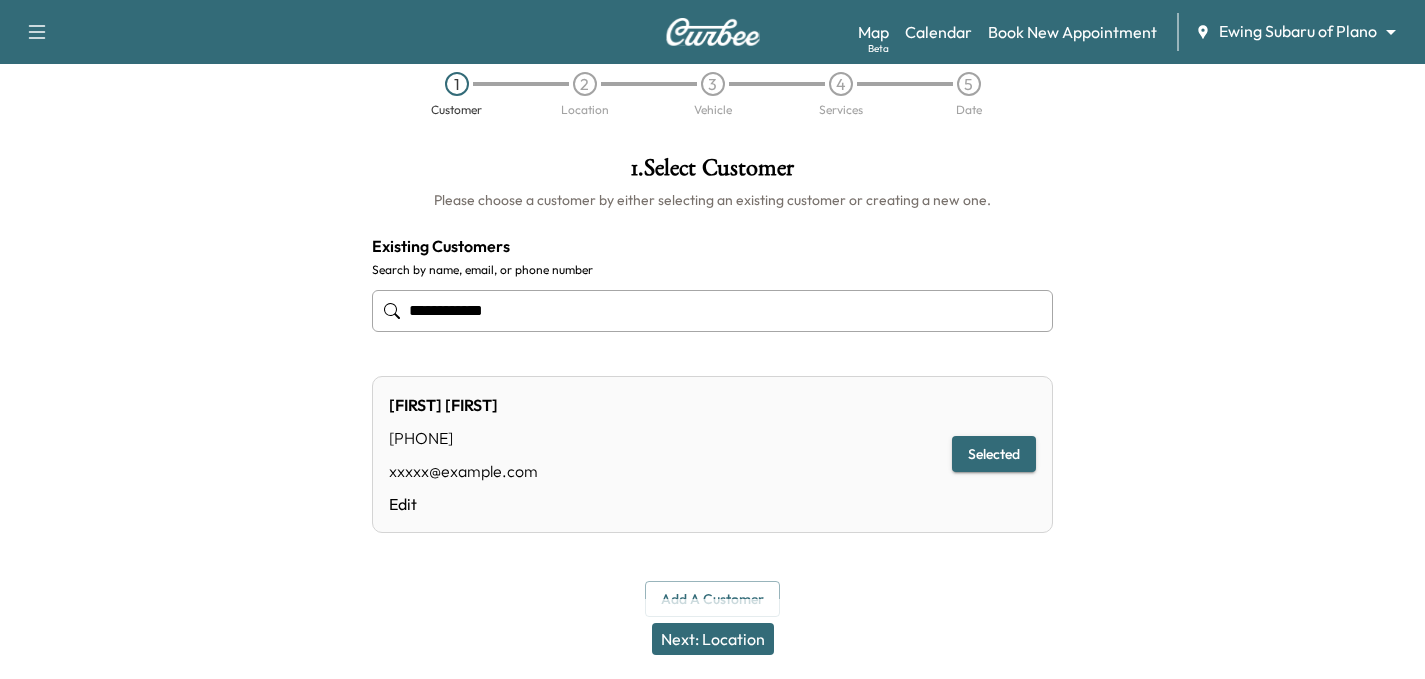 scroll, scrollTop: 50, scrollLeft: 0, axis: vertical 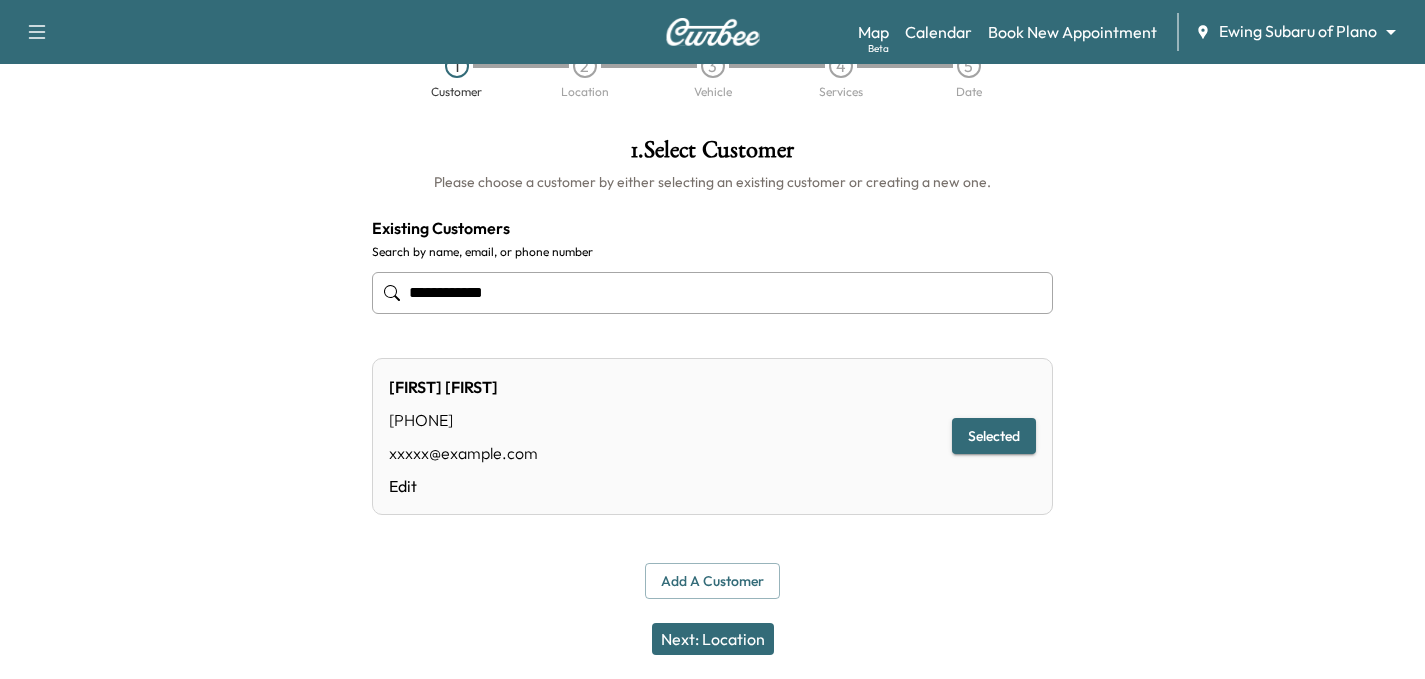 type on "**********" 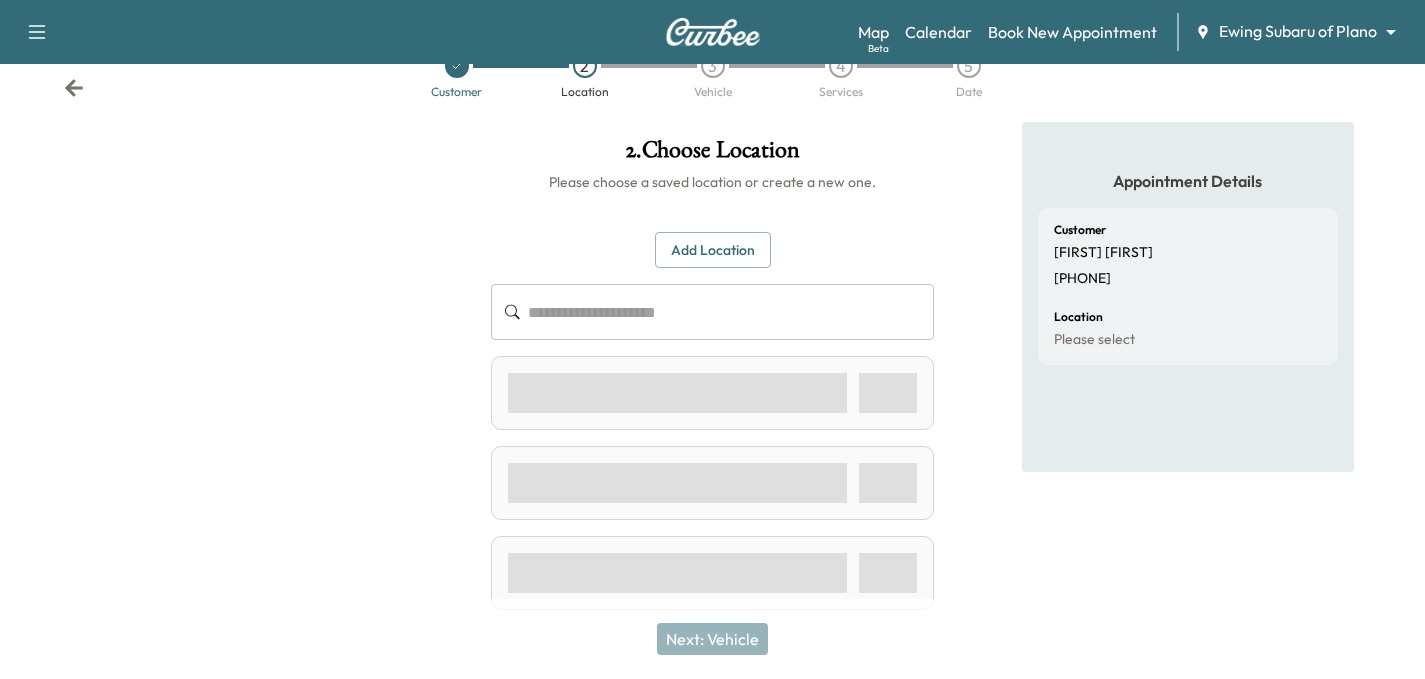 scroll, scrollTop: 0, scrollLeft: 0, axis: both 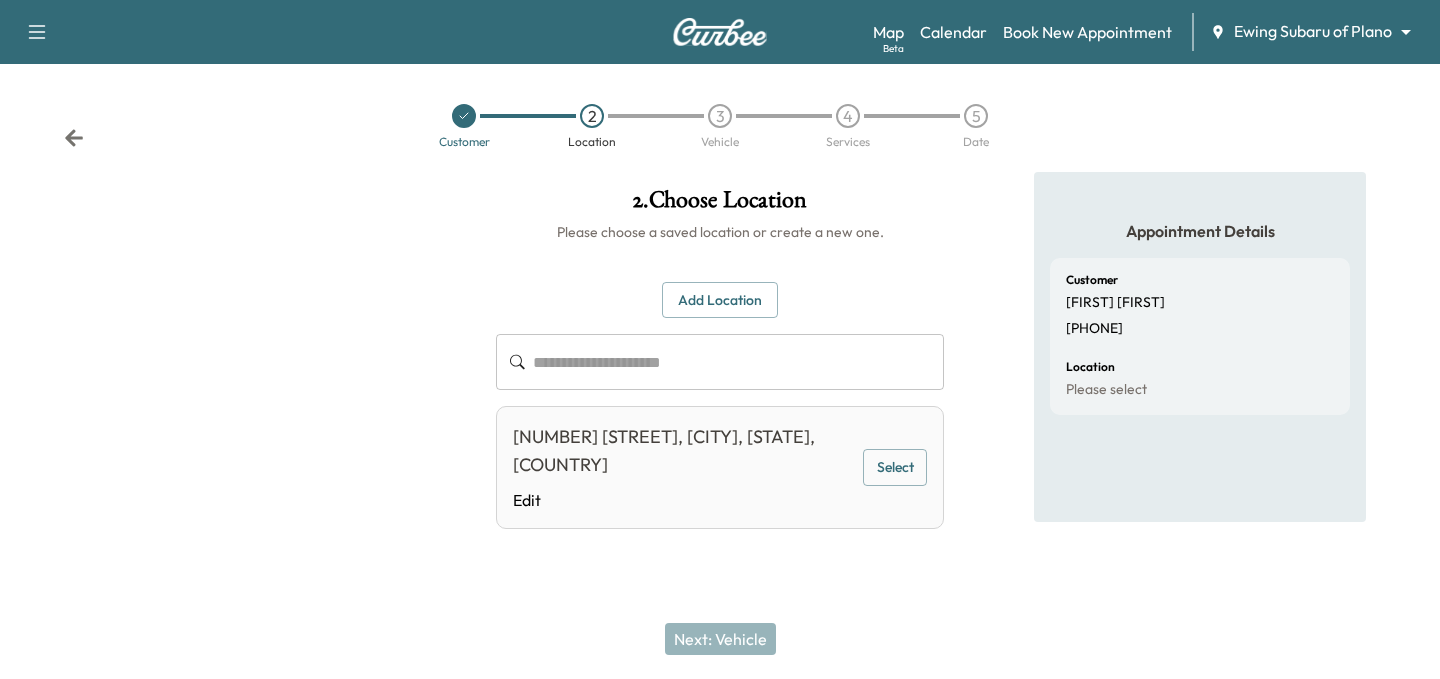 click on "Select" at bounding box center [895, 467] 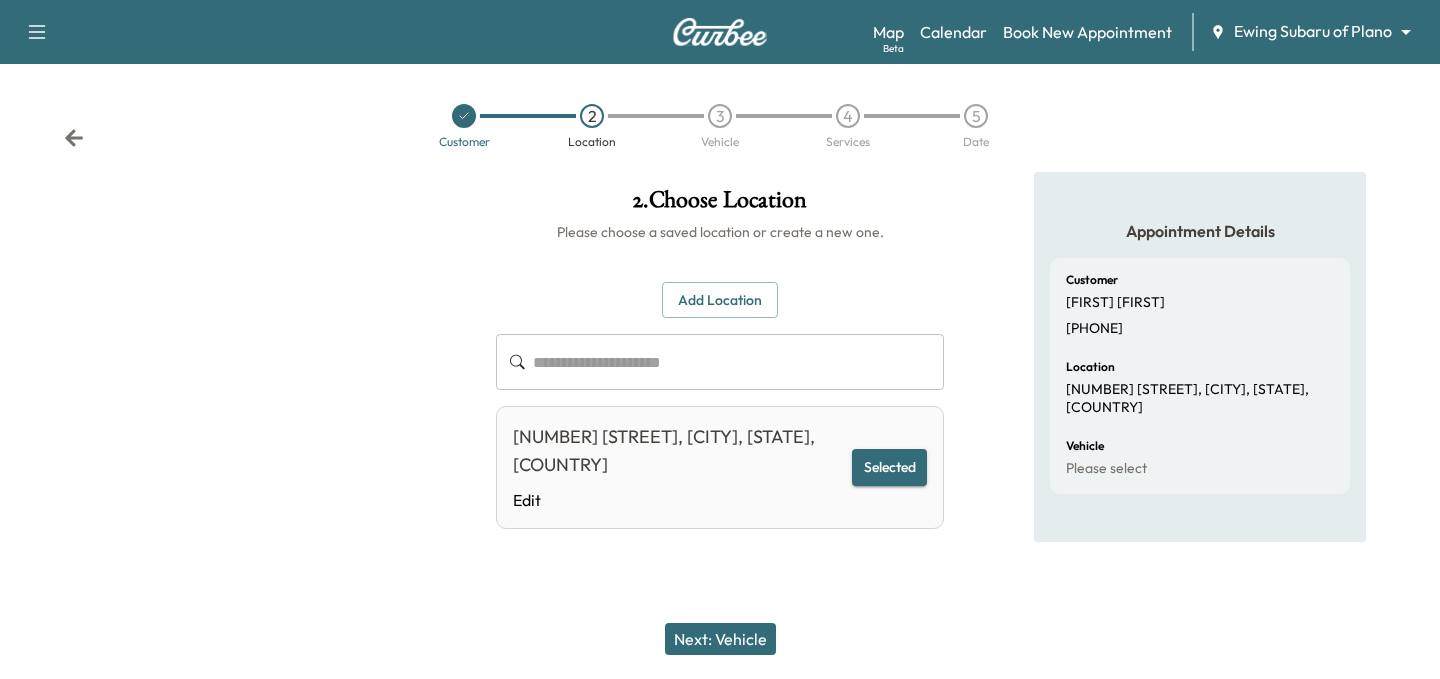 click on "Next: Vehicle" at bounding box center (720, 639) 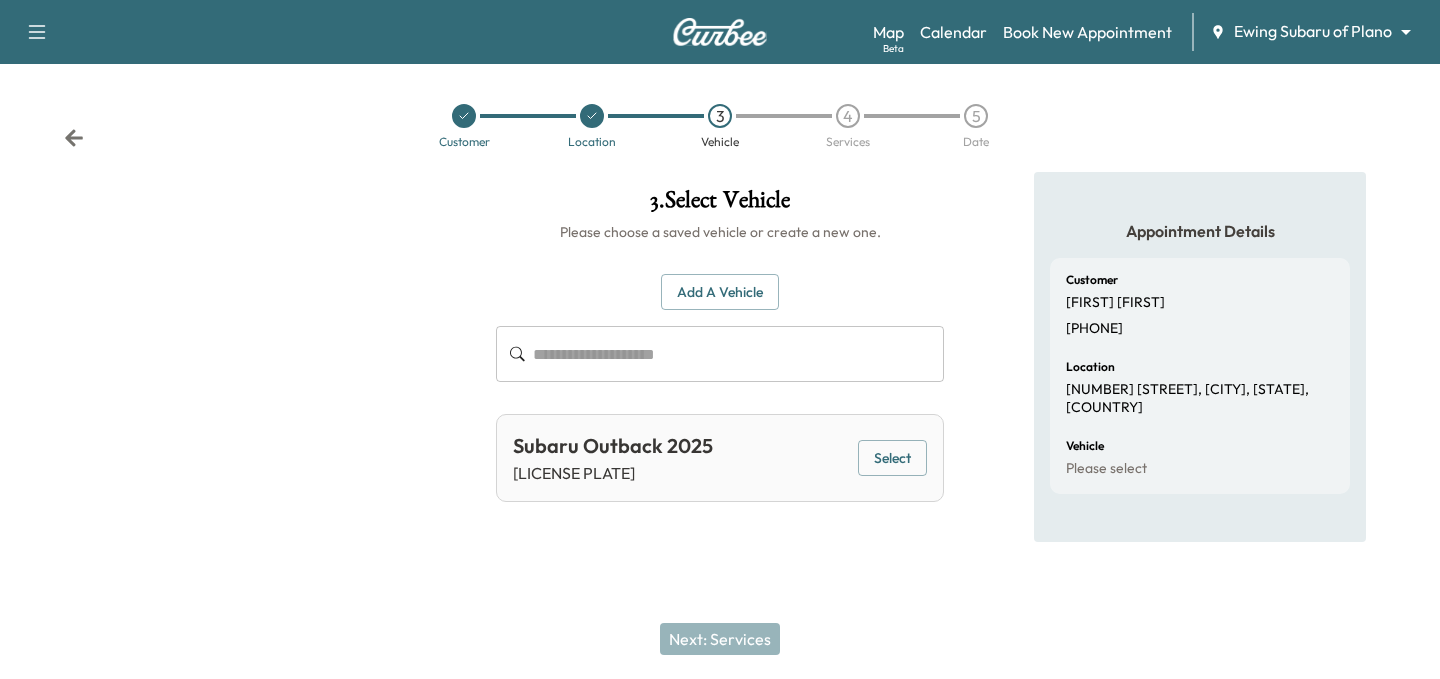 click on "Select" at bounding box center (892, 458) 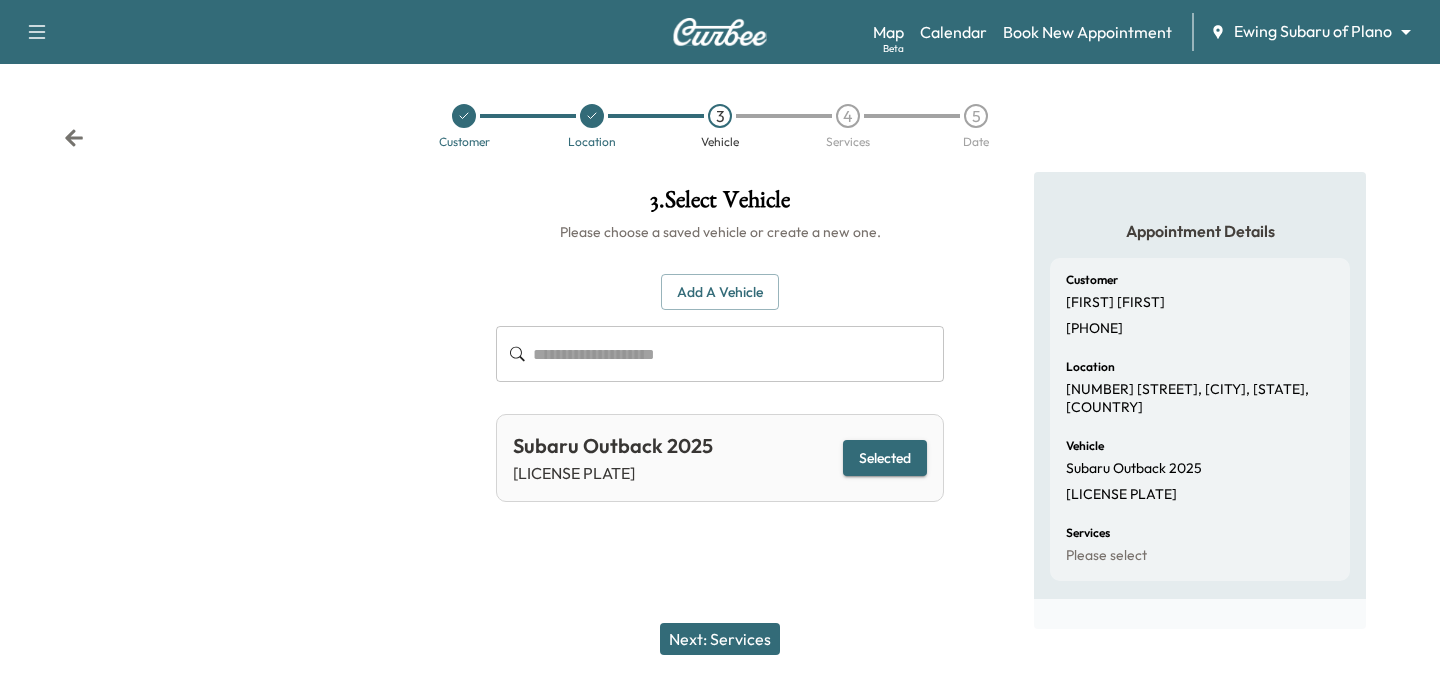 click on "Next: Services" at bounding box center (720, 639) 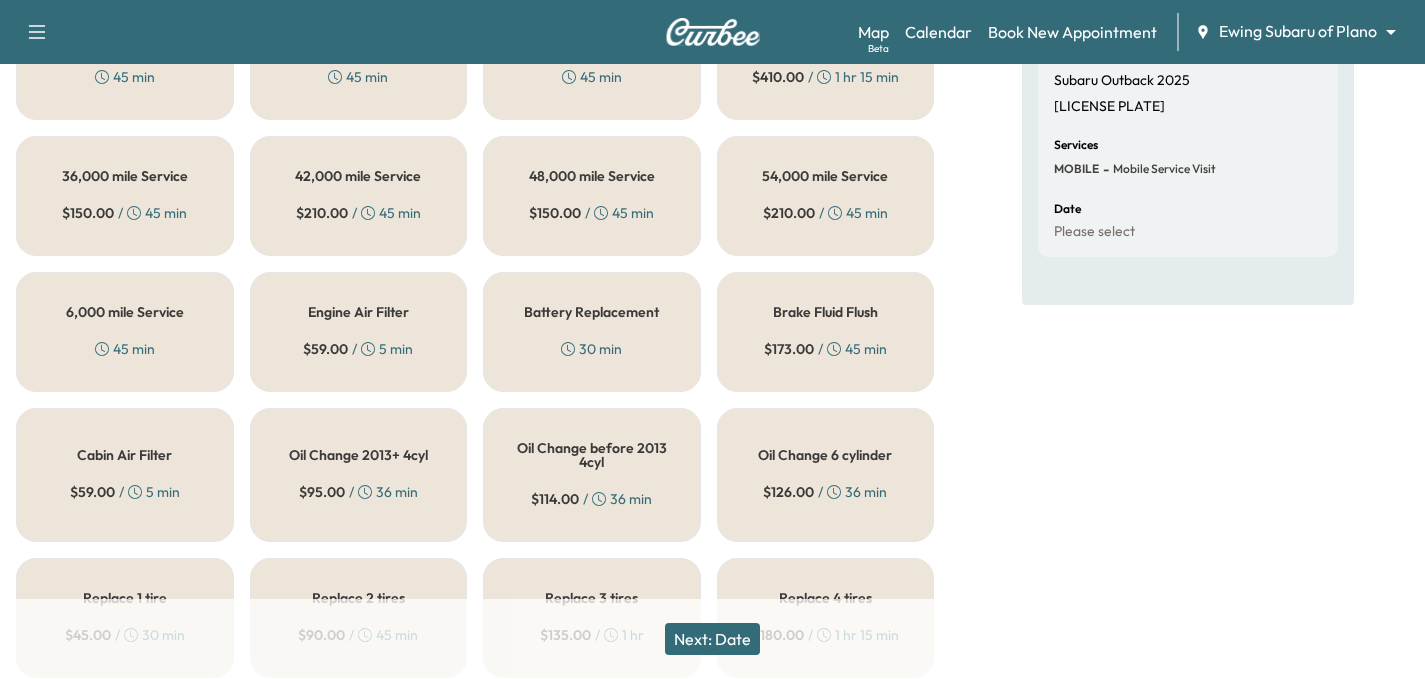 scroll, scrollTop: 400, scrollLeft: 0, axis: vertical 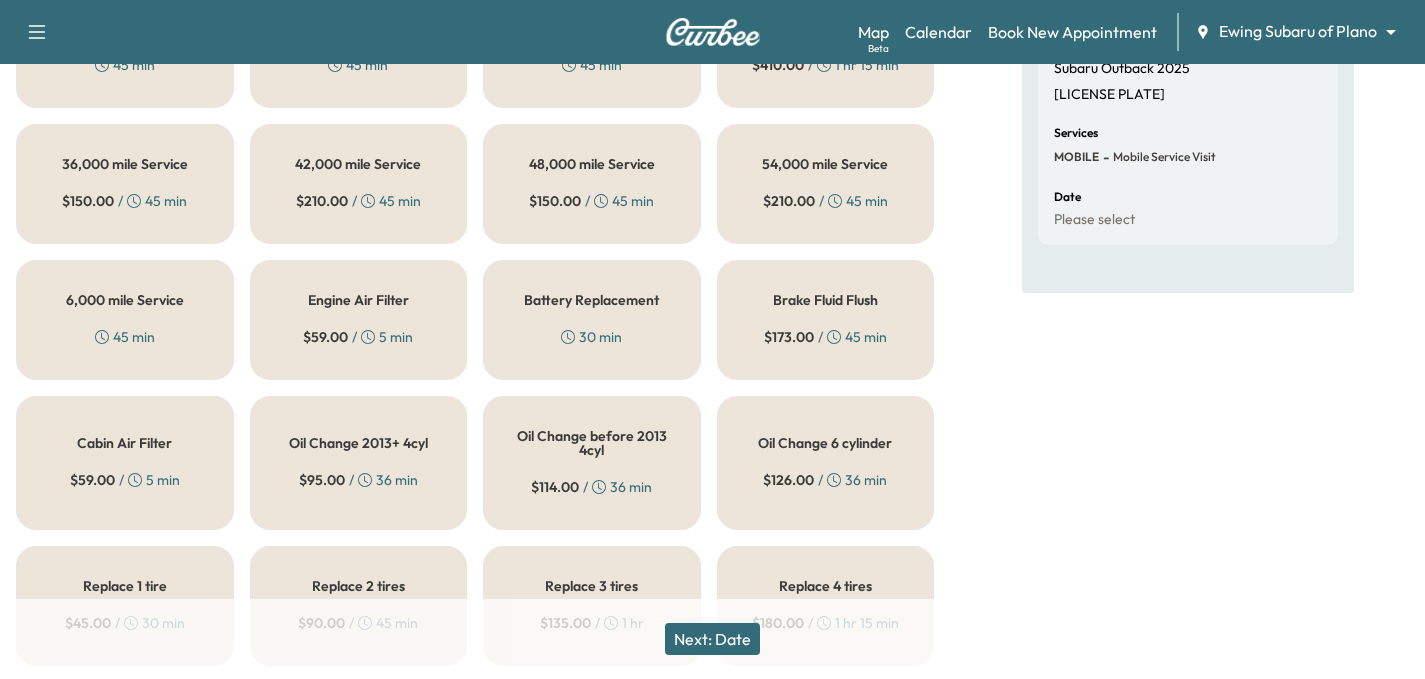 click on "6,000 mile Service" at bounding box center (125, 300) 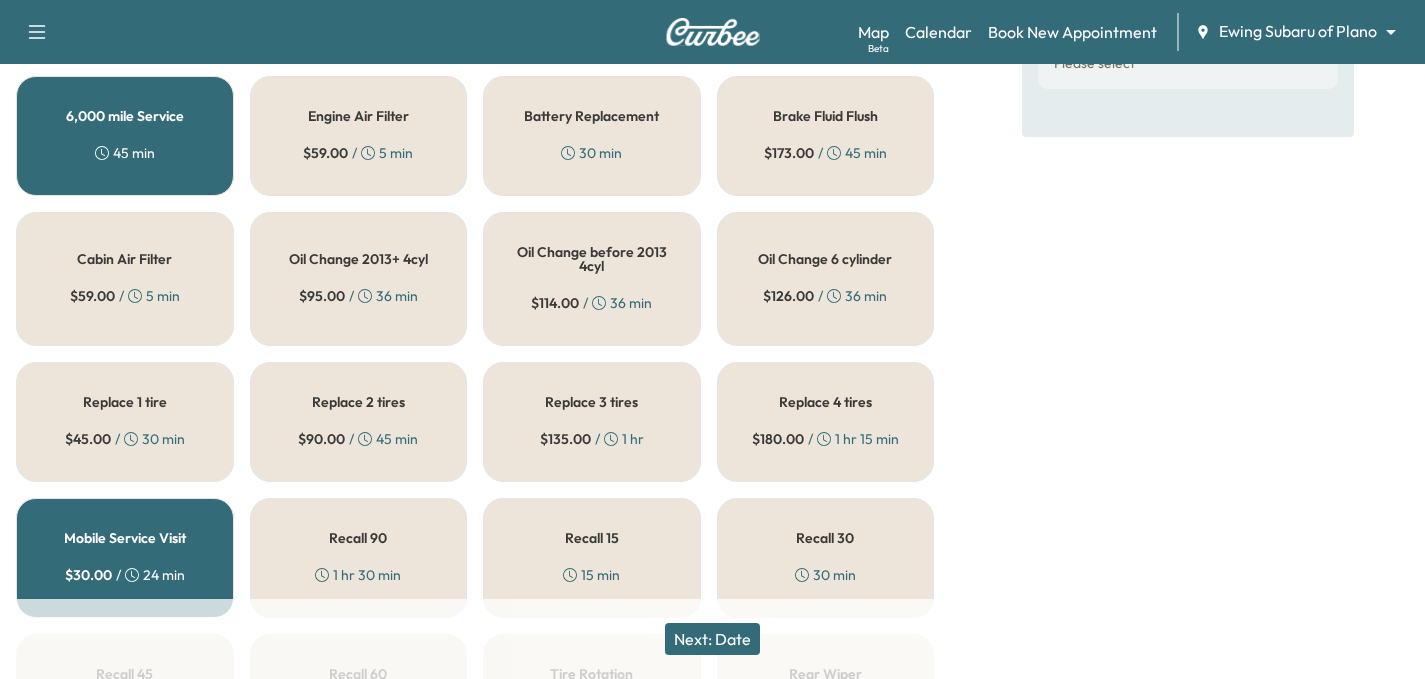 scroll, scrollTop: 600, scrollLeft: 0, axis: vertical 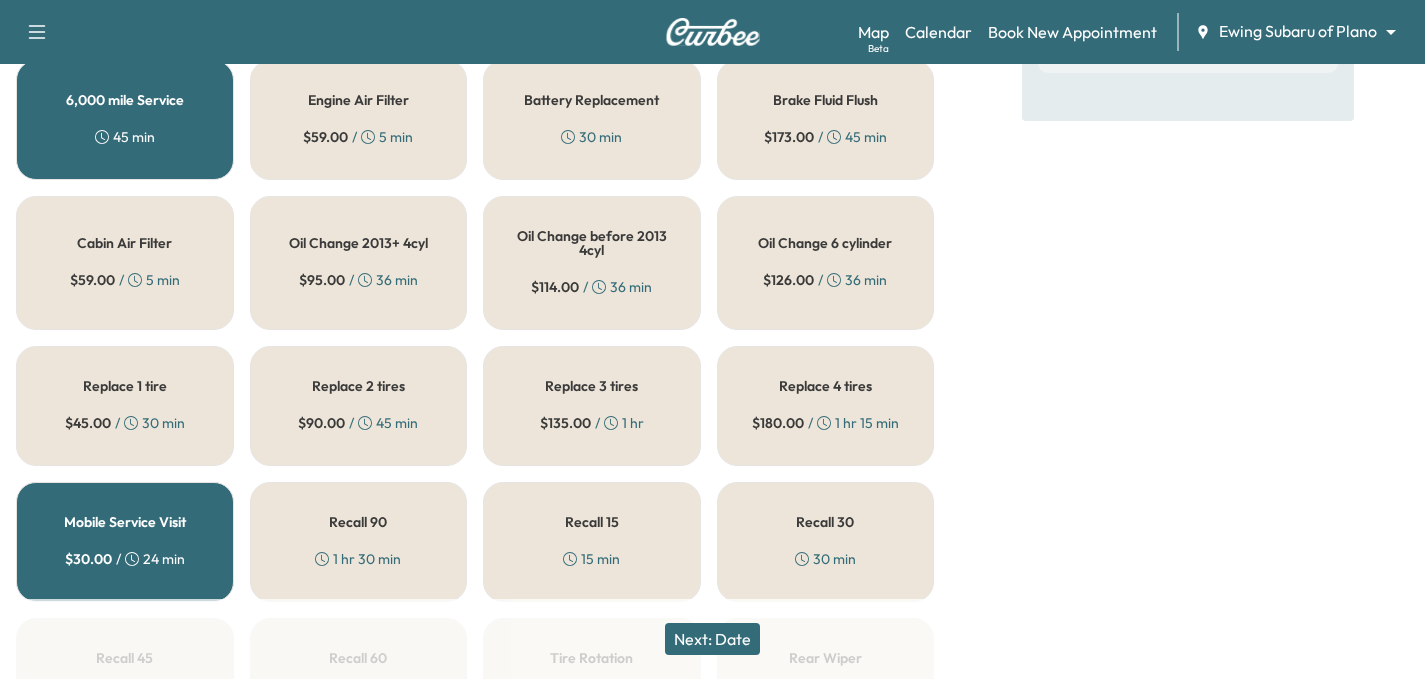 click on "Next: Date" at bounding box center [712, 639] 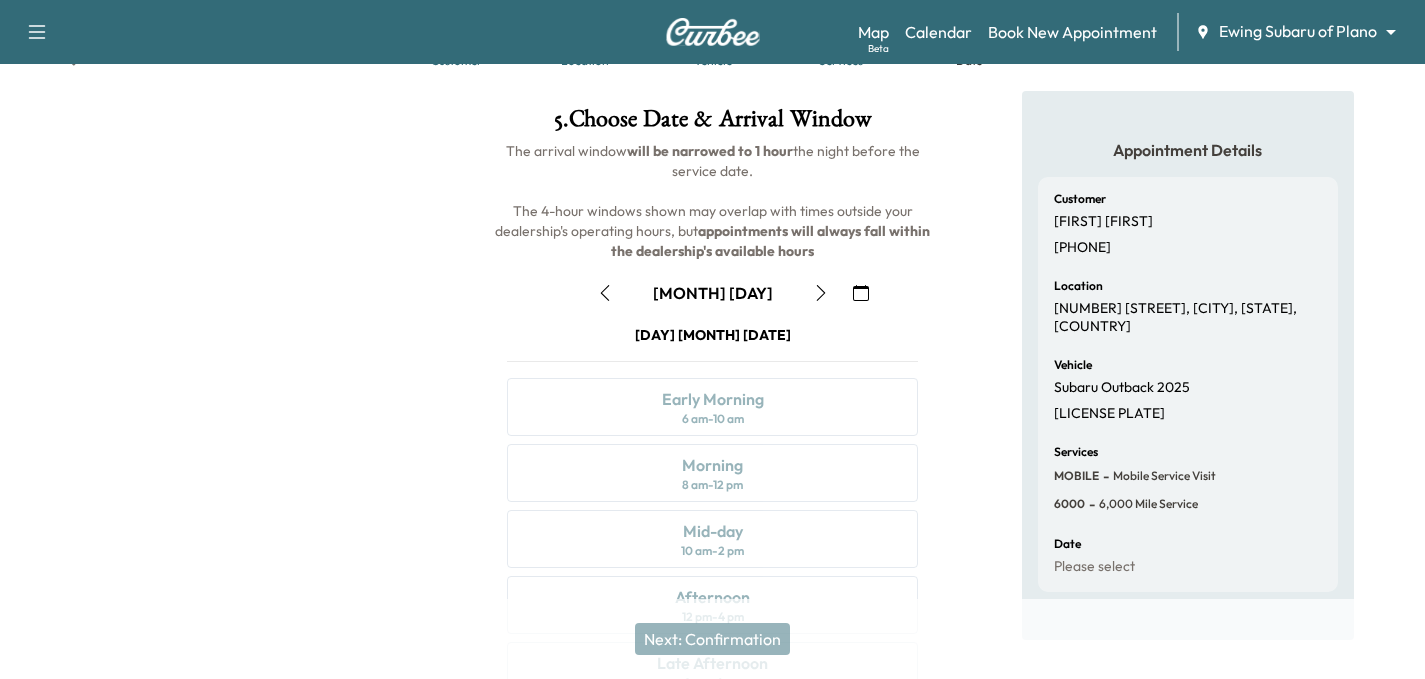 scroll, scrollTop: 0, scrollLeft: 0, axis: both 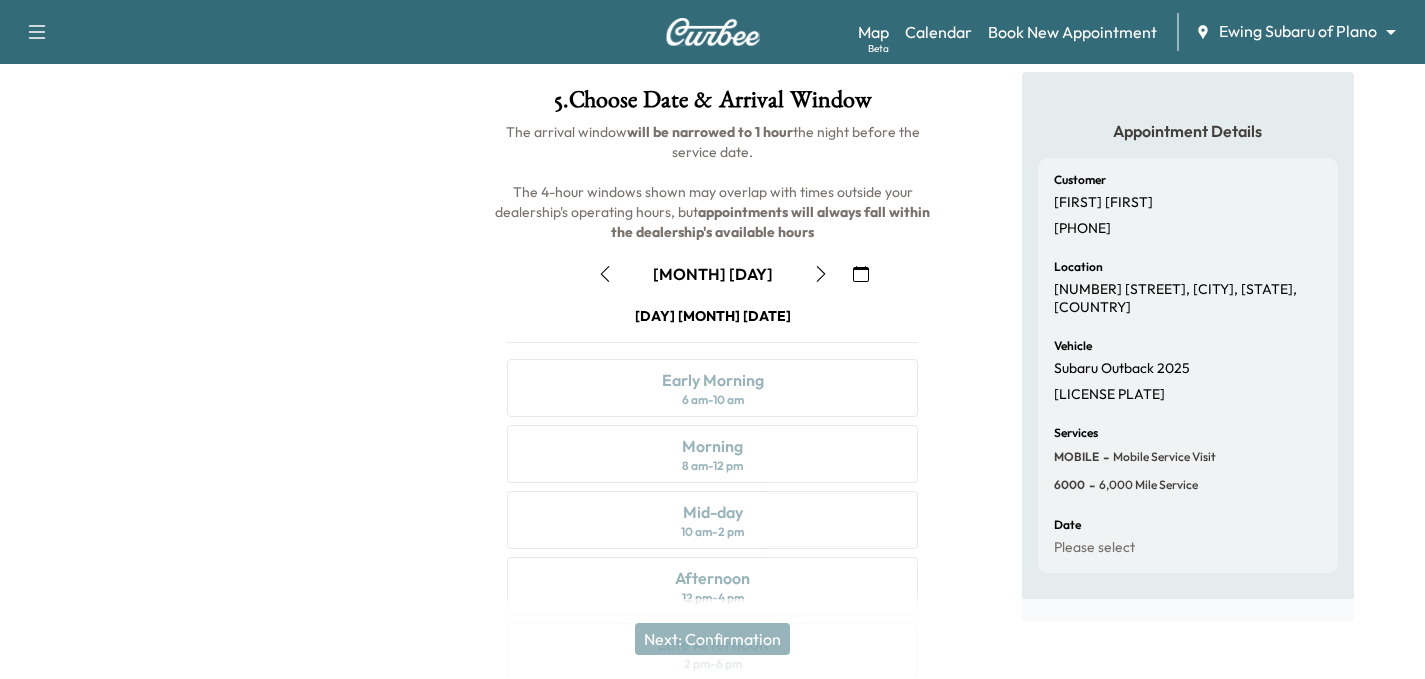 click 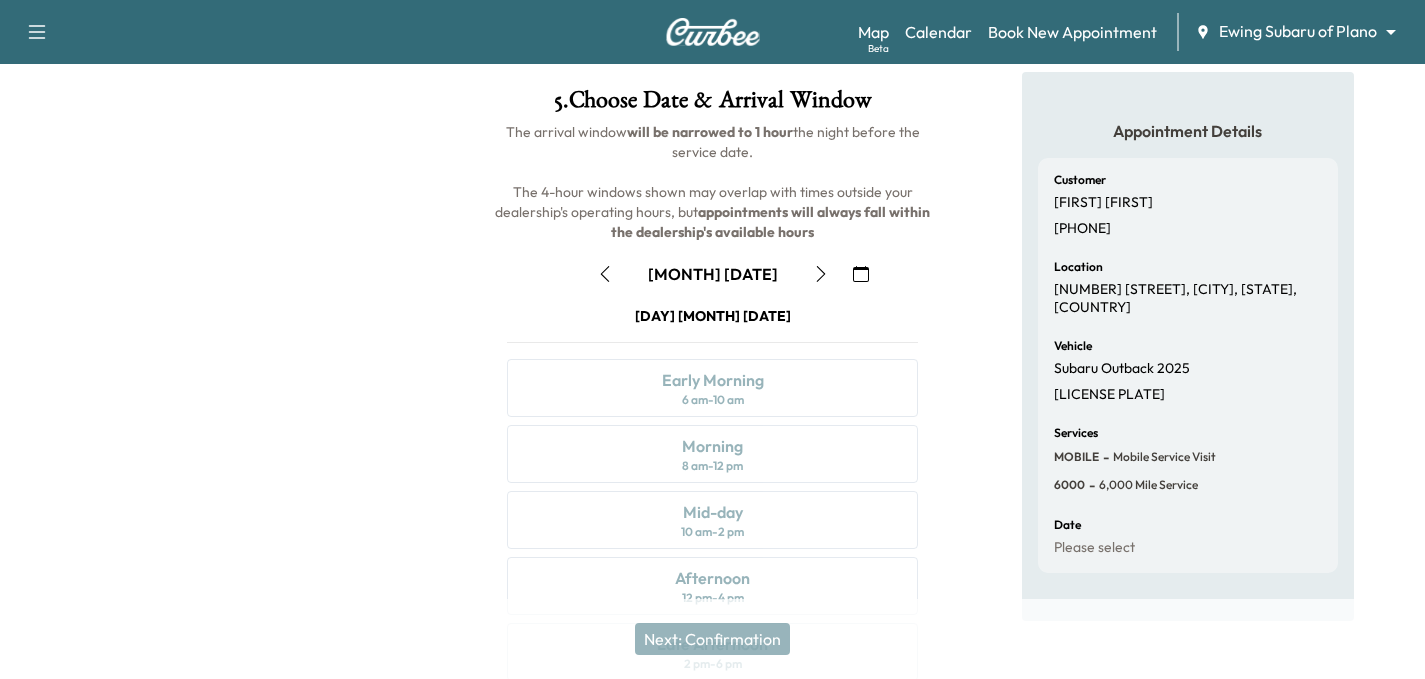 click 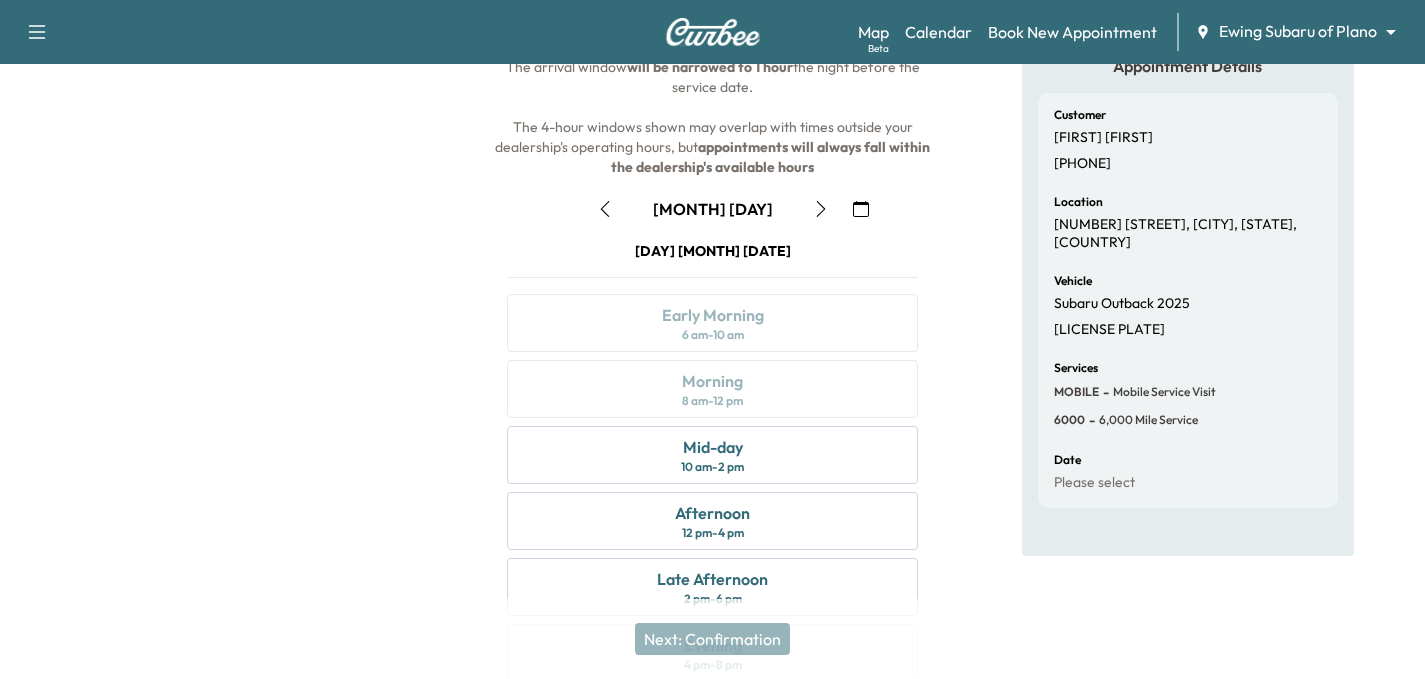 scroll, scrollTop: 200, scrollLeft: 0, axis: vertical 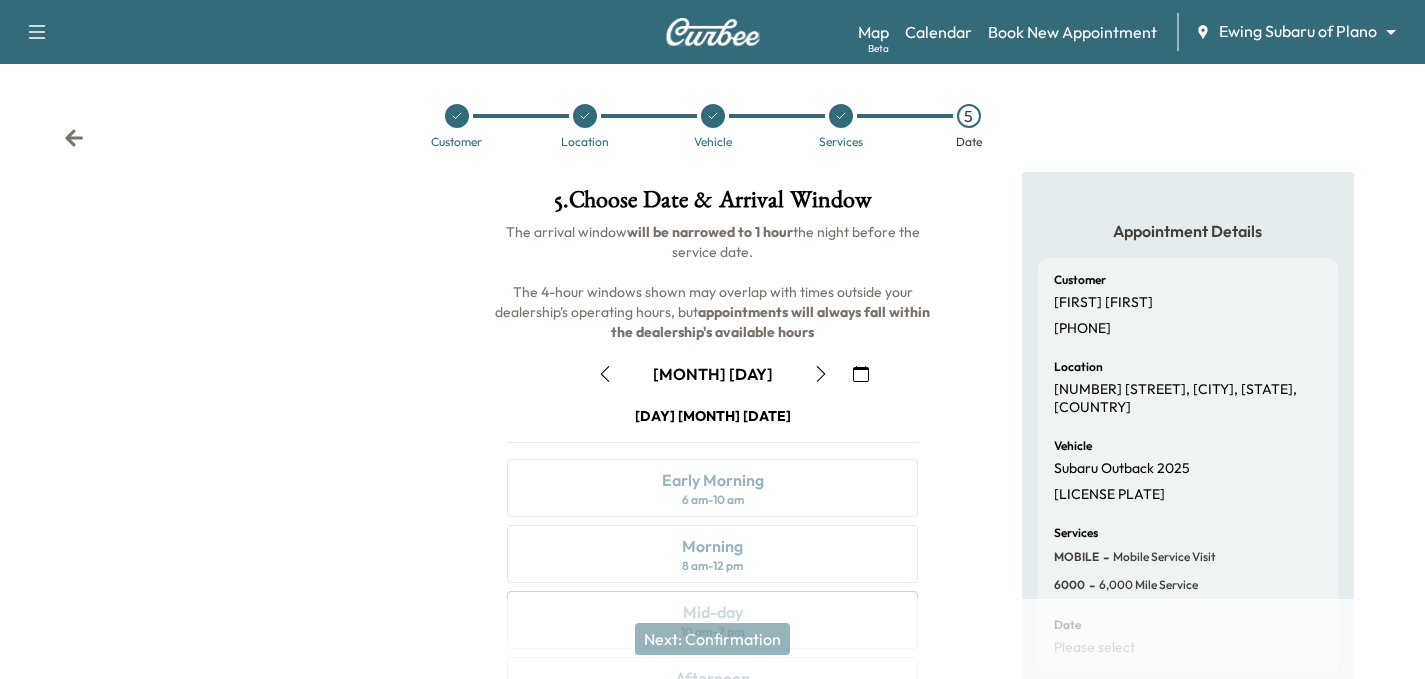 click 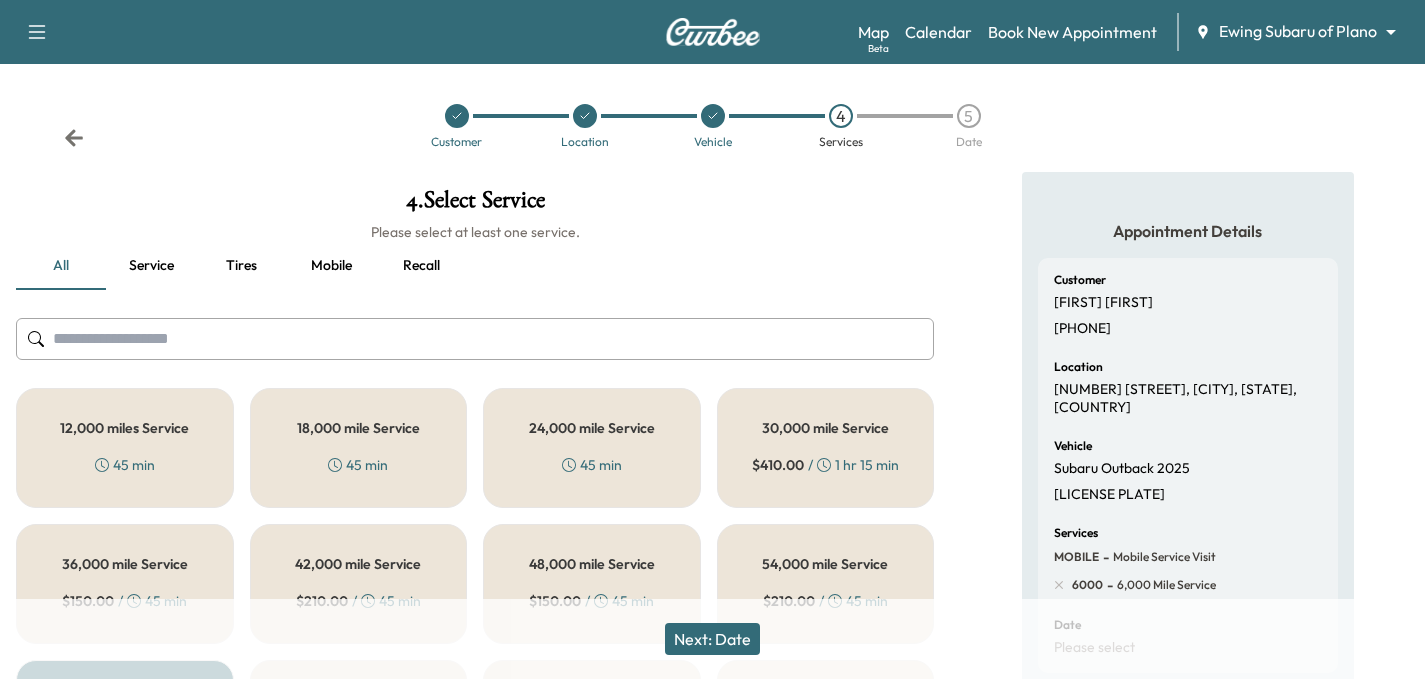 click 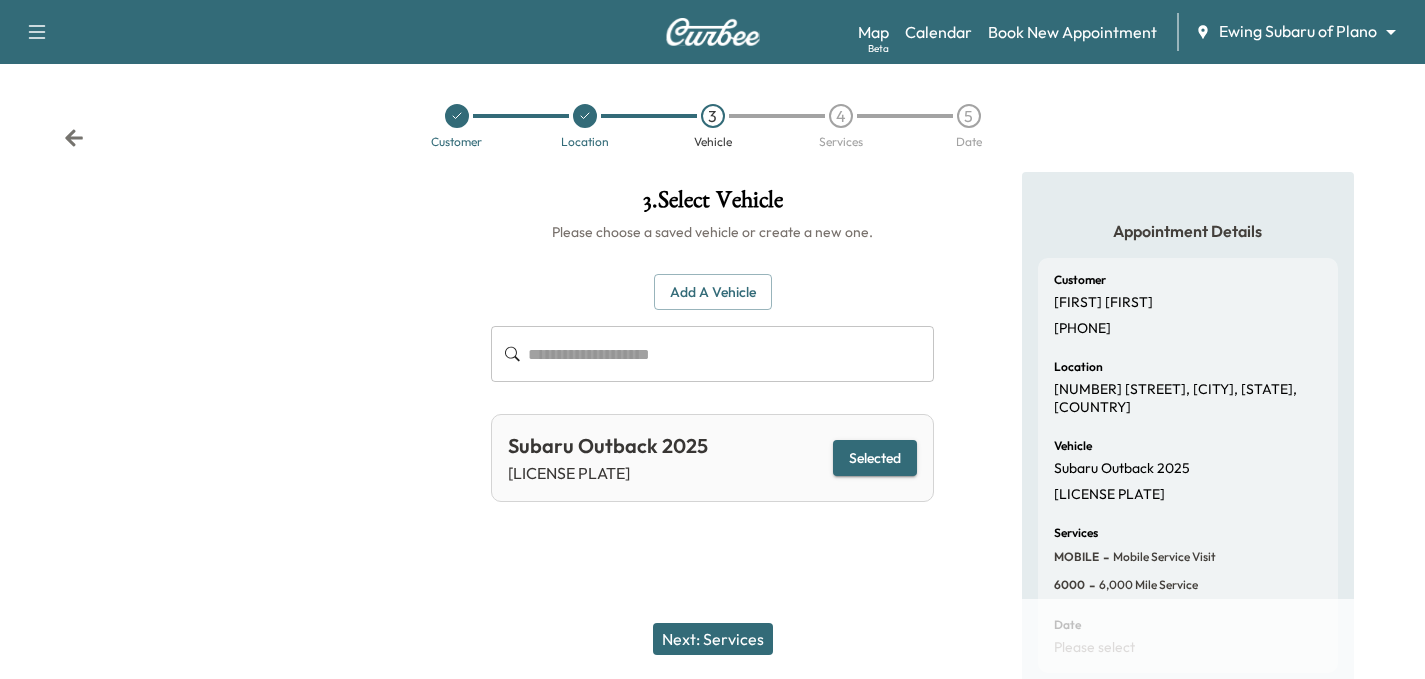 click 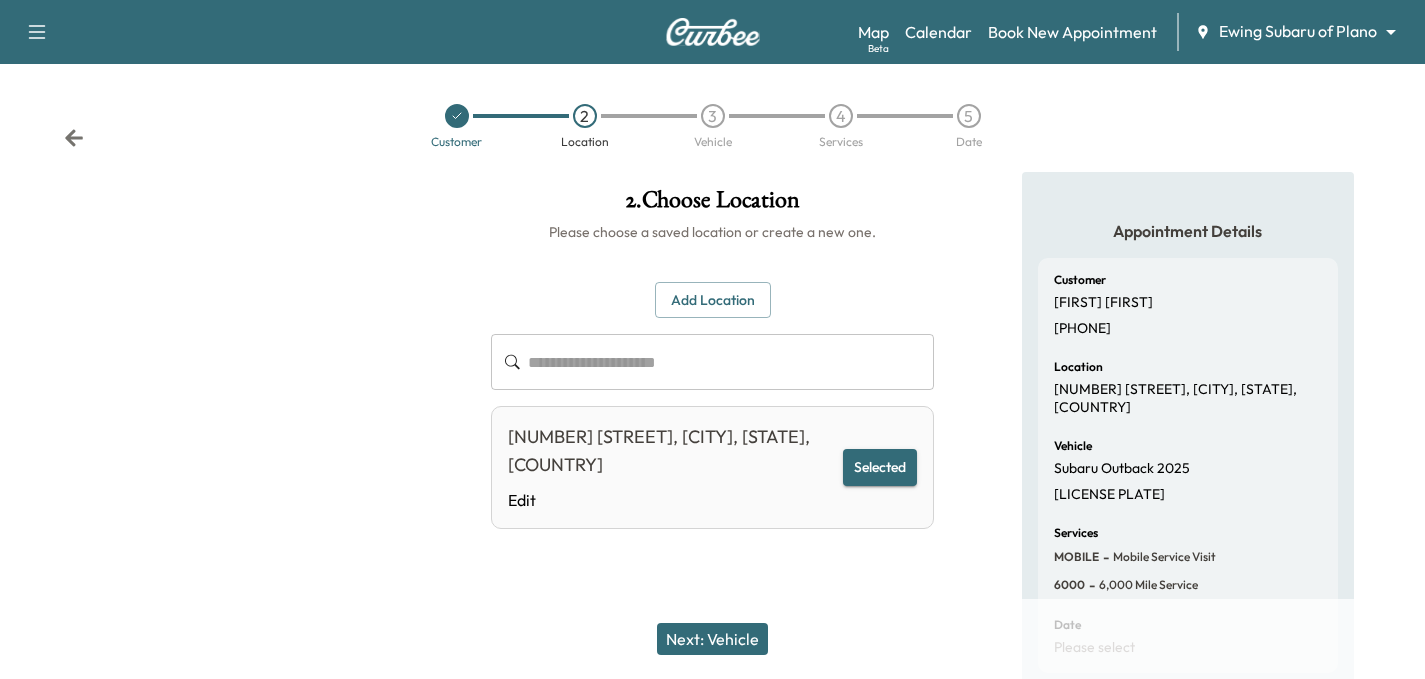 click 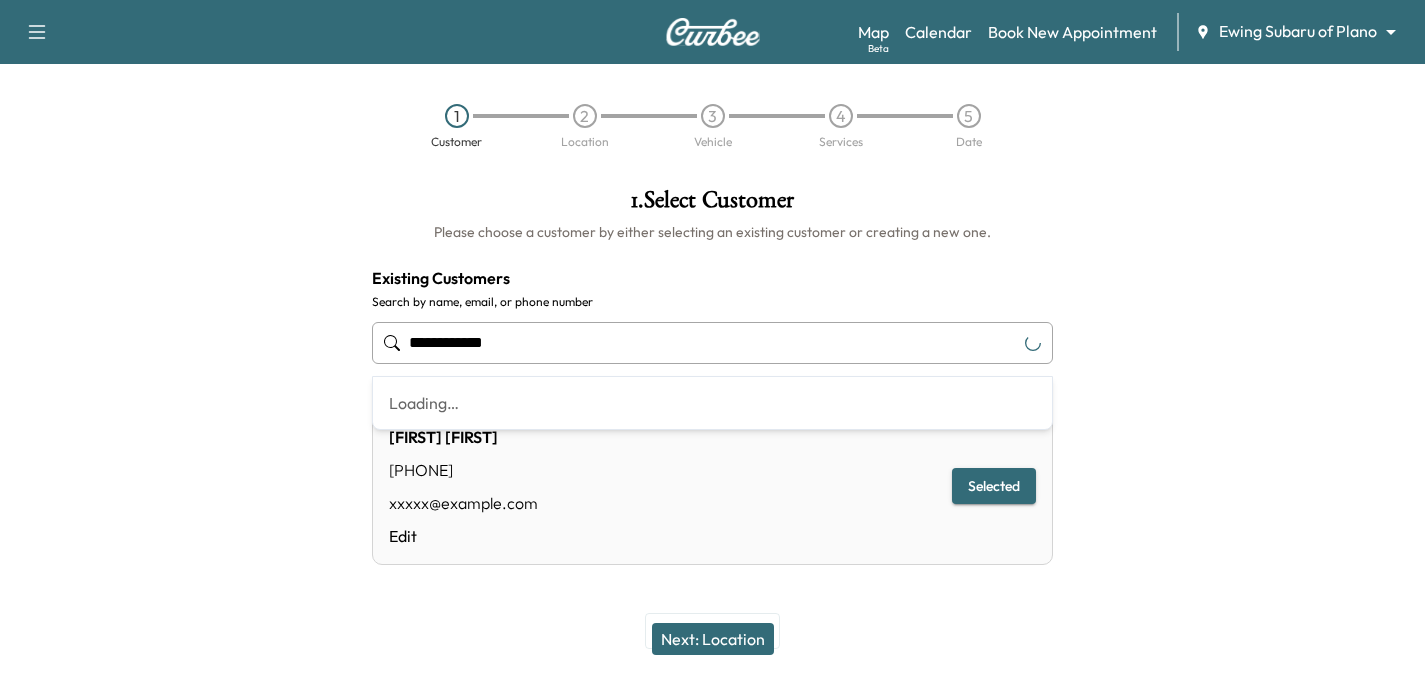 drag, startPoint x: 546, startPoint y: 350, endPoint x: -74, endPoint y: 359, distance: 620.0653 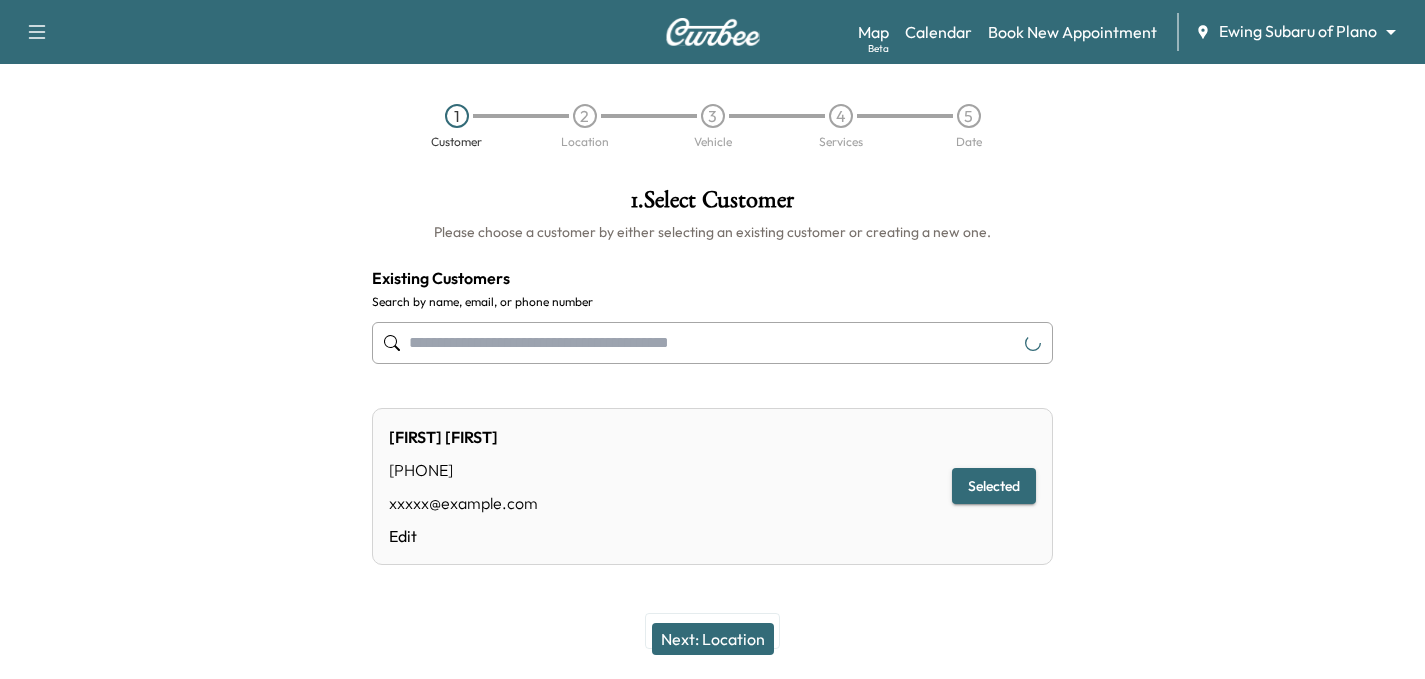 type on "**********" 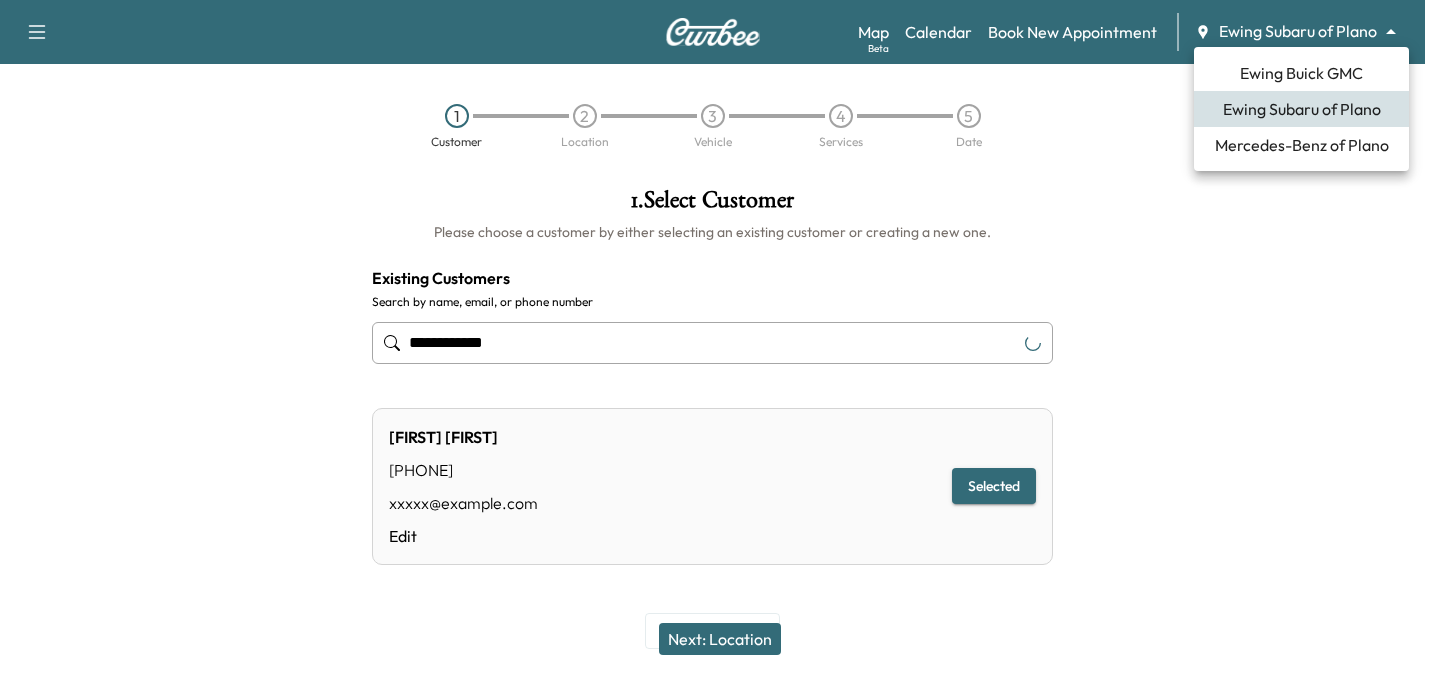 click on "**********" at bounding box center [720, 339] 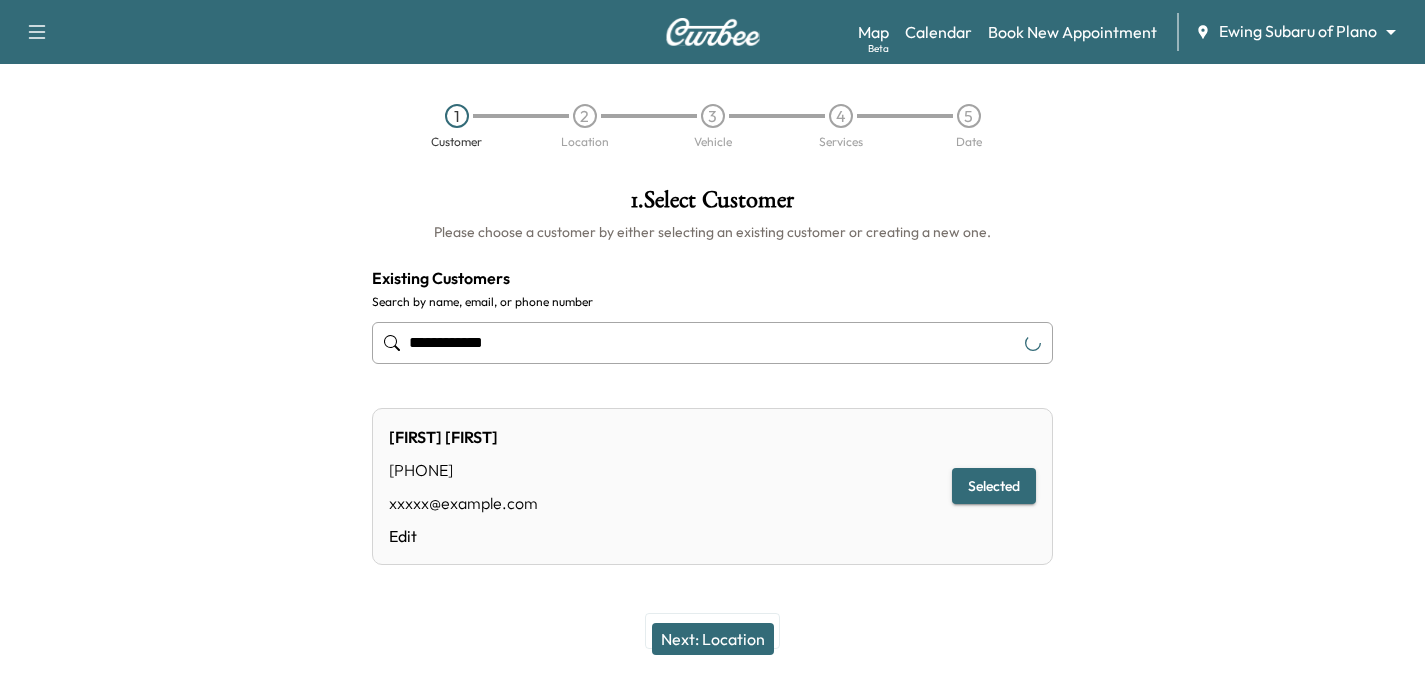 click on "**********" at bounding box center [712, 339] 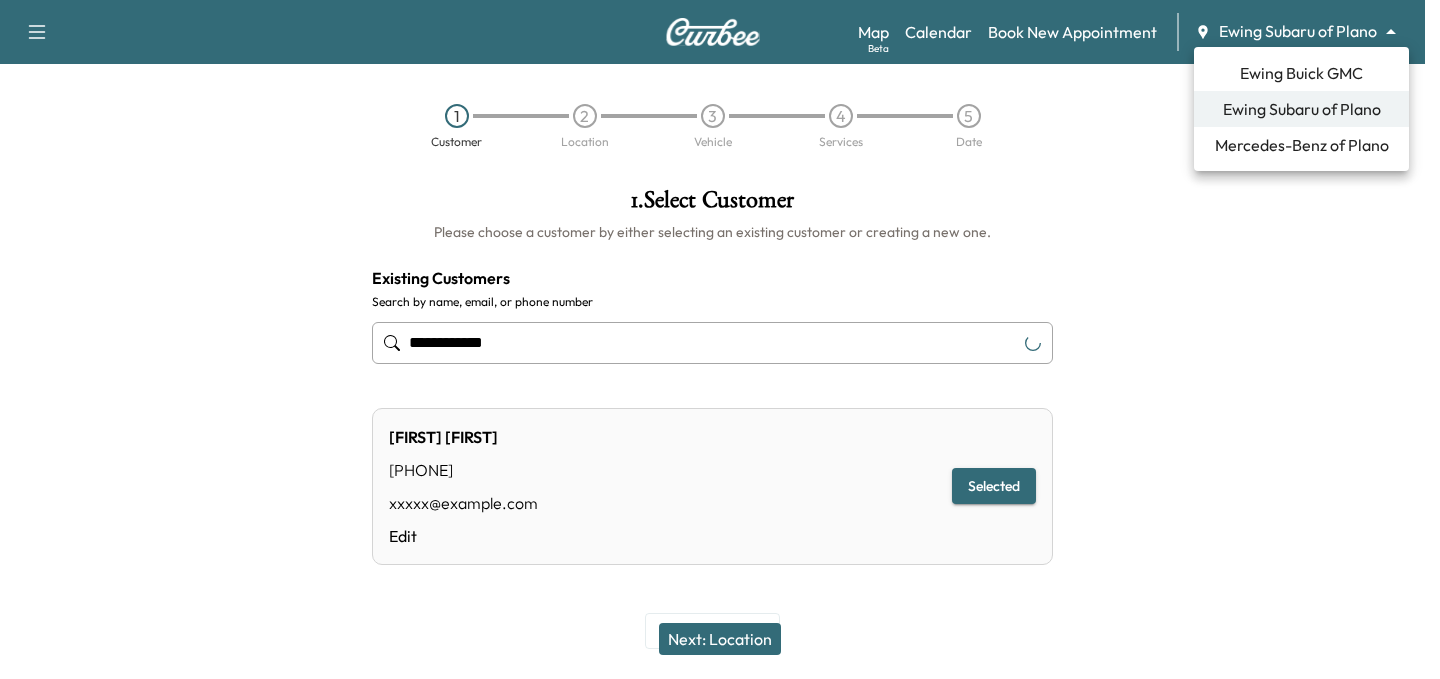 click on "Ewing Buick GMC" at bounding box center [1301, 73] 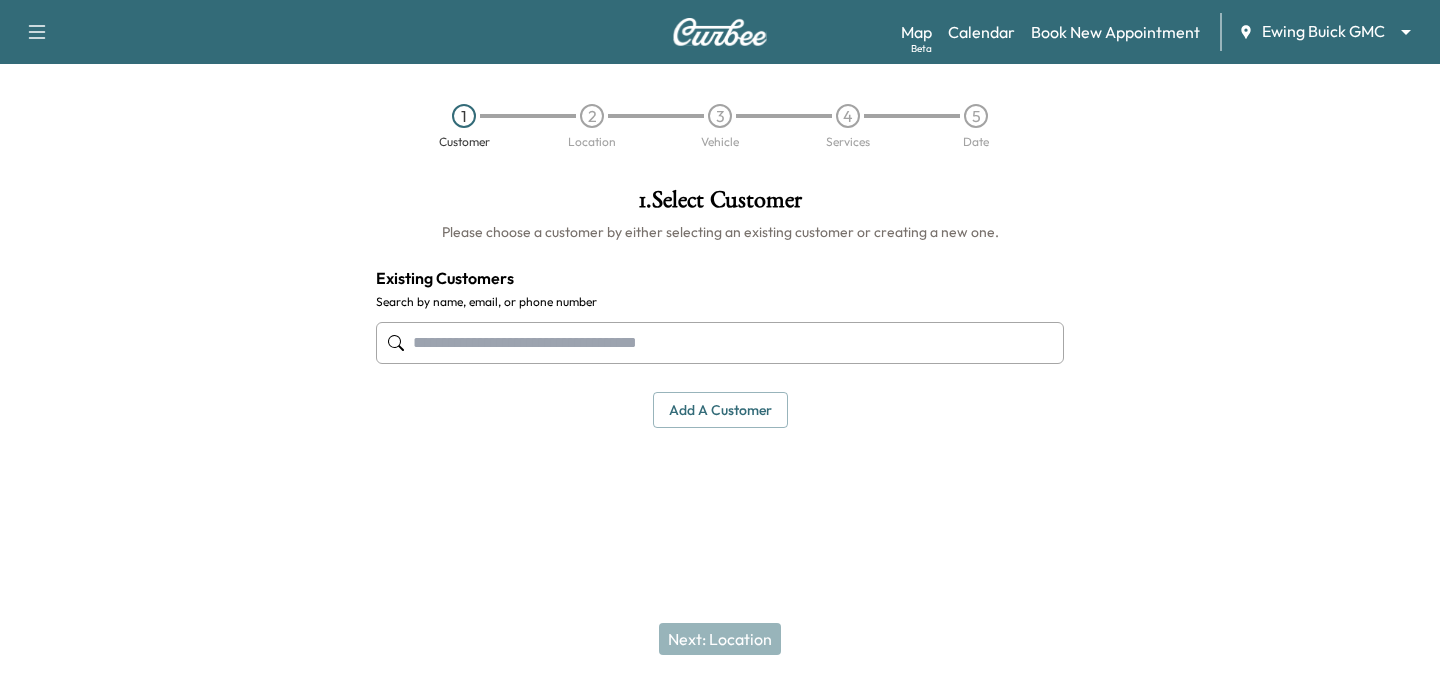 click on "Map Beta Calendar Book New Appointment Ewing Buick GMC ******** ​" at bounding box center [1162, 32] 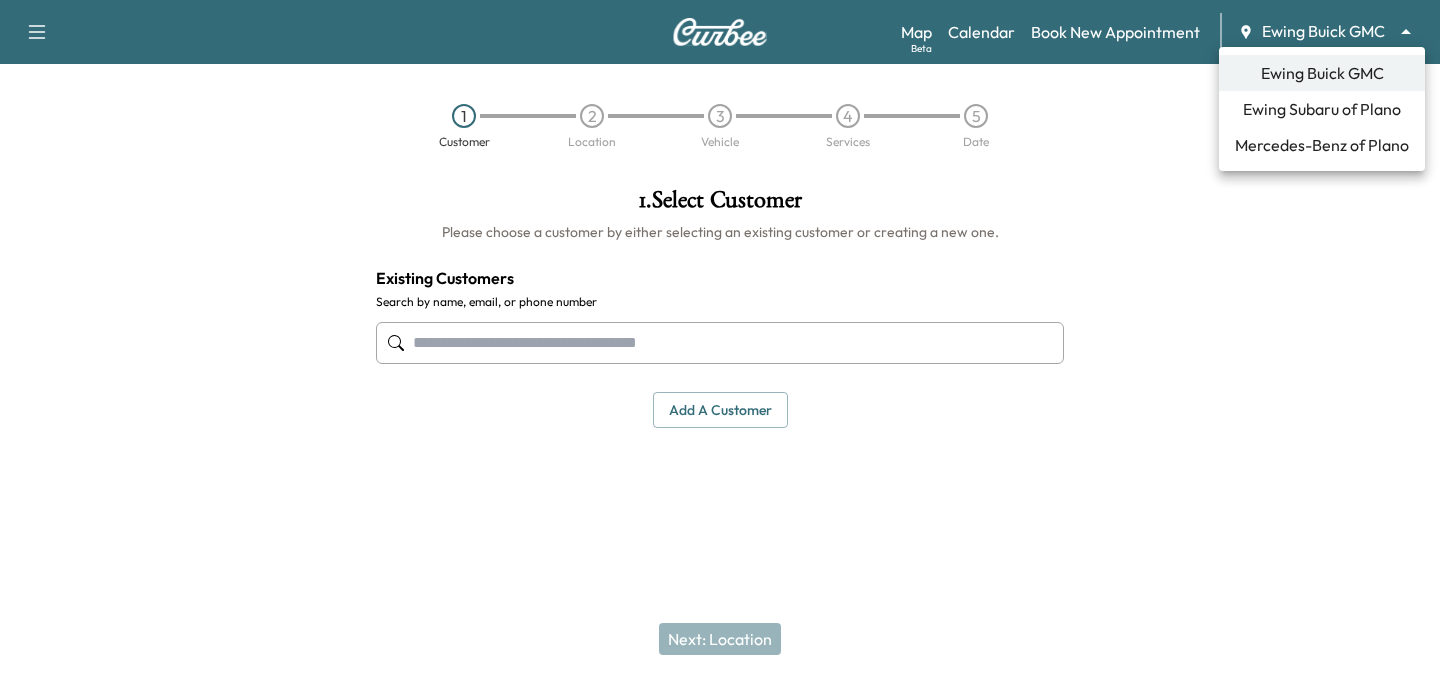 click on "Support Log Out Map Beta Calendar Book New Appointment Ewing Buick GMC ******** ​ 1 Customer 2 Location 3 Vehicle 4 Services 5 Date 1 .  Select Customer Please choose a customer by either selecting an existing customer or creating a new one. Existing Customers Search by name, email, or phone number Add a customer add a customer Customer Details Cancel Save & Close Next: Location
Ewing Buick GMC Ewing Subaru of Plano Mercedes-Benz of Plano" at bounding box center [720, 339] 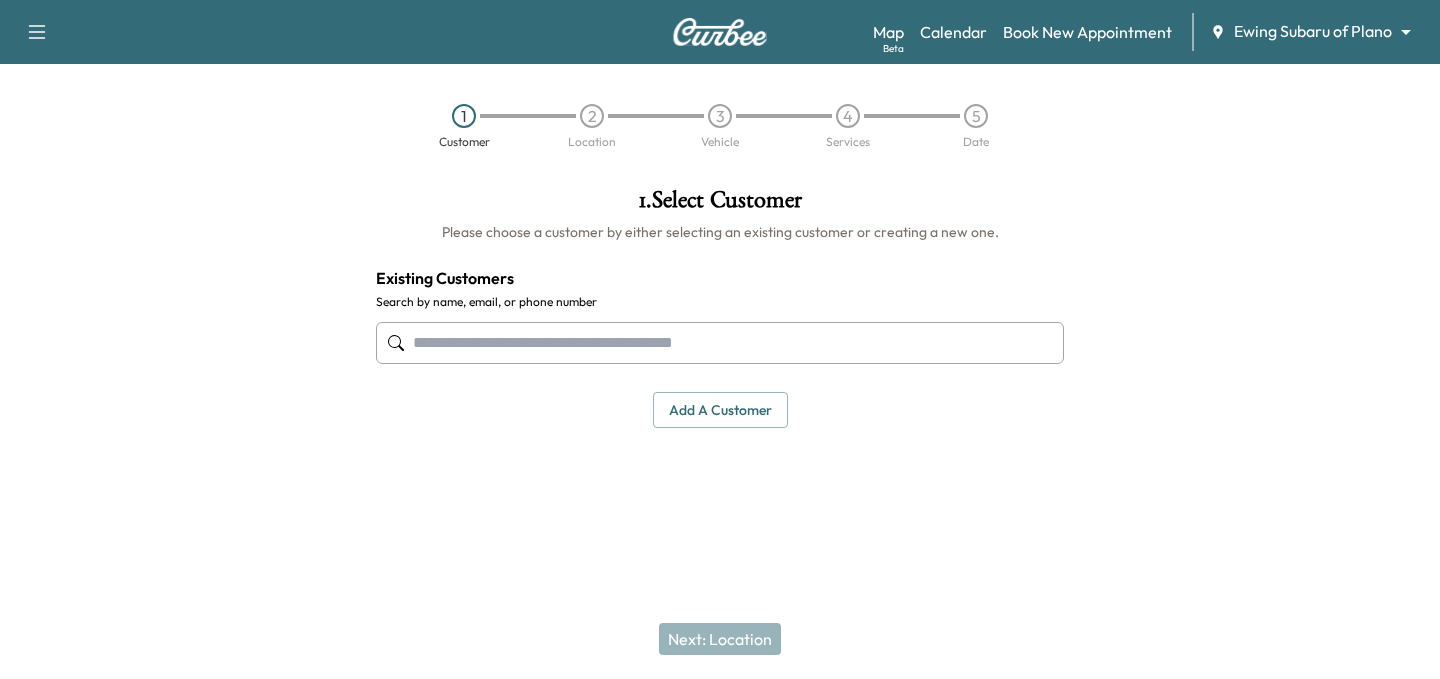 click at bounding box center (720, 343) 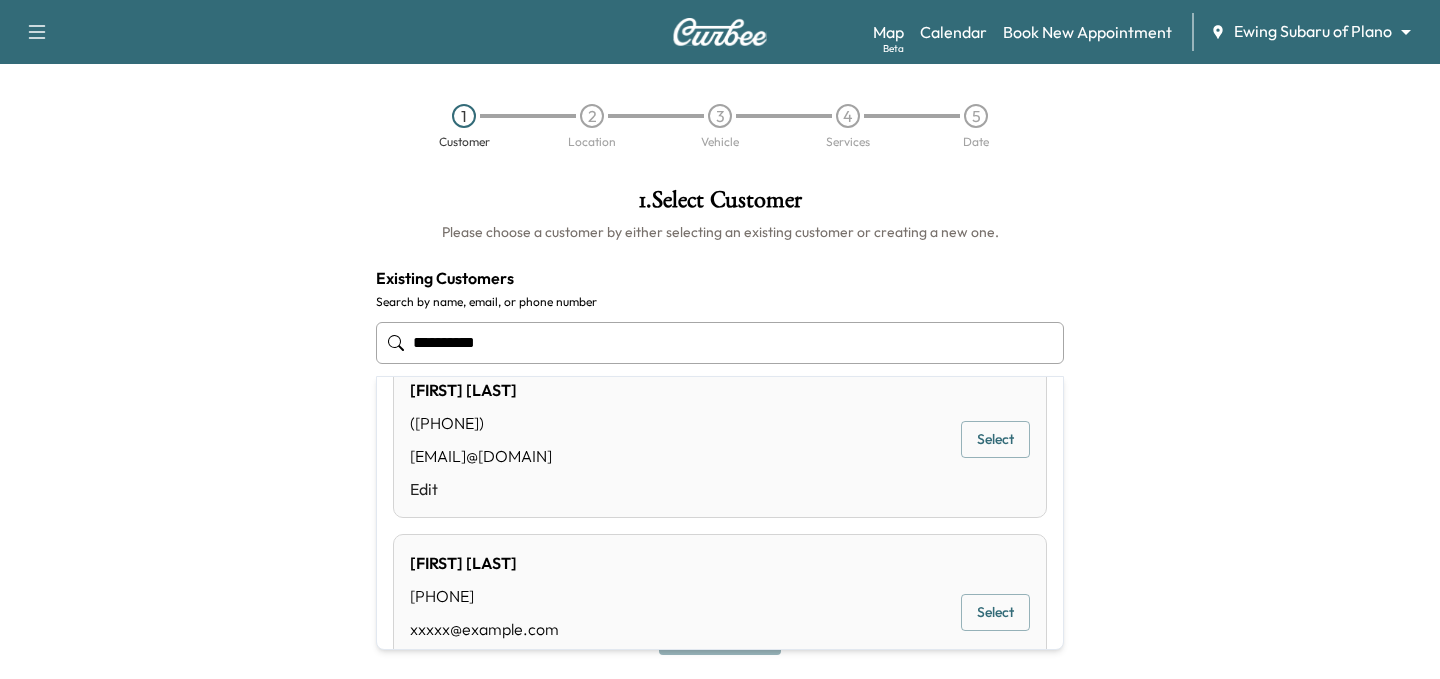 scroll, scrollTop: 500, scrollLeft: 0, axis: vertical 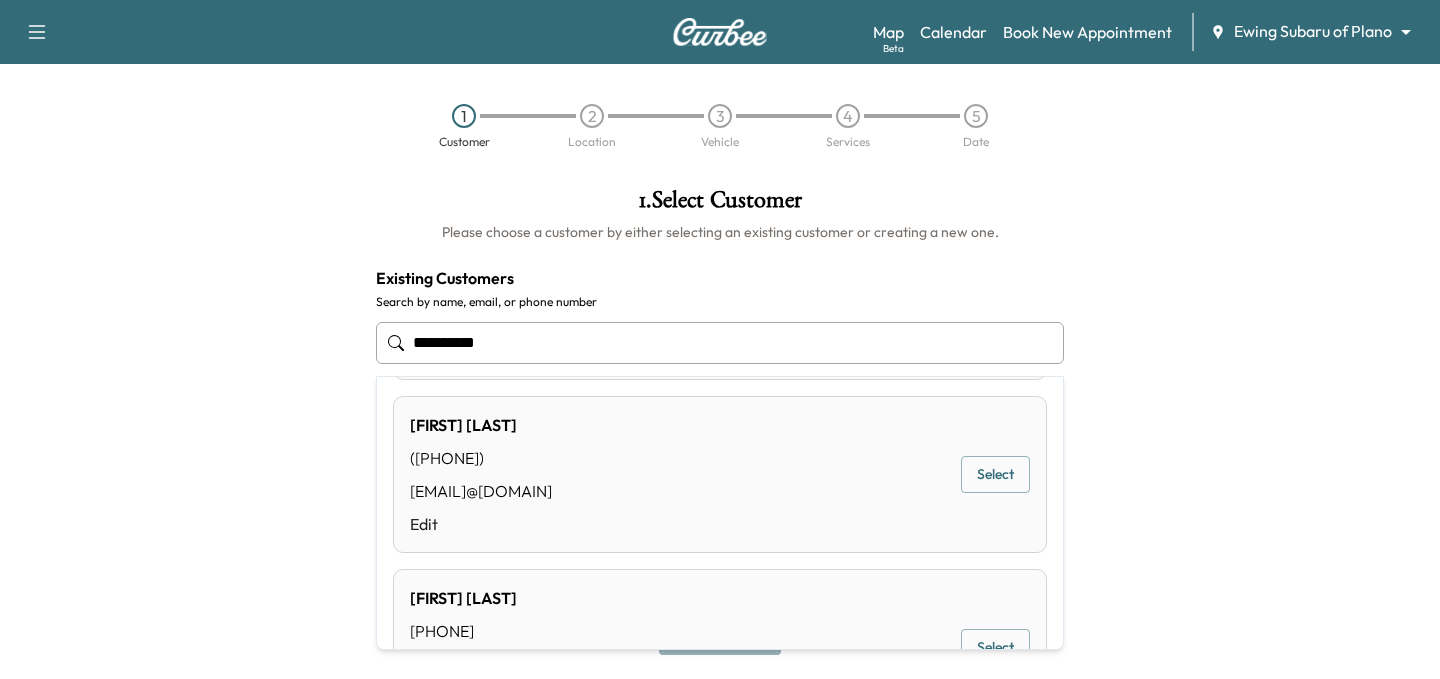 type on "**********" 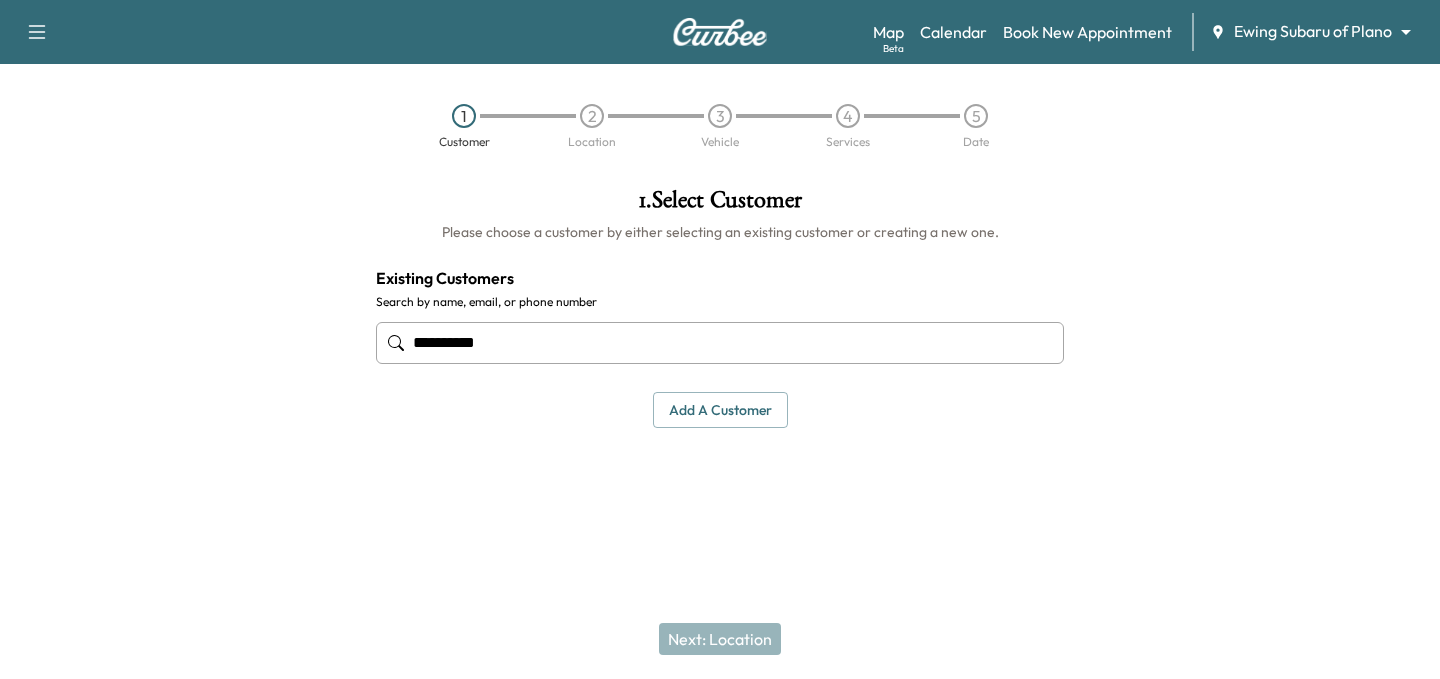 type 